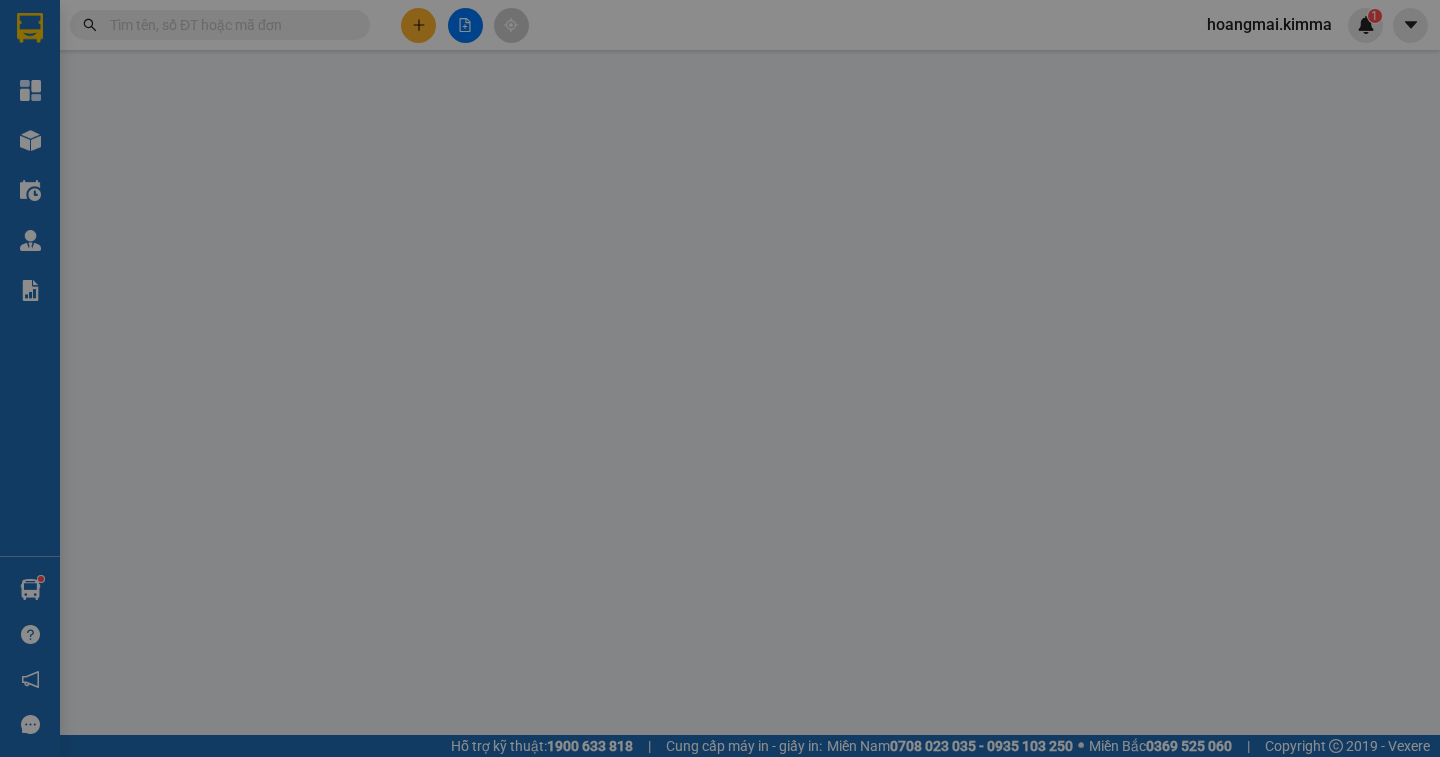 scroll, scrollTop: 0, scrollLeft: 0, axis: both 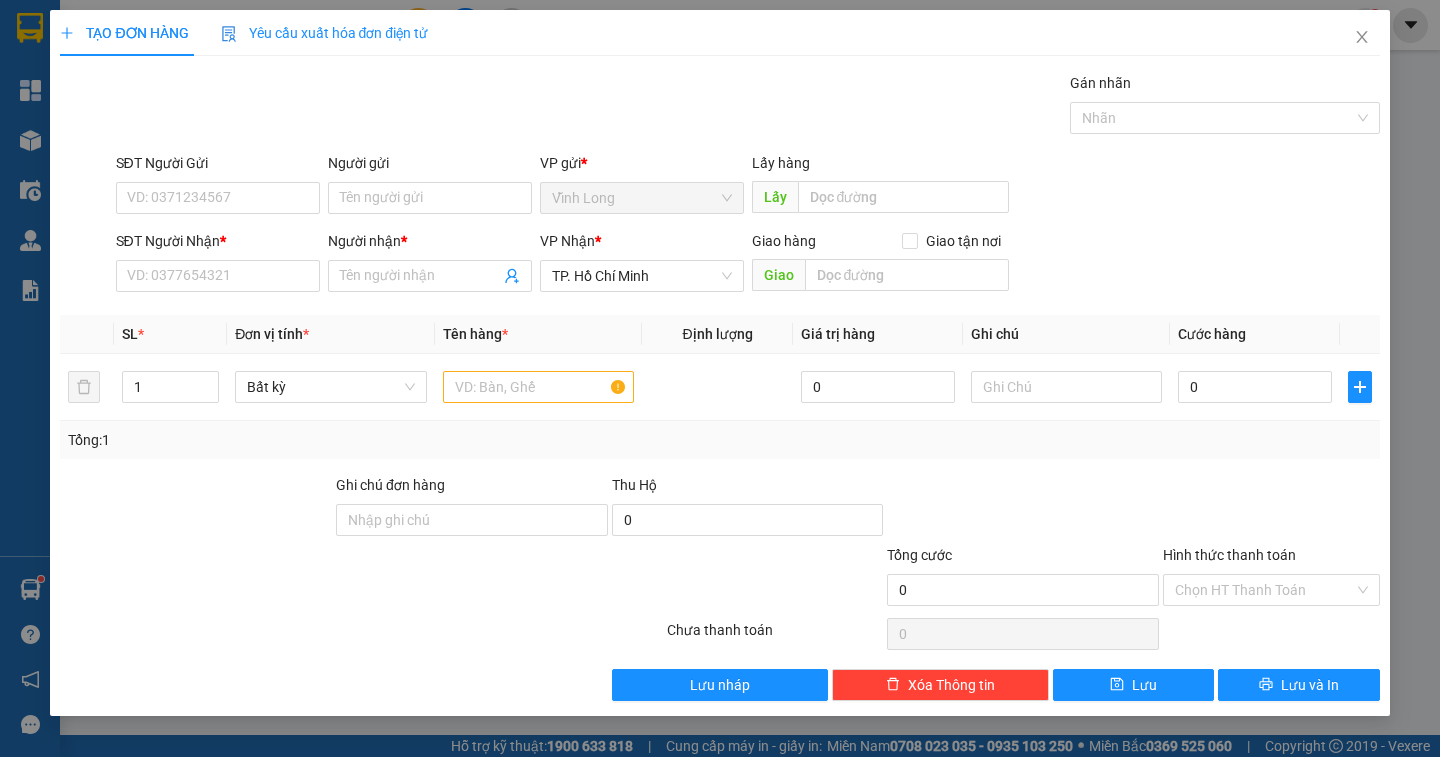 click on "Người gửi" at bounding box center (430, 167) 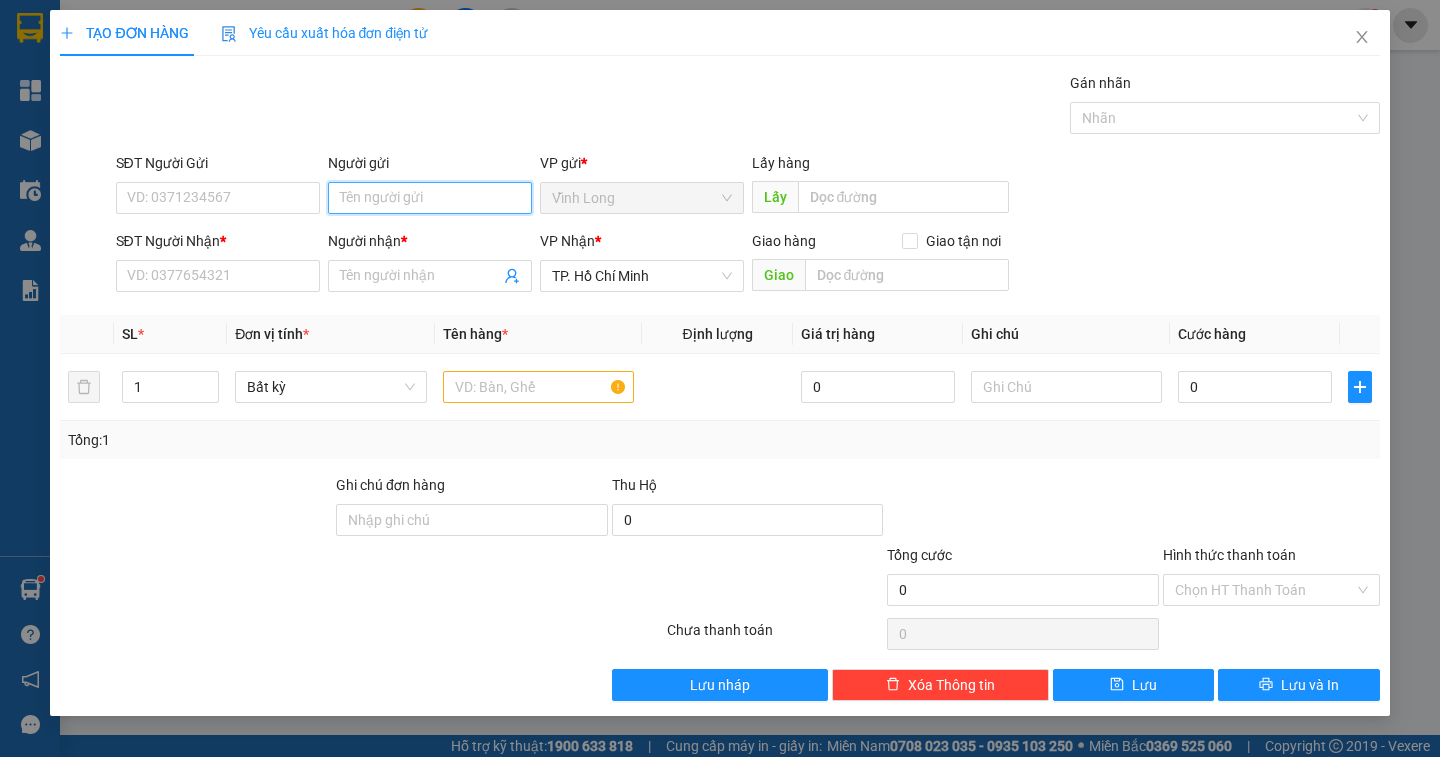 click on "Người gửi" at bounding box center (430, 198) 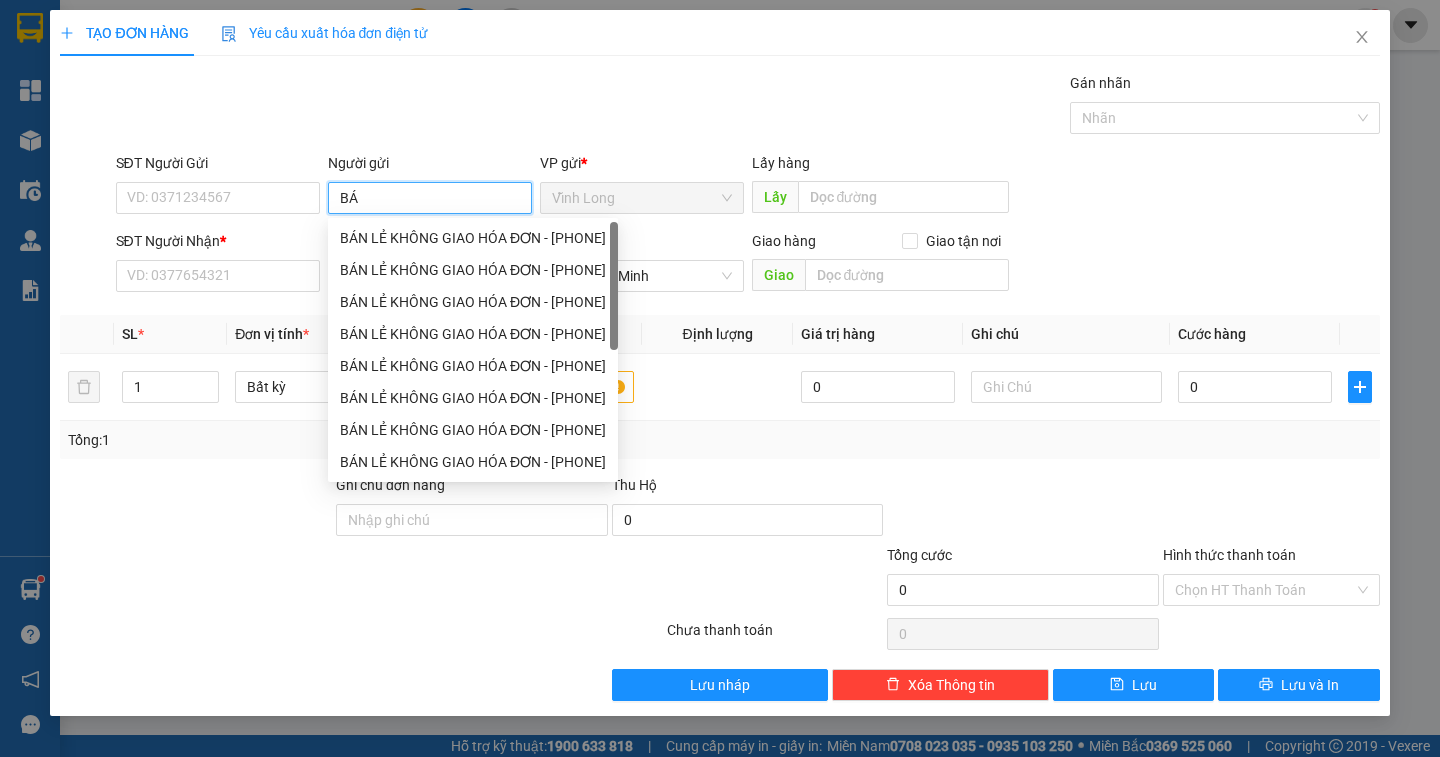 type on "BÁN" 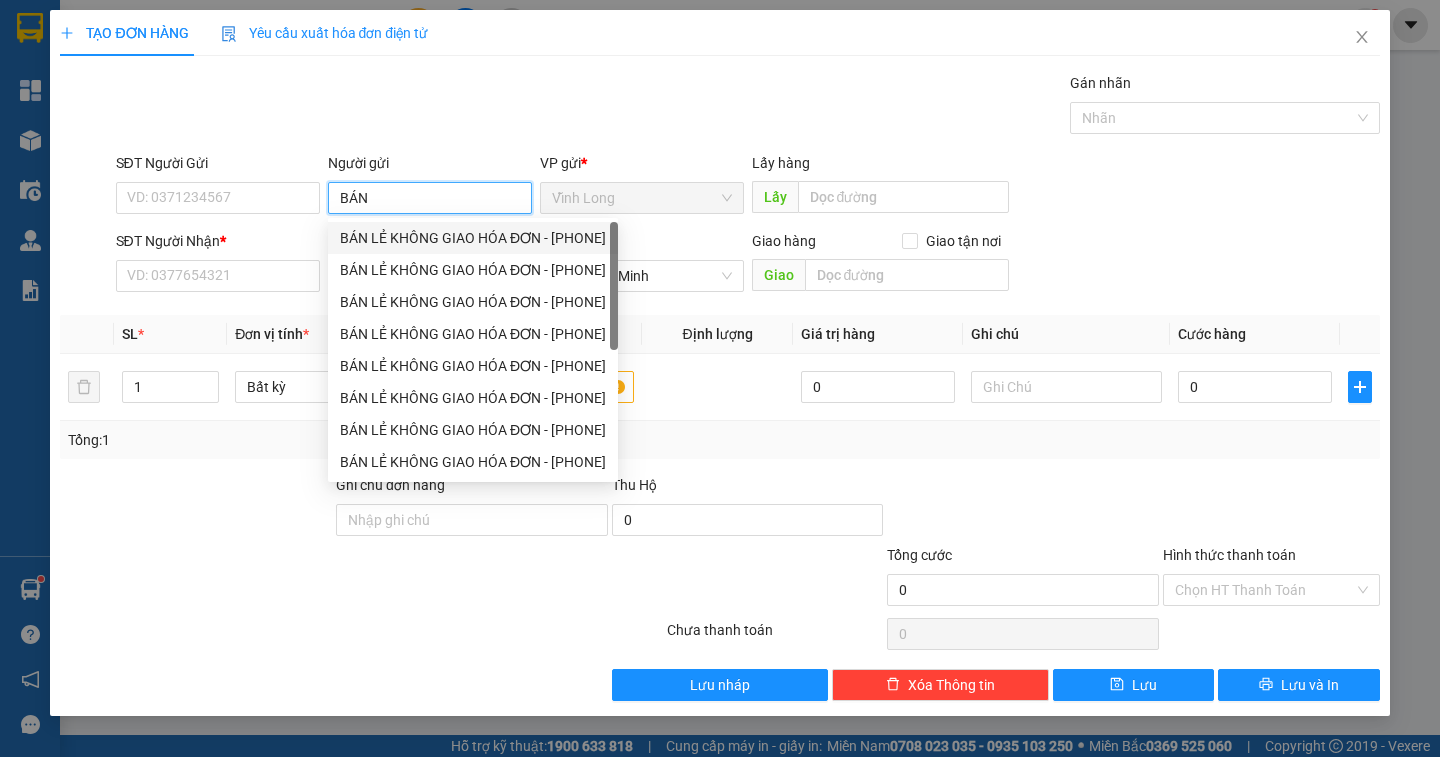 click on "BÁN LẺ KHÔNG GIAO HÓA ĐƠN - [PHONE]" at bounding box center [473, 238] 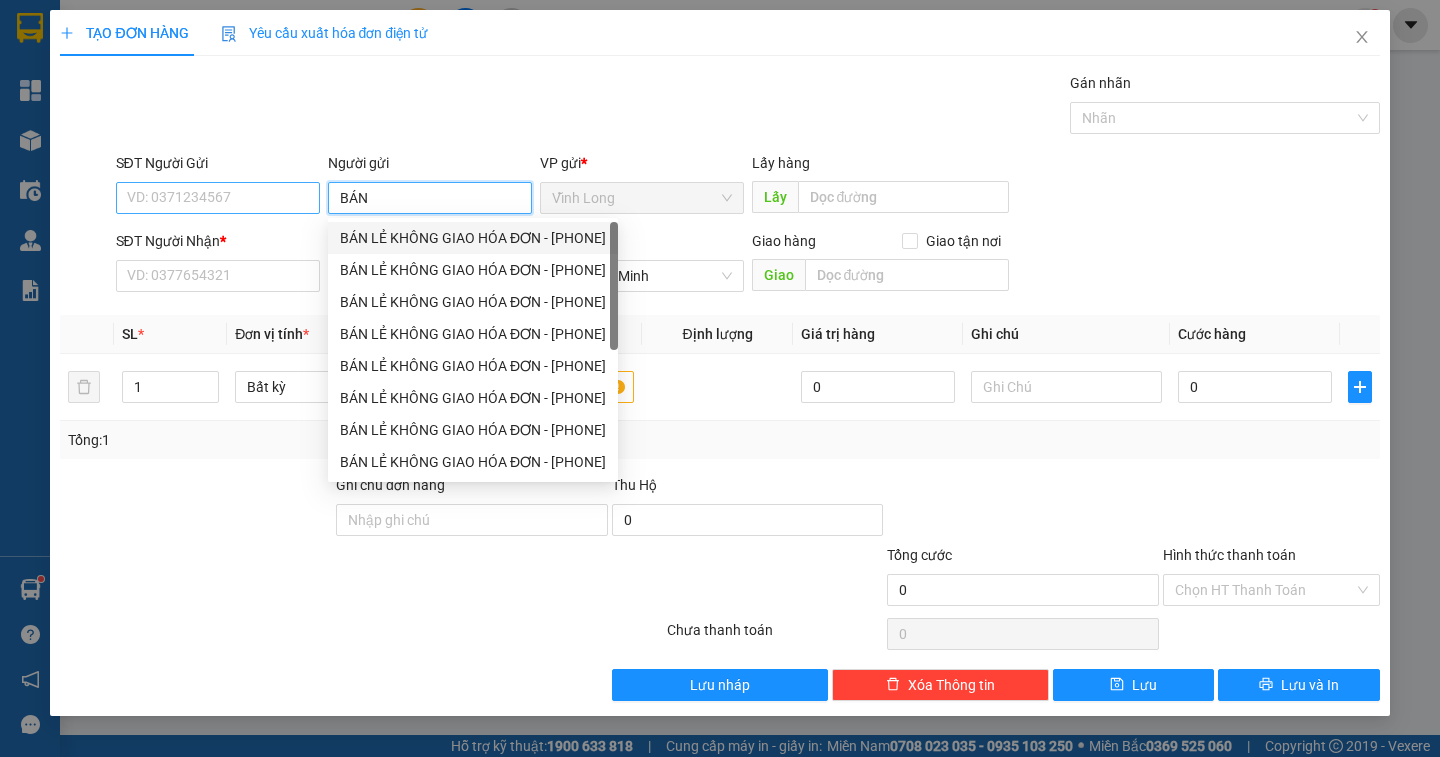 type on "[PHONE]" 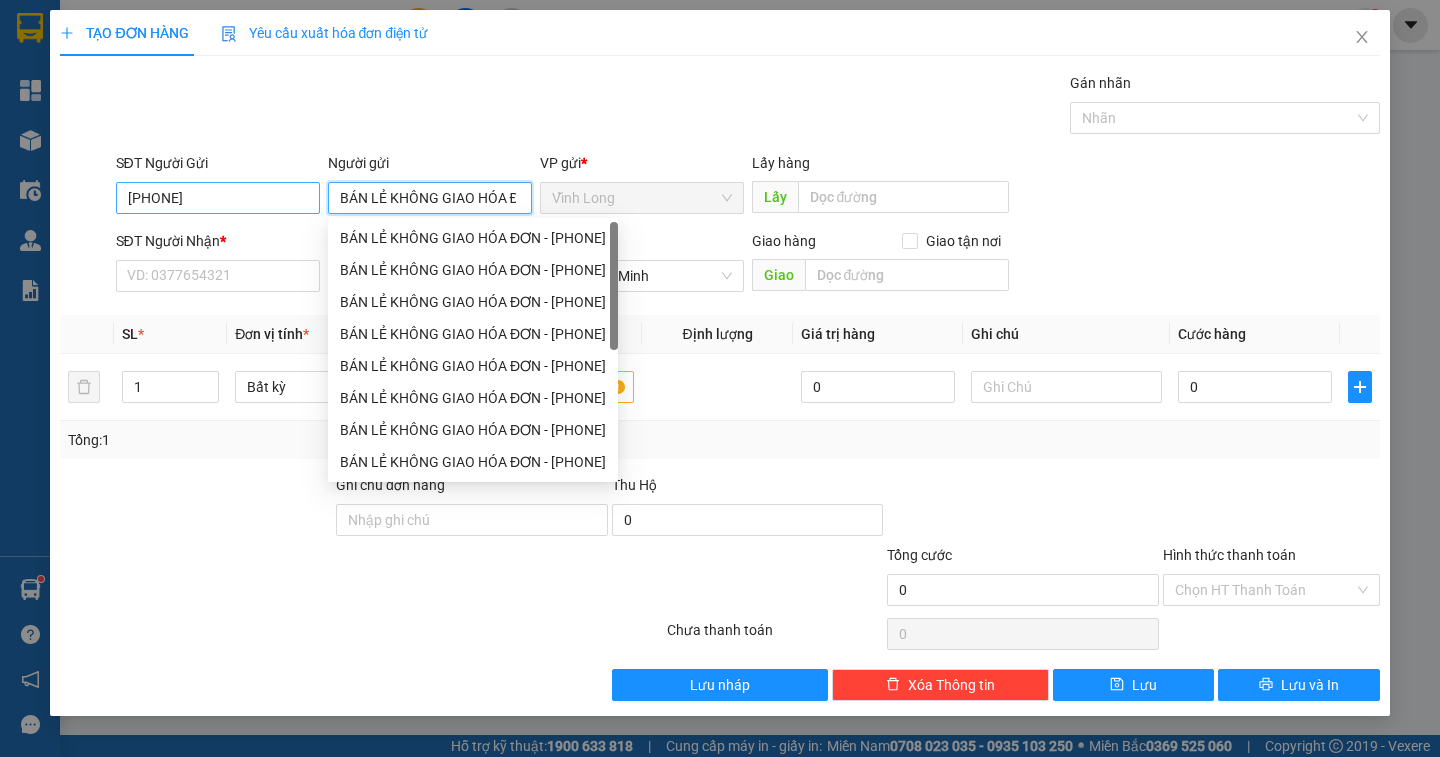 type on "BÁN LẺ KHÔNG GIAO HÓA ĐƠN" 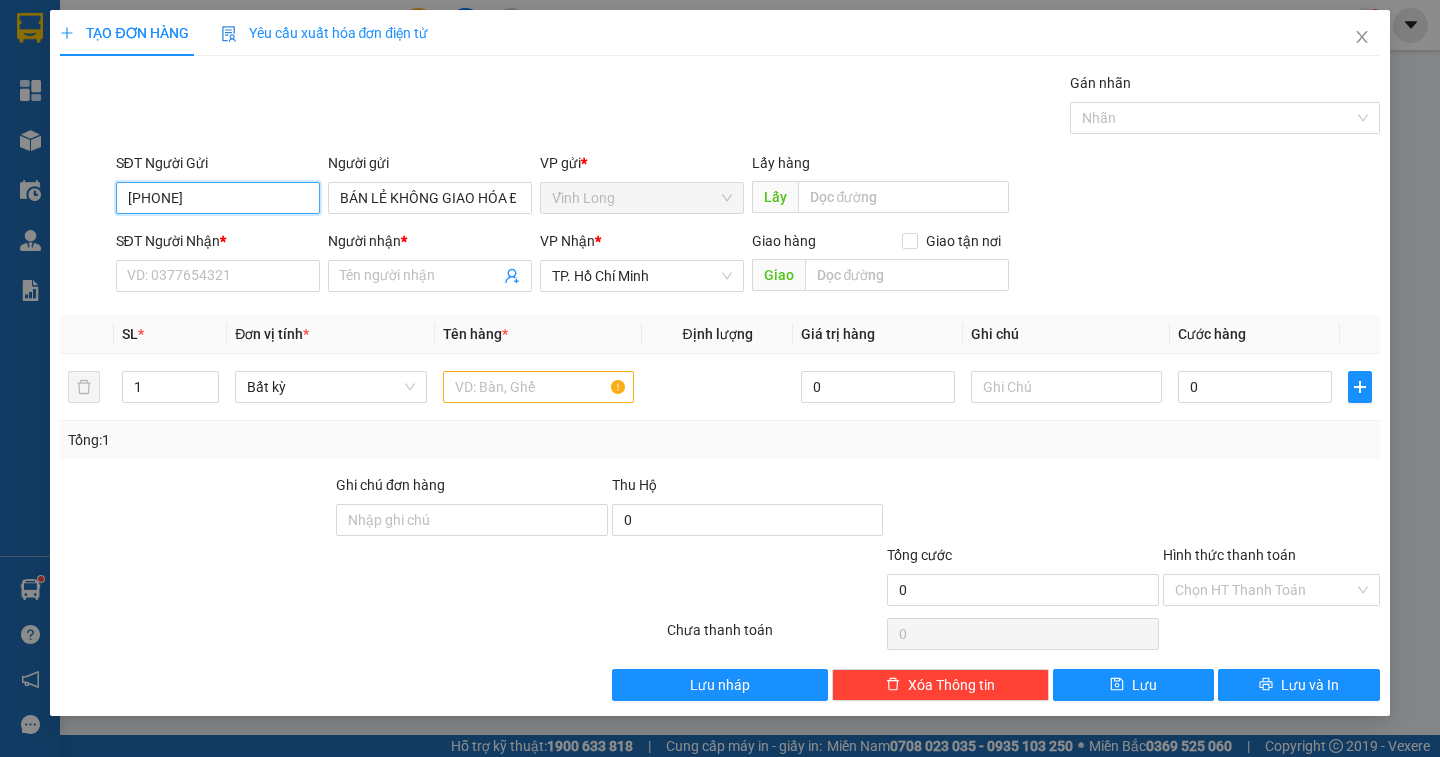 drag, startPoint x: 251, startPoint y: 191, endPoint x: 0, endPoint y: 195, distance: 251.03188 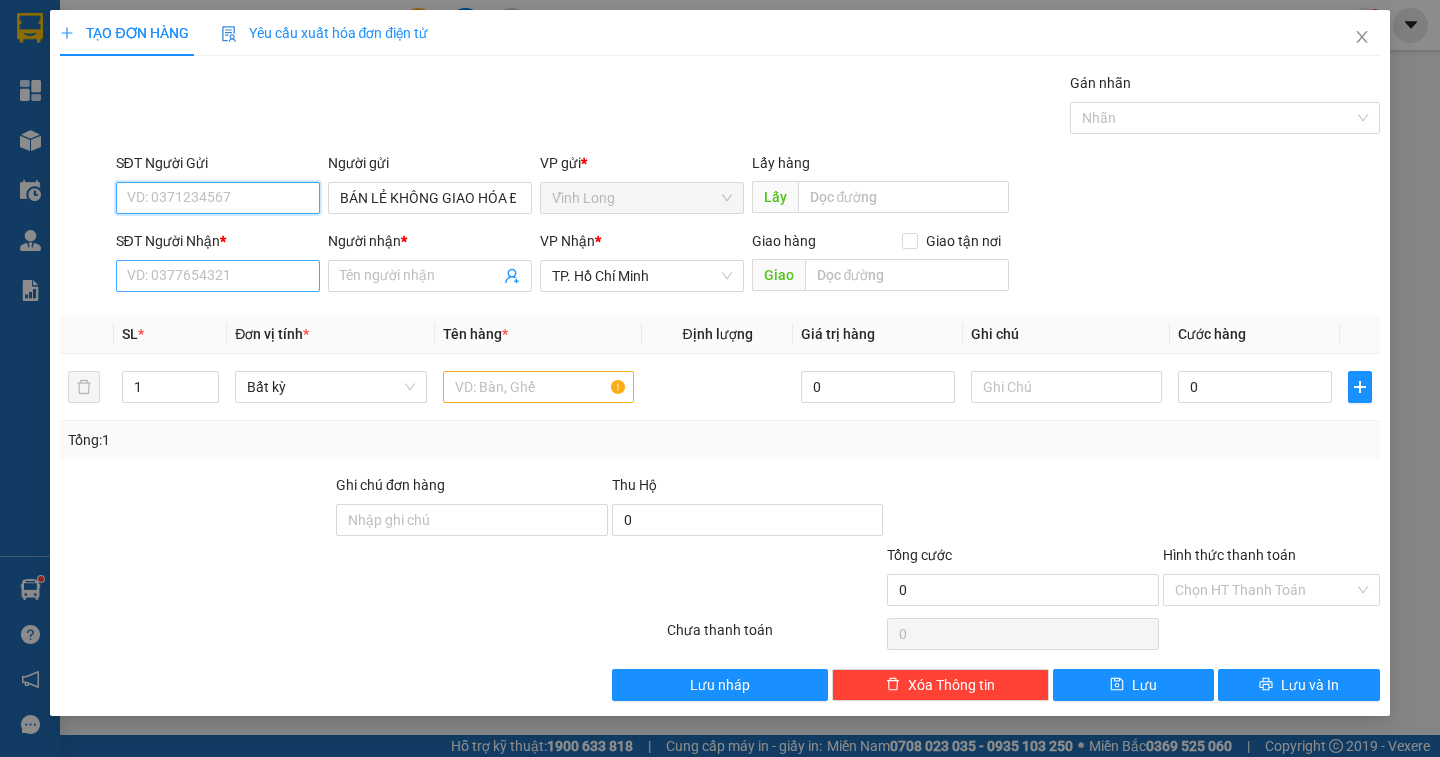 type 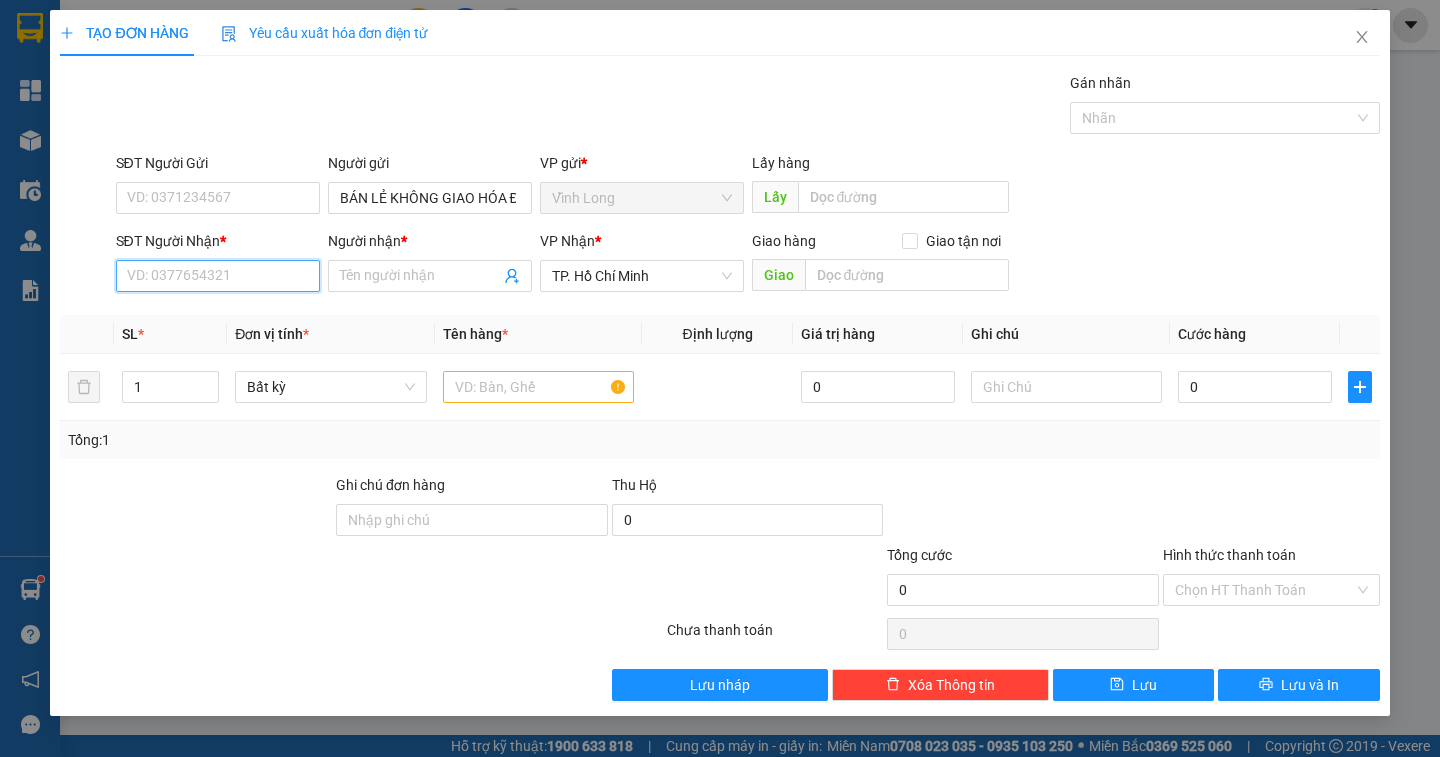 click on "SĐT Người Nhận  *" at bounding box center (218, 276) 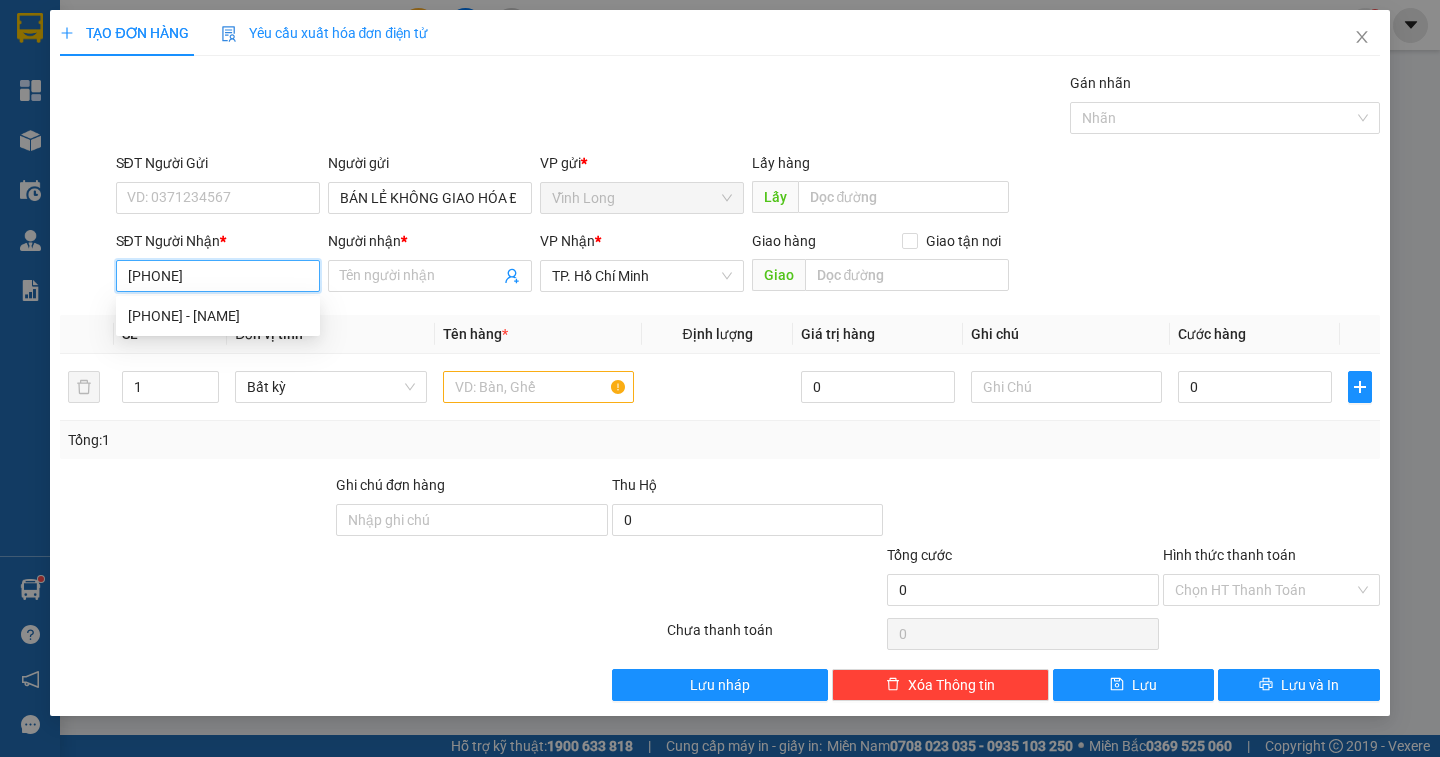 type on "[PHONE]" 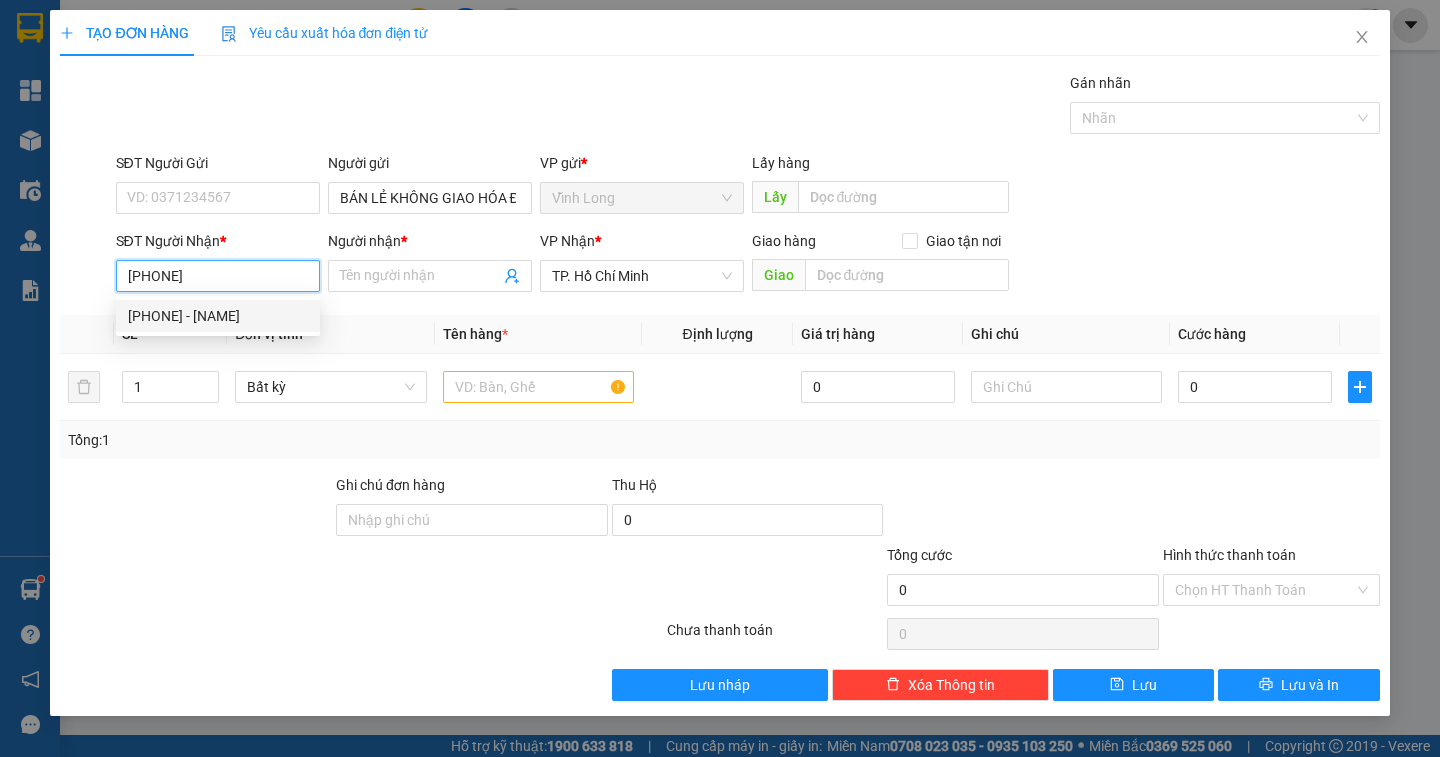 drag, startPoint x: 212, startPoint y: 313, endPoint x: 294, endPoint y: 338, distance: 85.72631 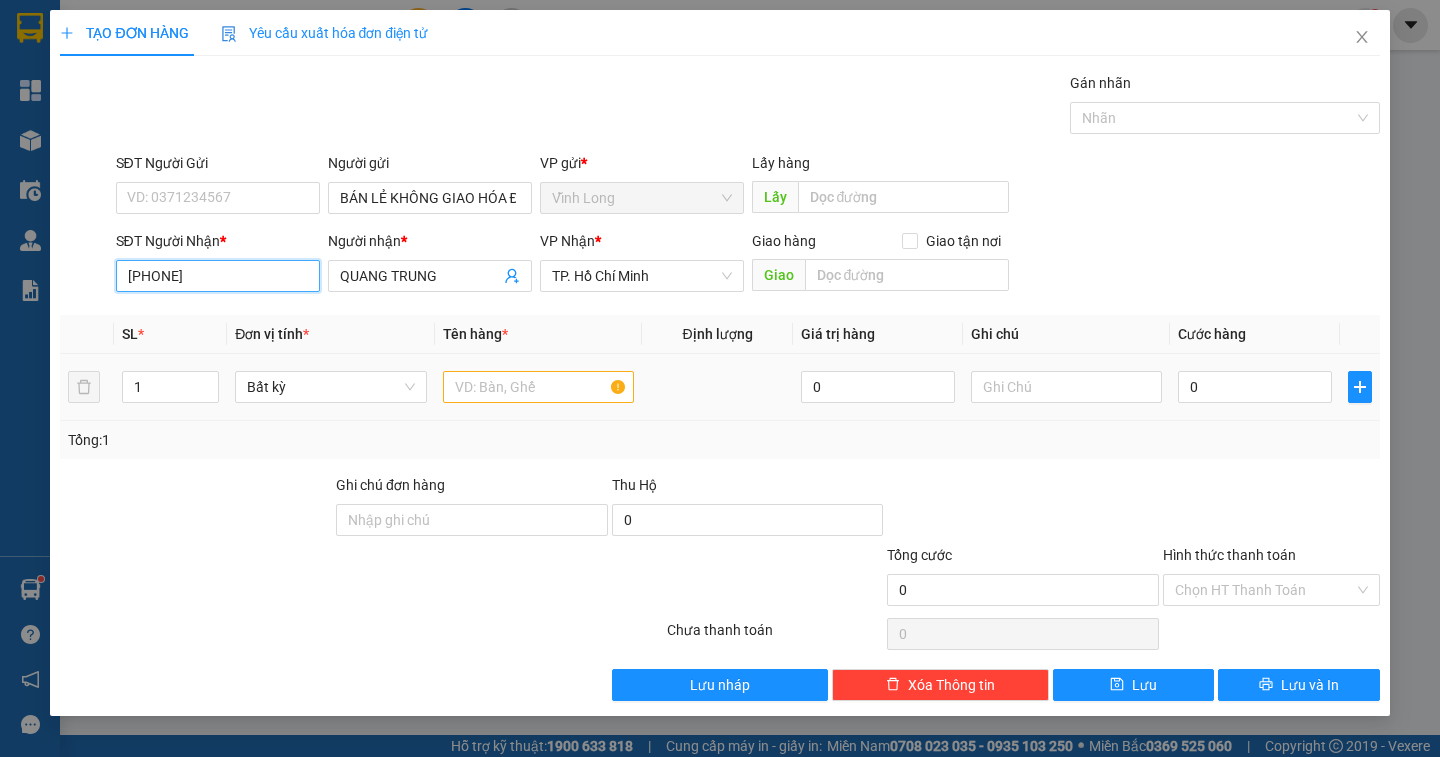 type on "[PHONE]" 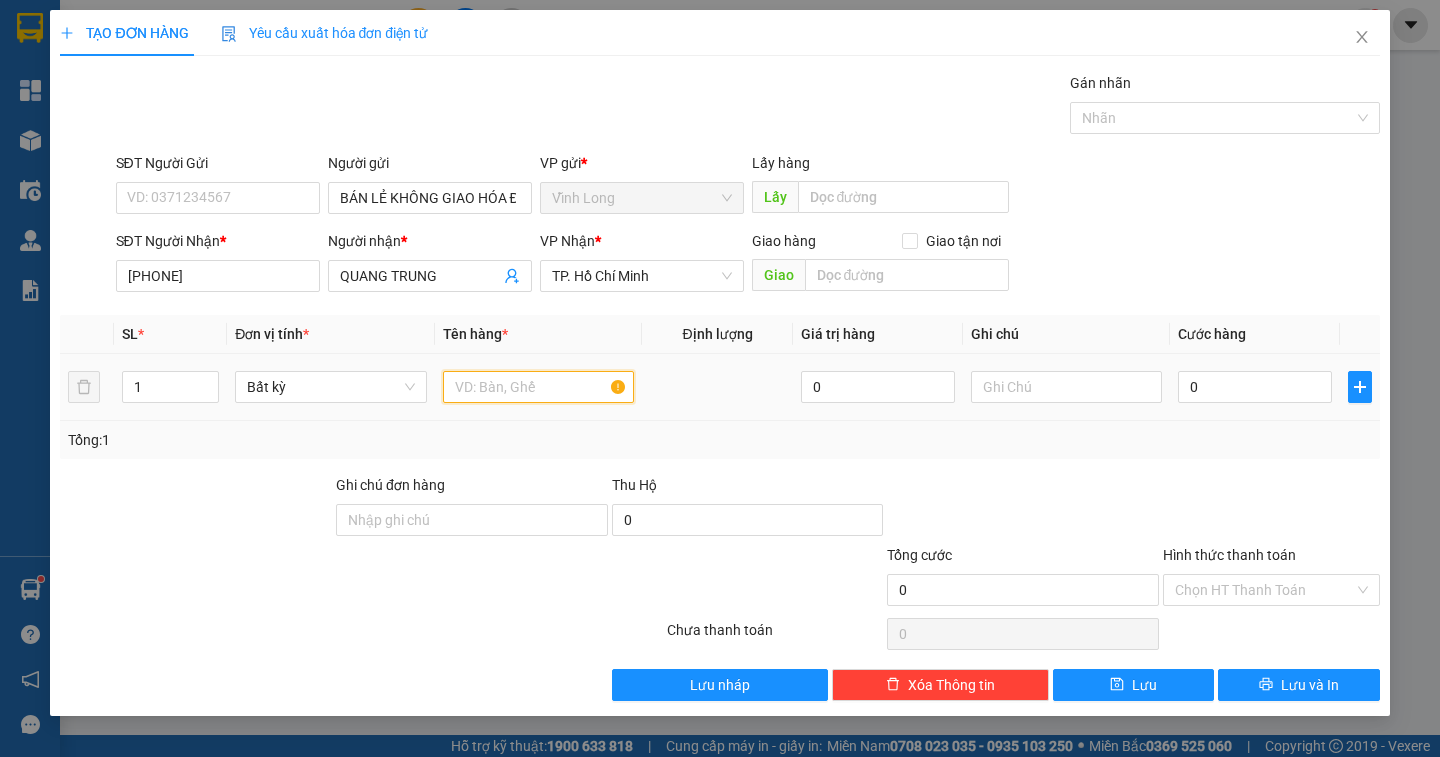 click at bounding box center (538, 387) 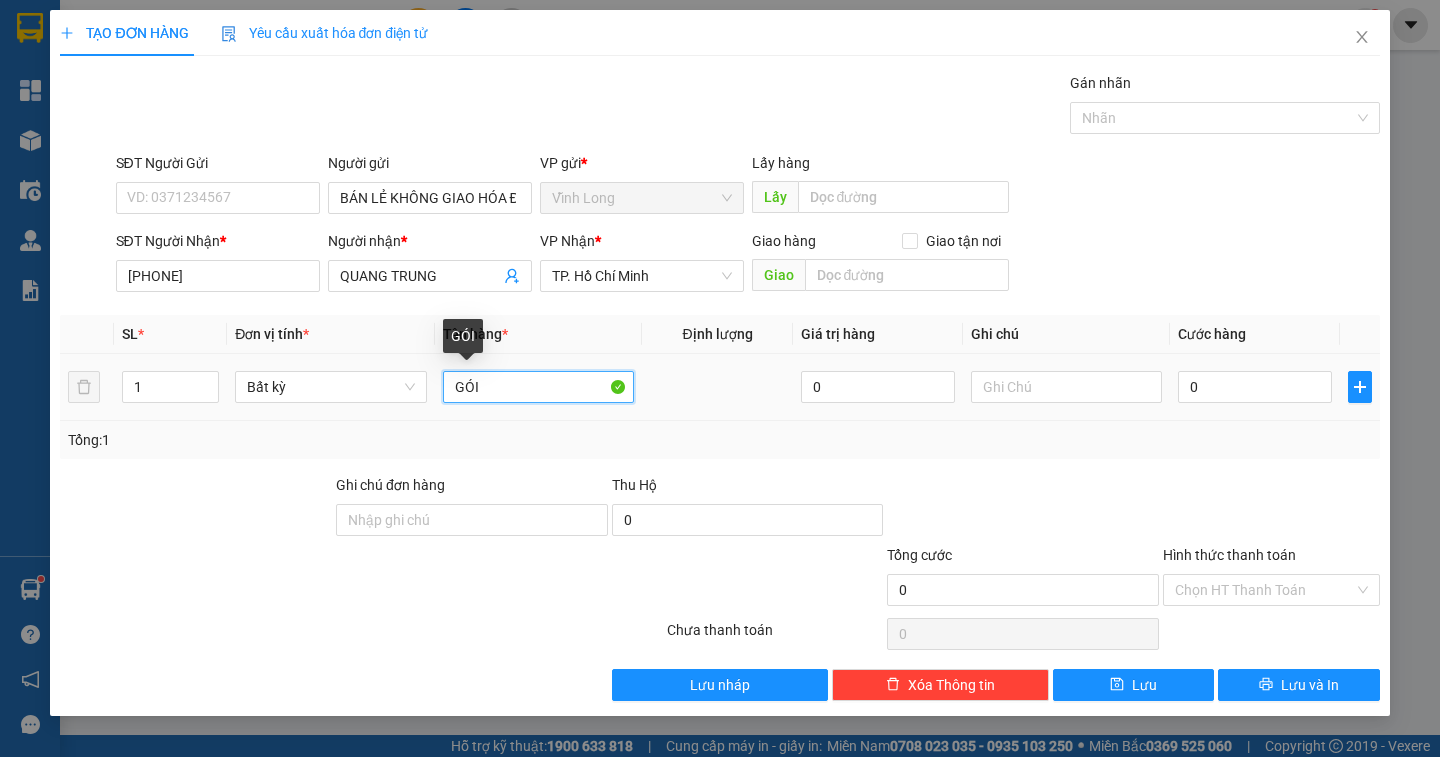 type on "GÓI" 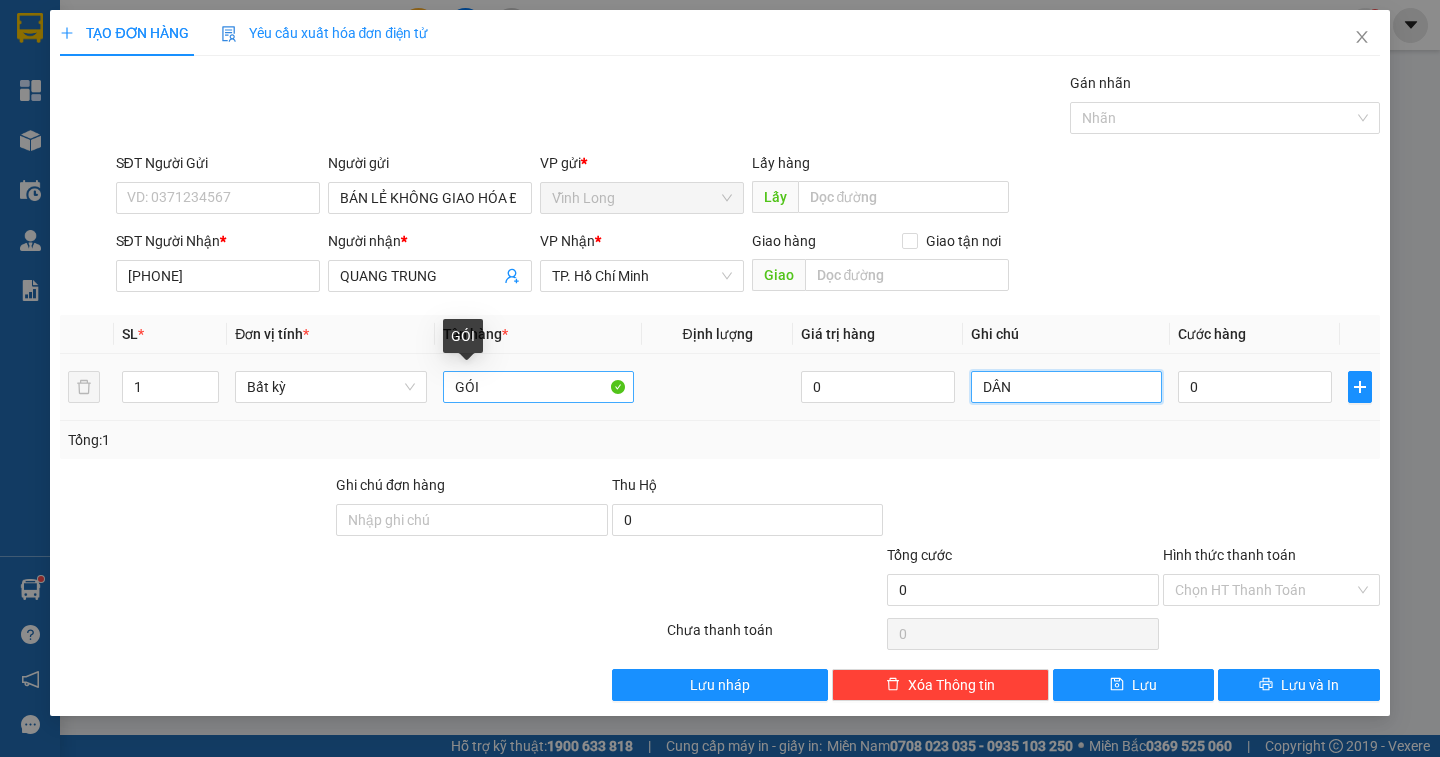 type on "DÂN" 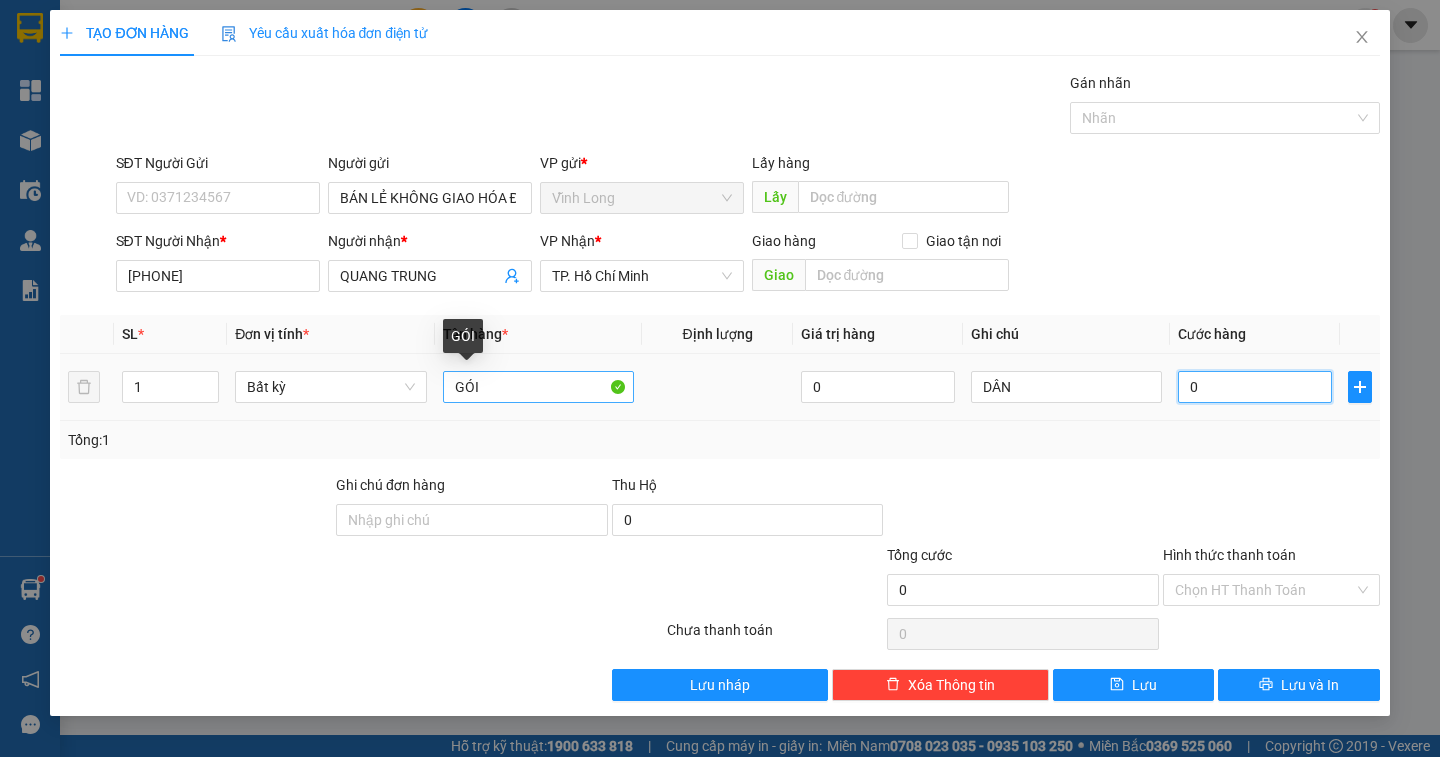 type on "2" 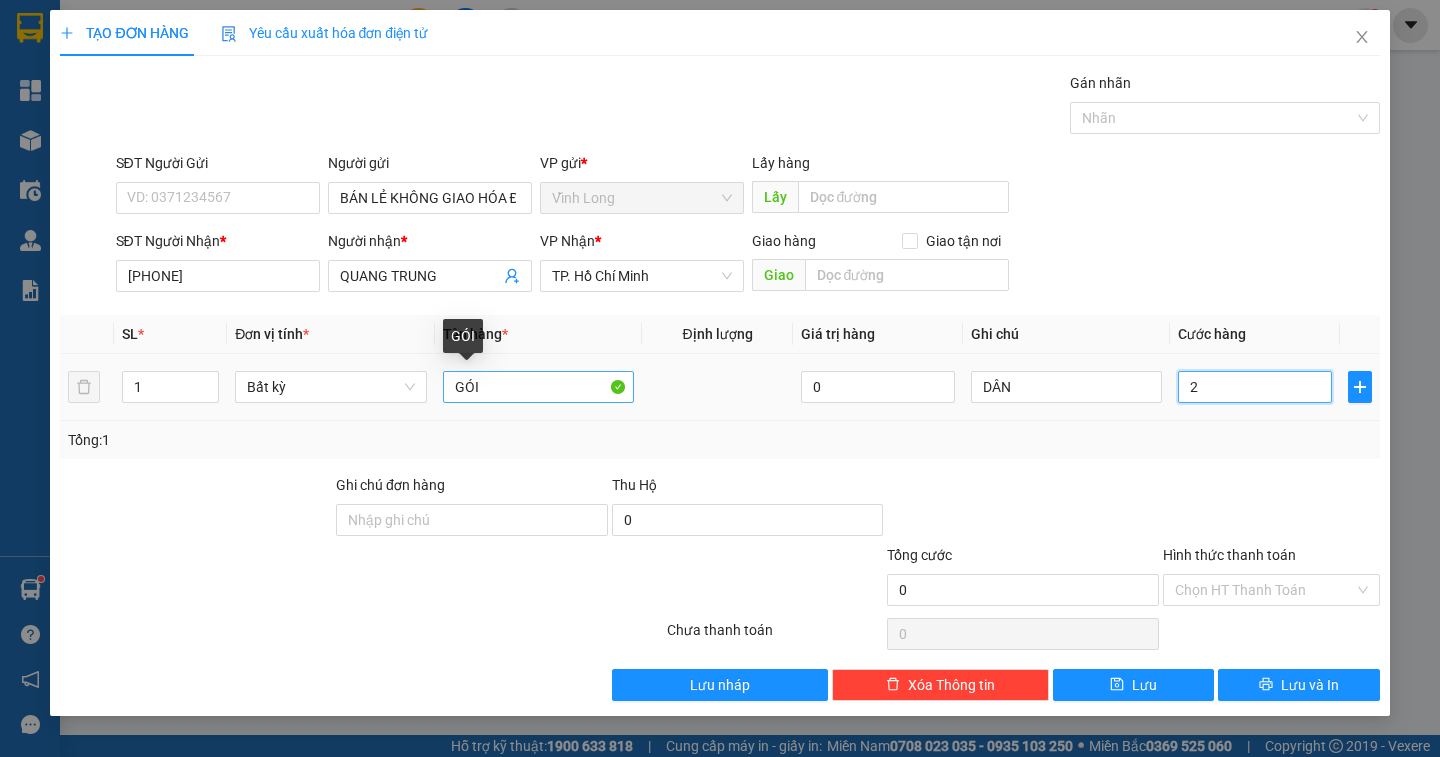 type on "2" 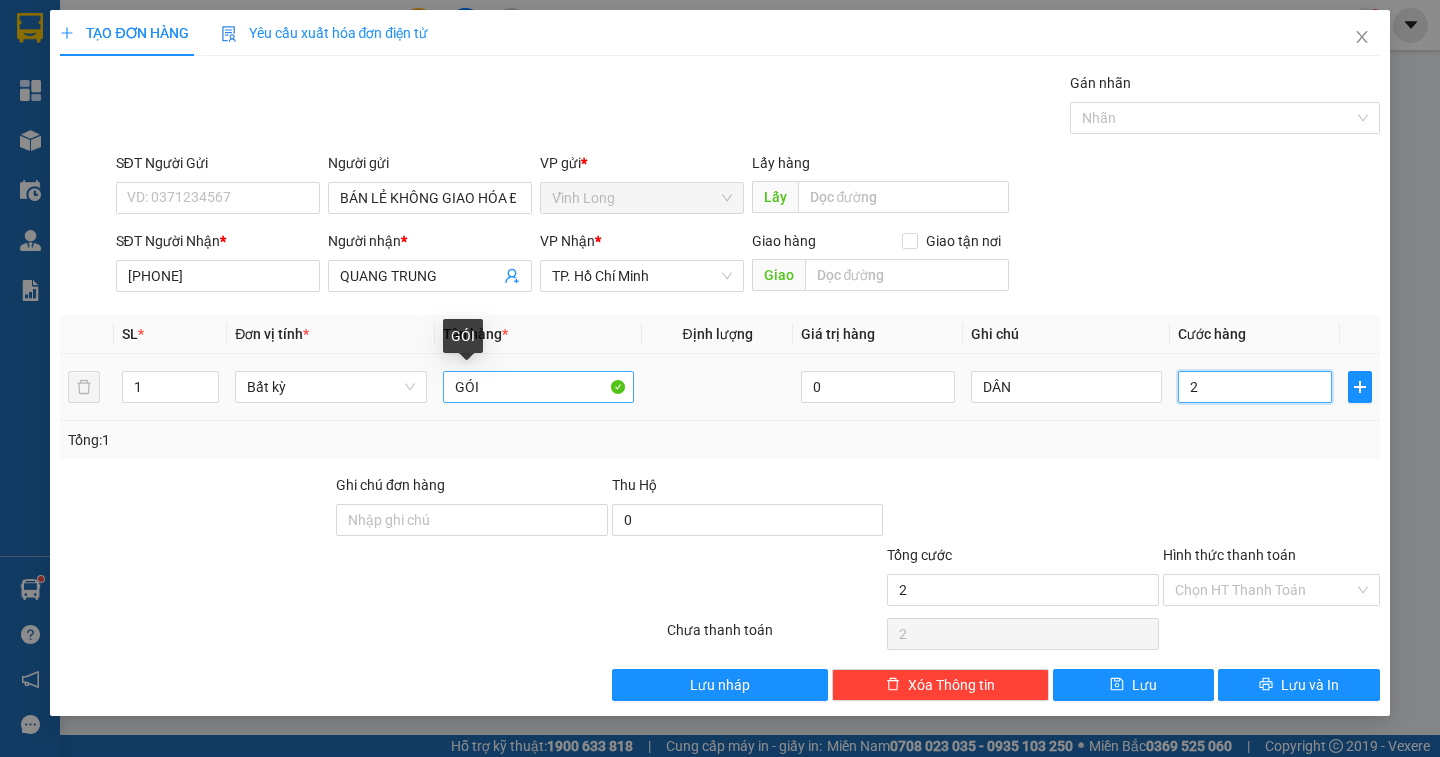 type on "20" 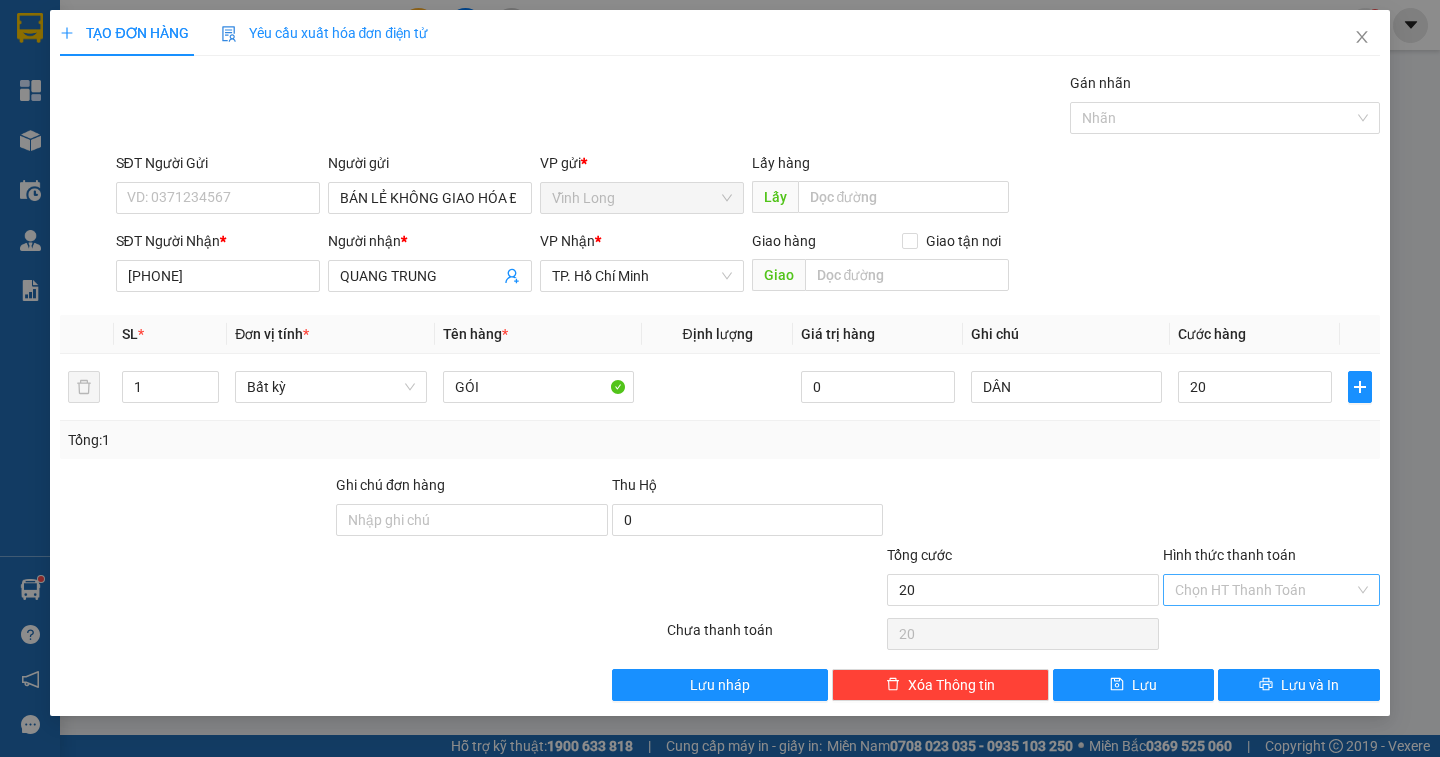 click on "Hình thức thanh toán" at bounding box center (1264, 590) 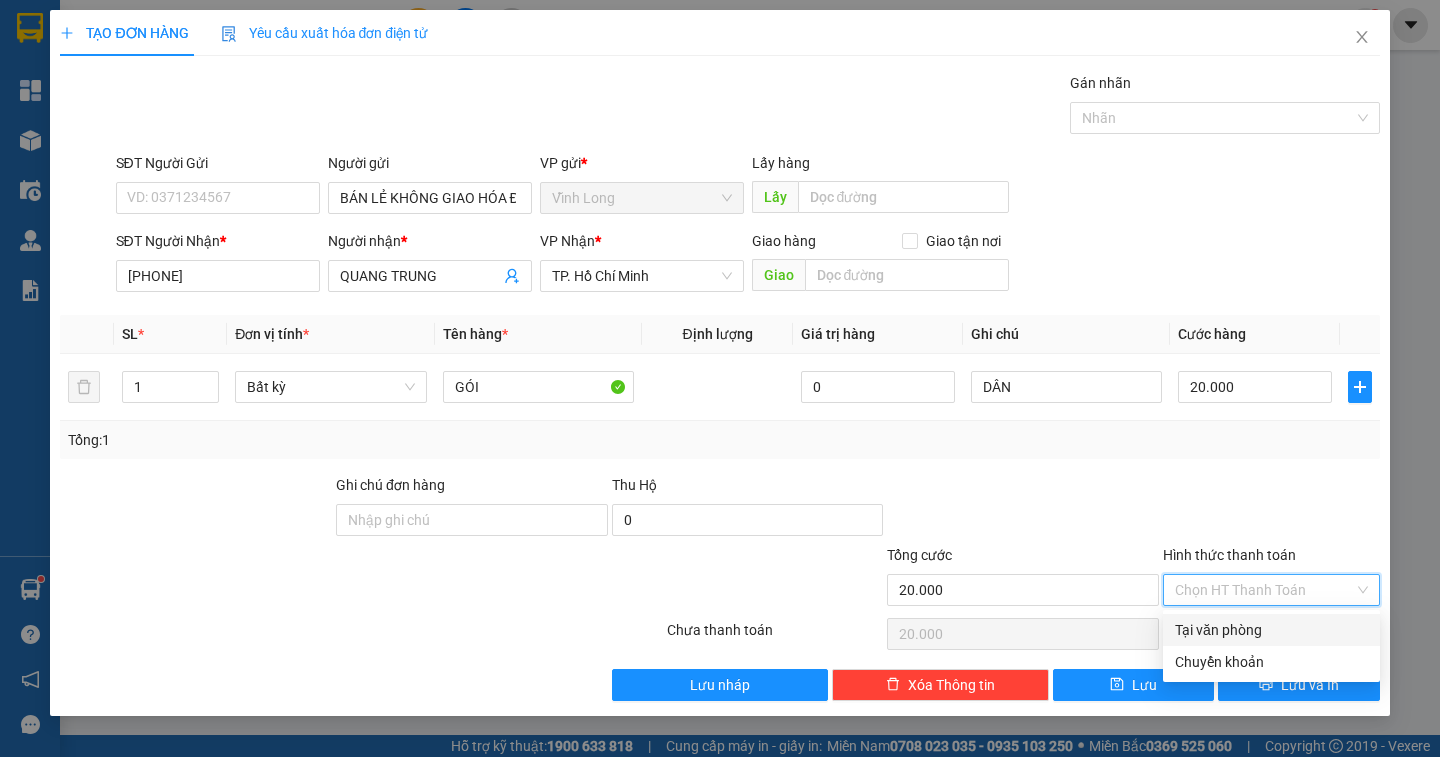 click on "Tại văn phòng" at bounding box center [1271, 630] 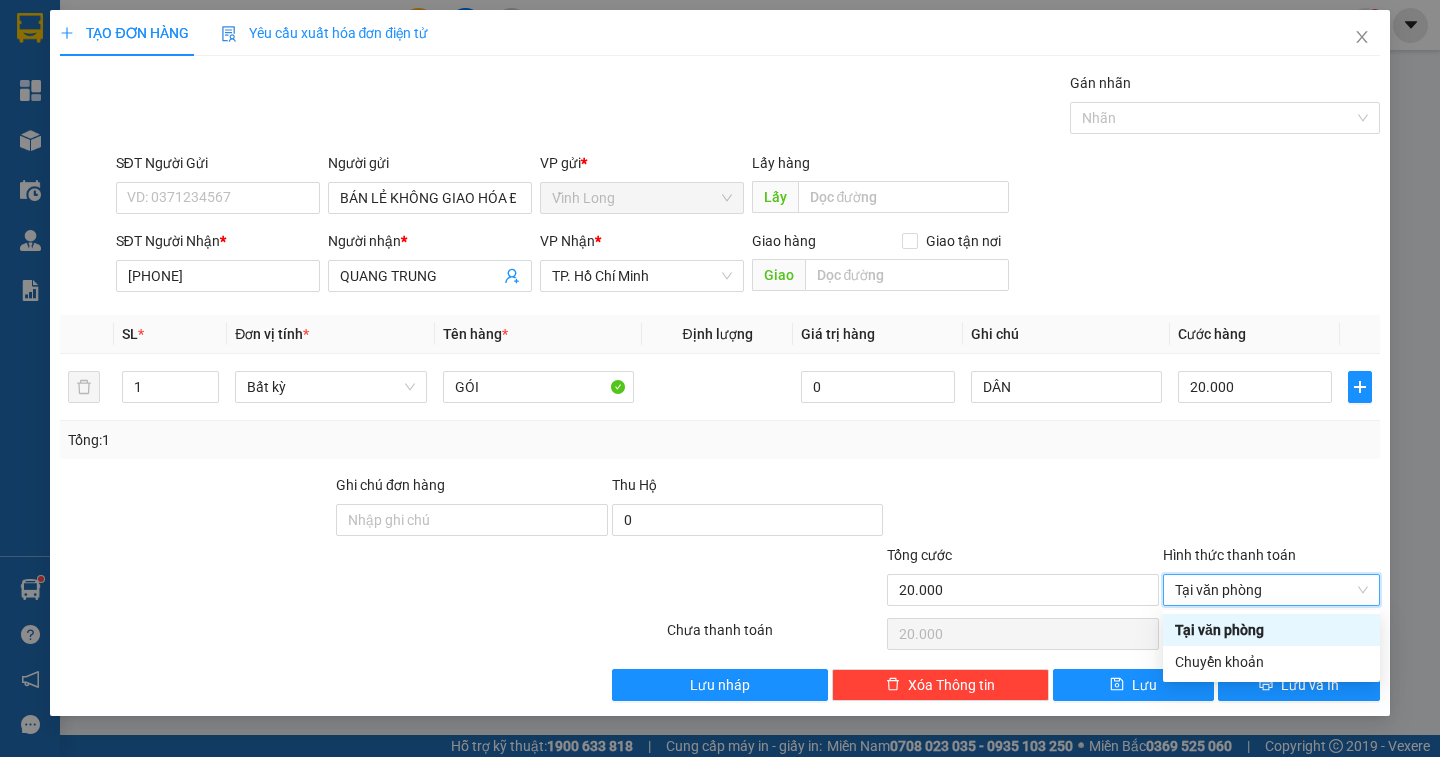 type on "0" 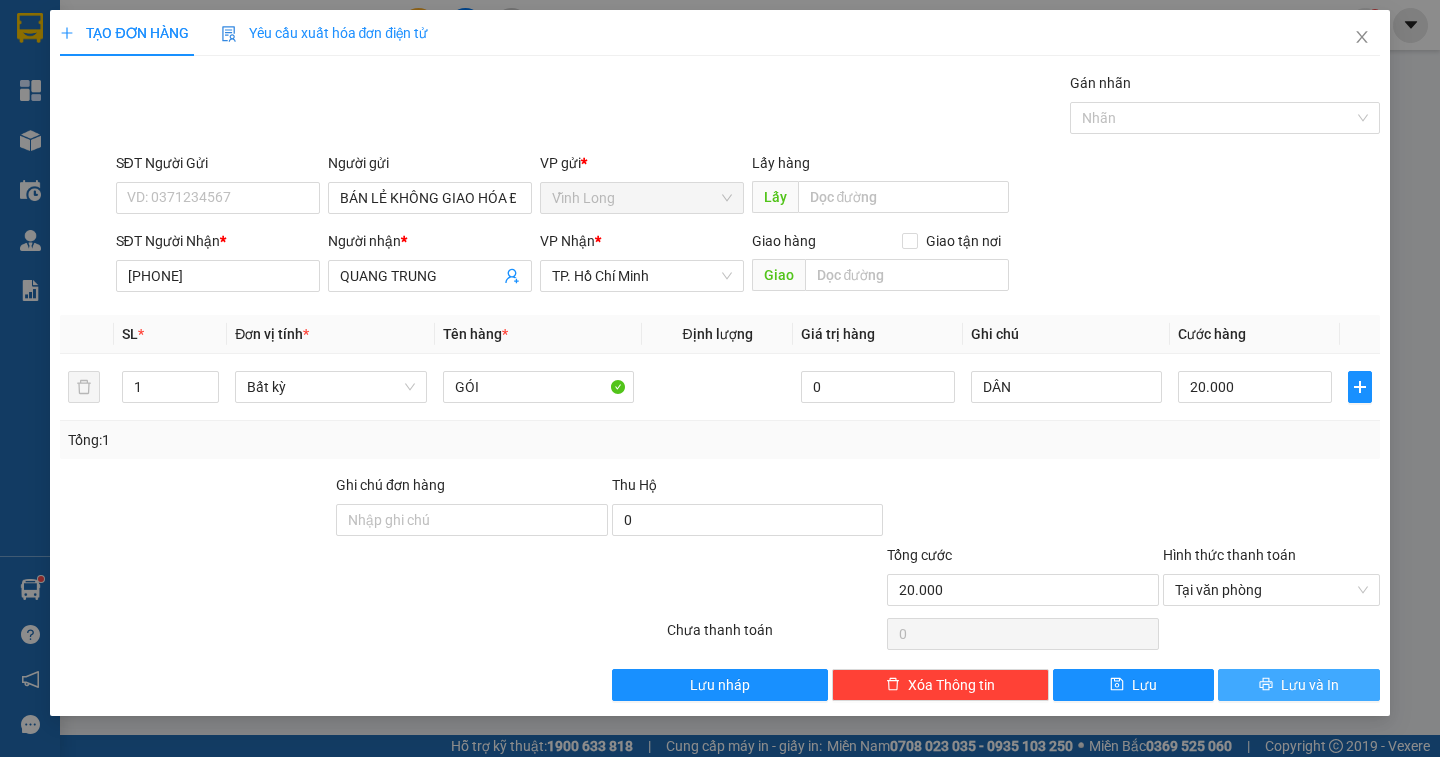 click on "Lưu và In" at bounding box center [1310, 685] 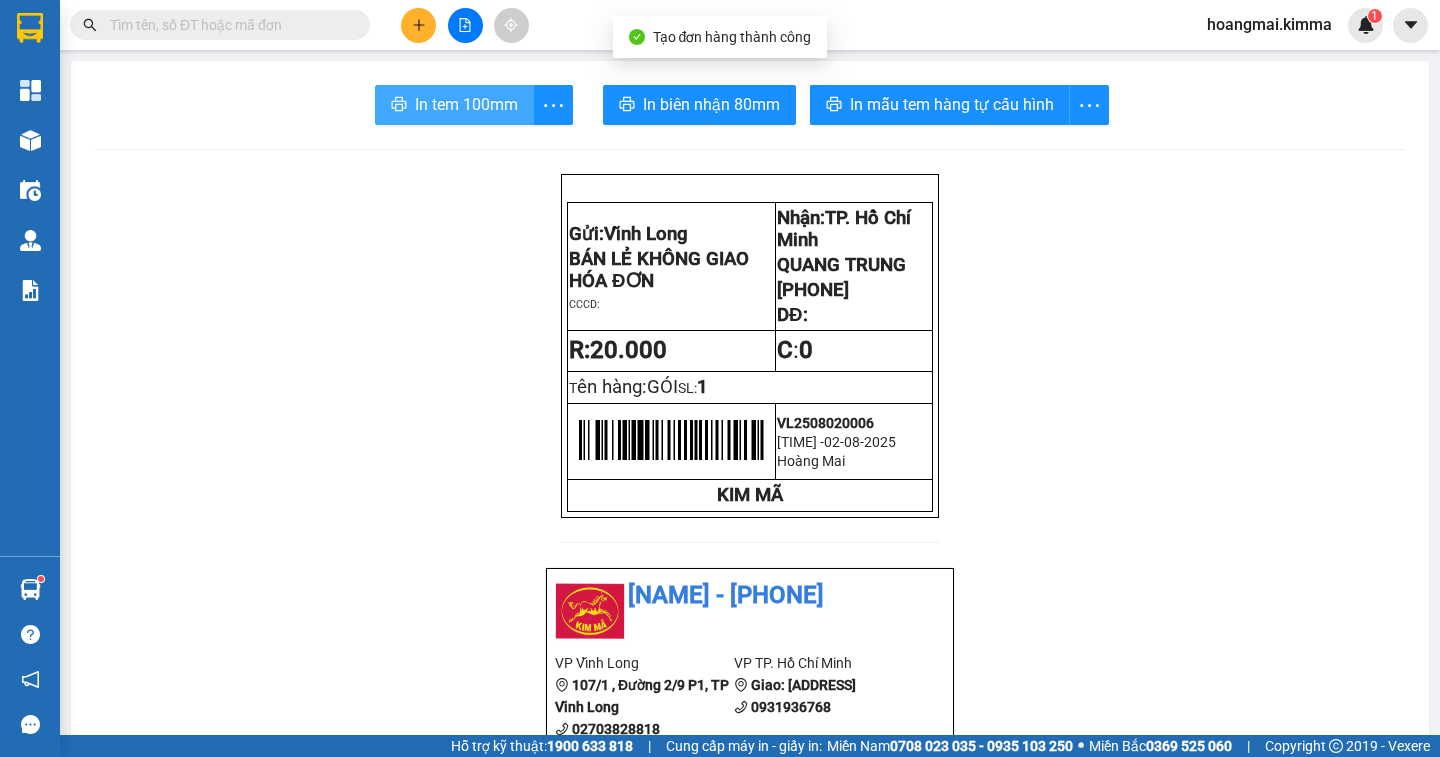 click on "In tem 100mm" at bounding box center [466, 104] 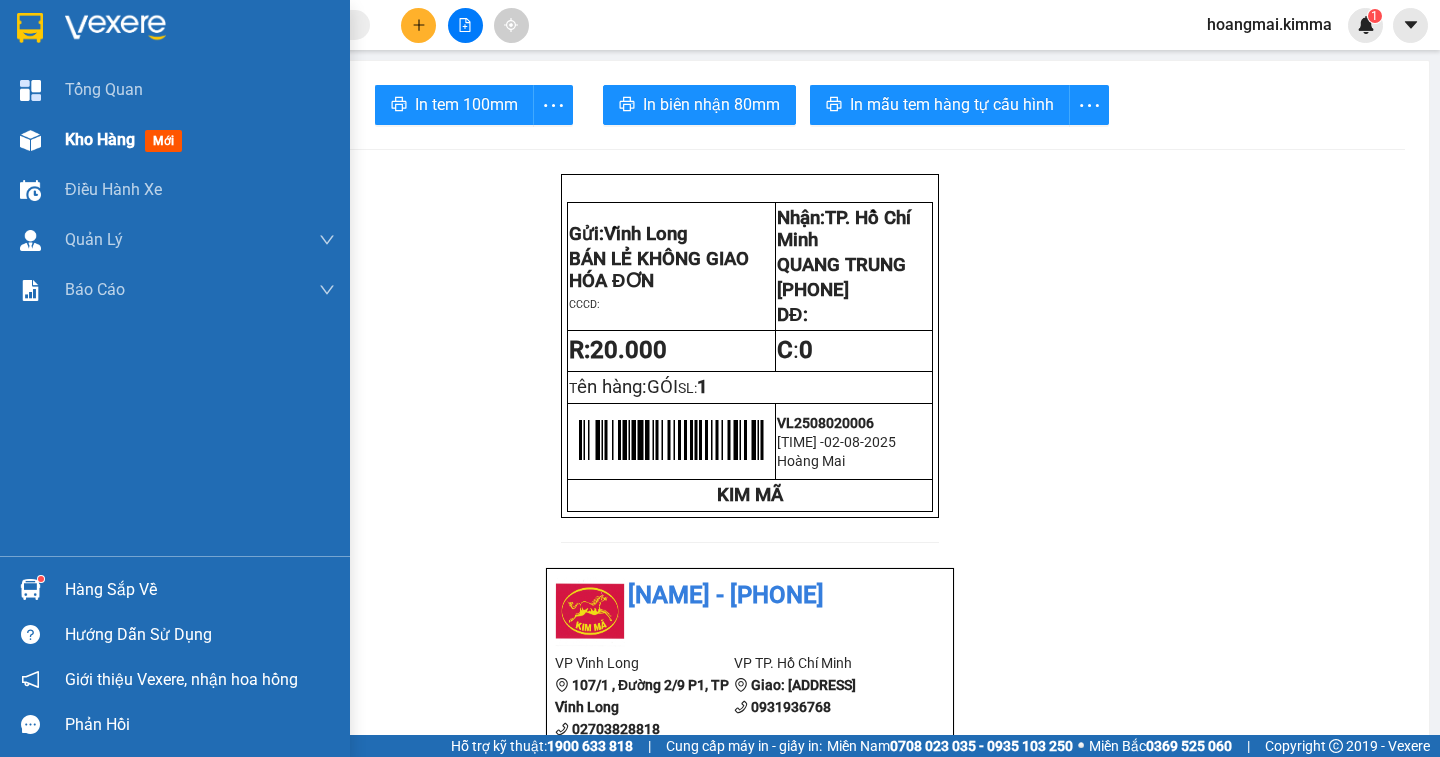 click on "Kho hàng mới" at bounding box center [175, 140] 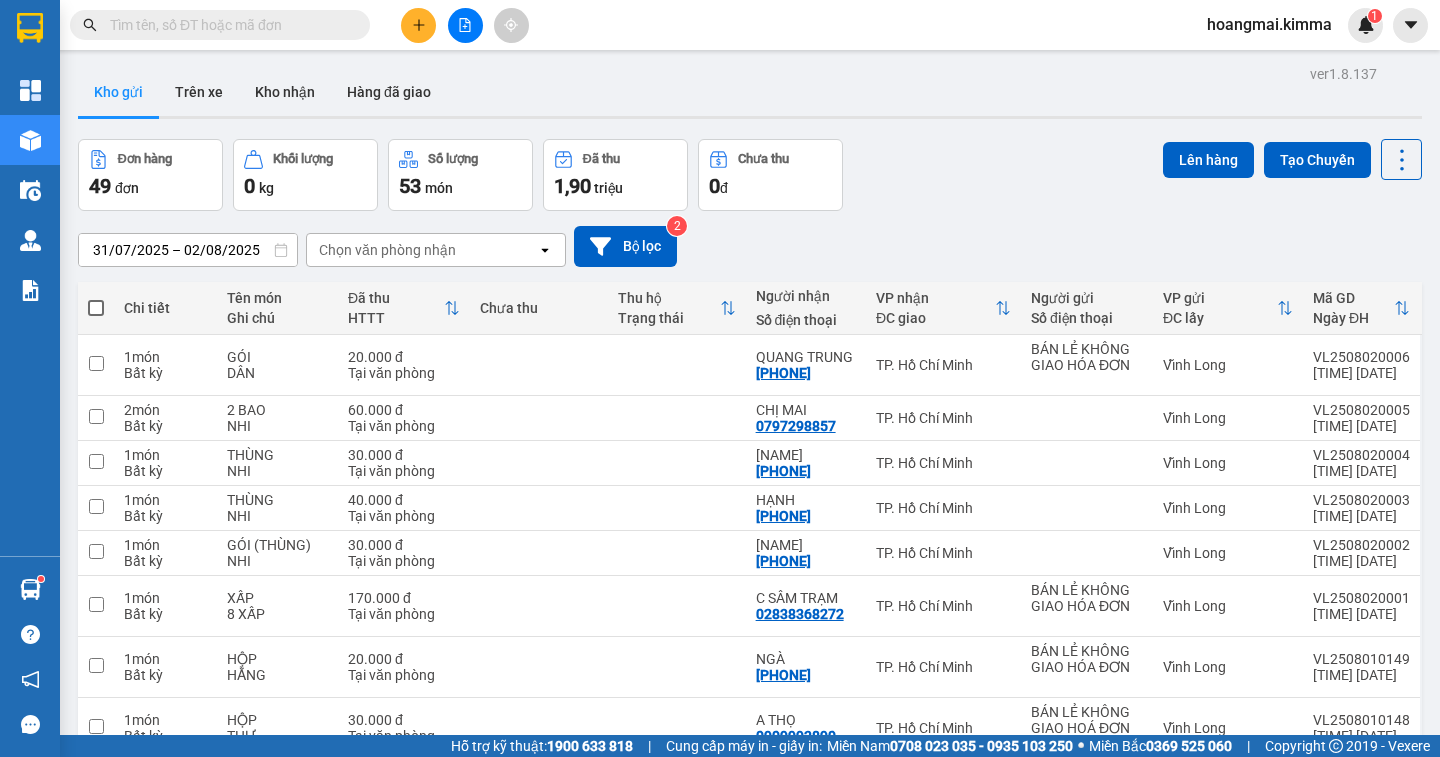 scroll, scrollTop: 228, scrollLeft: 0, axis: vertical 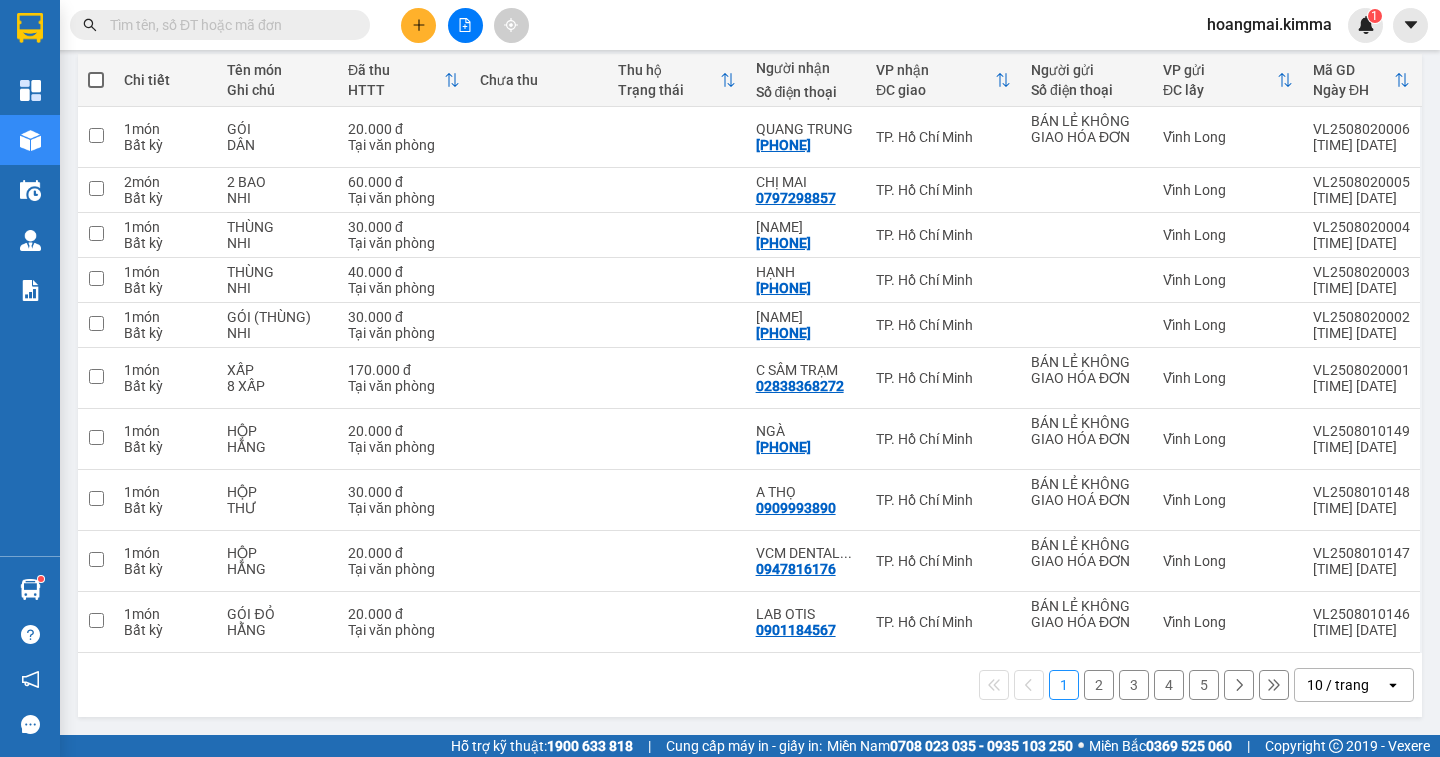 click on "10 / trang" at bounding box center (1338, 685) 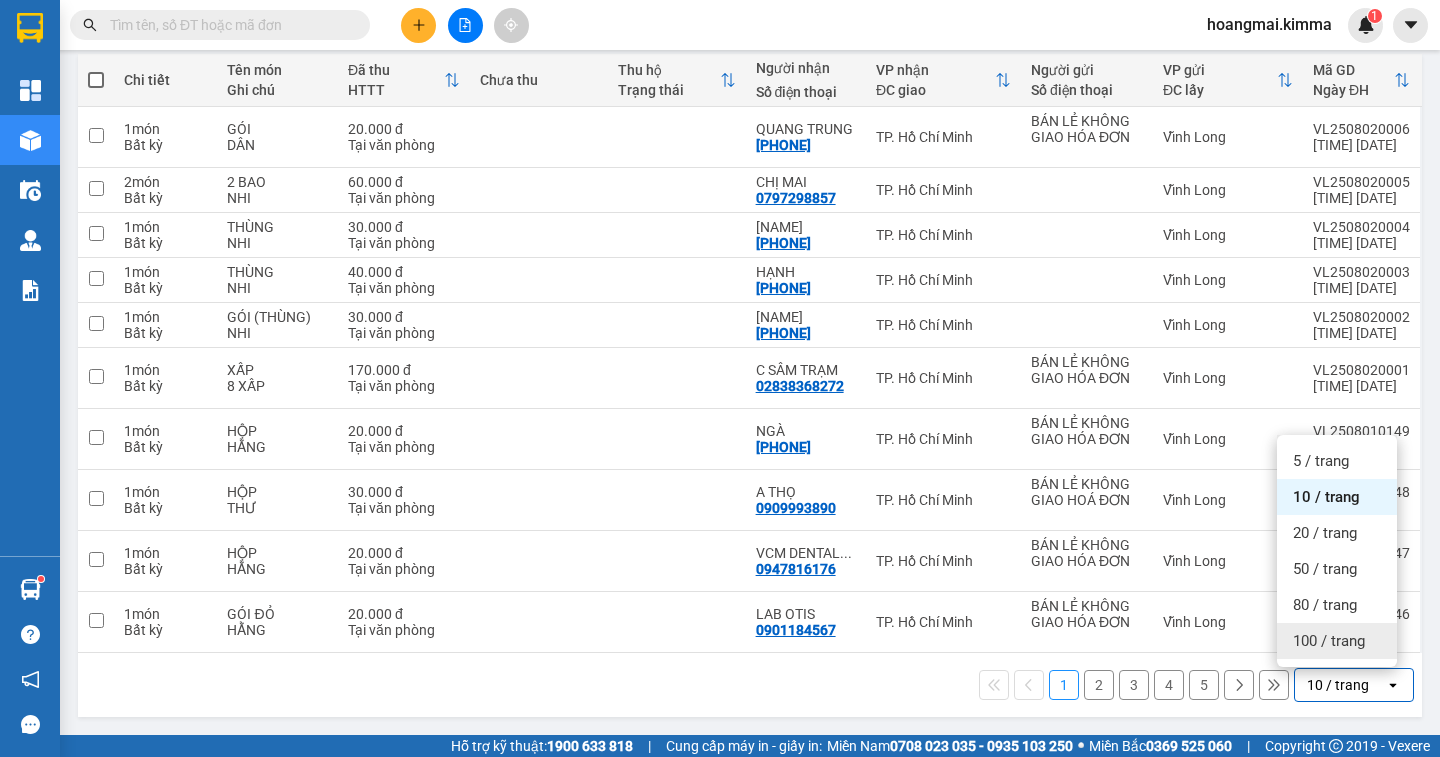 click on "100 / trang" at bounding box center [1329, 641] 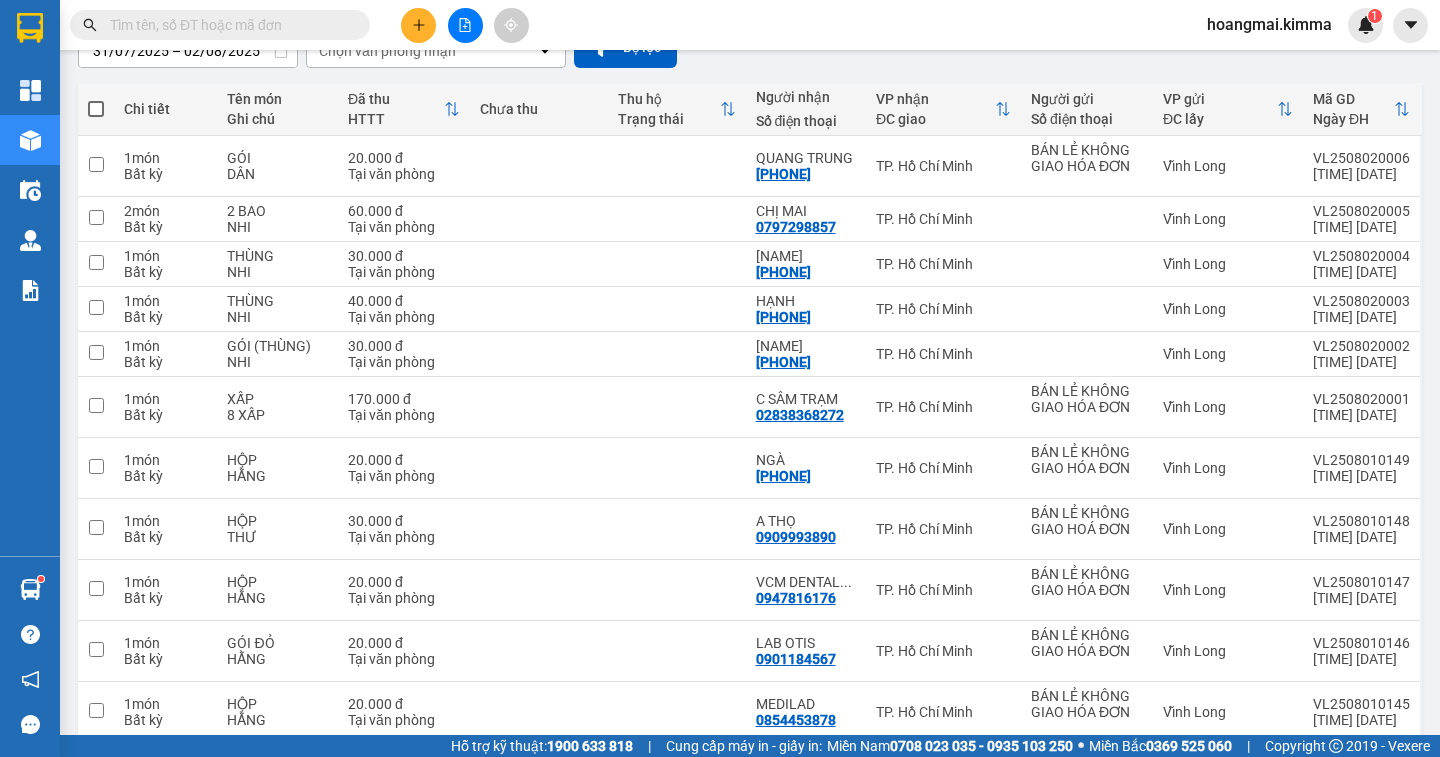 scroll, scrollTop: 0, scrollLeft: 0, axis: both 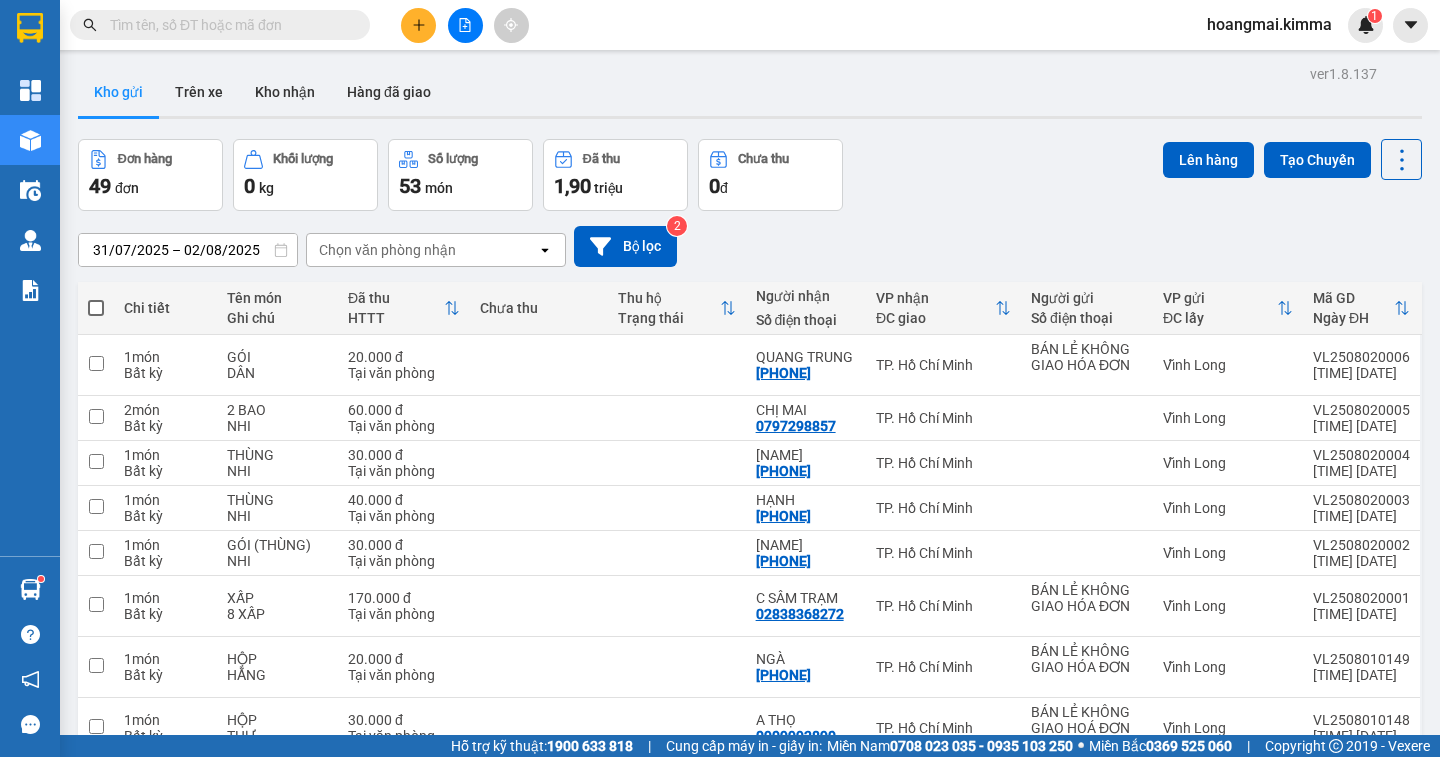 click at bounding box center (96, 308) 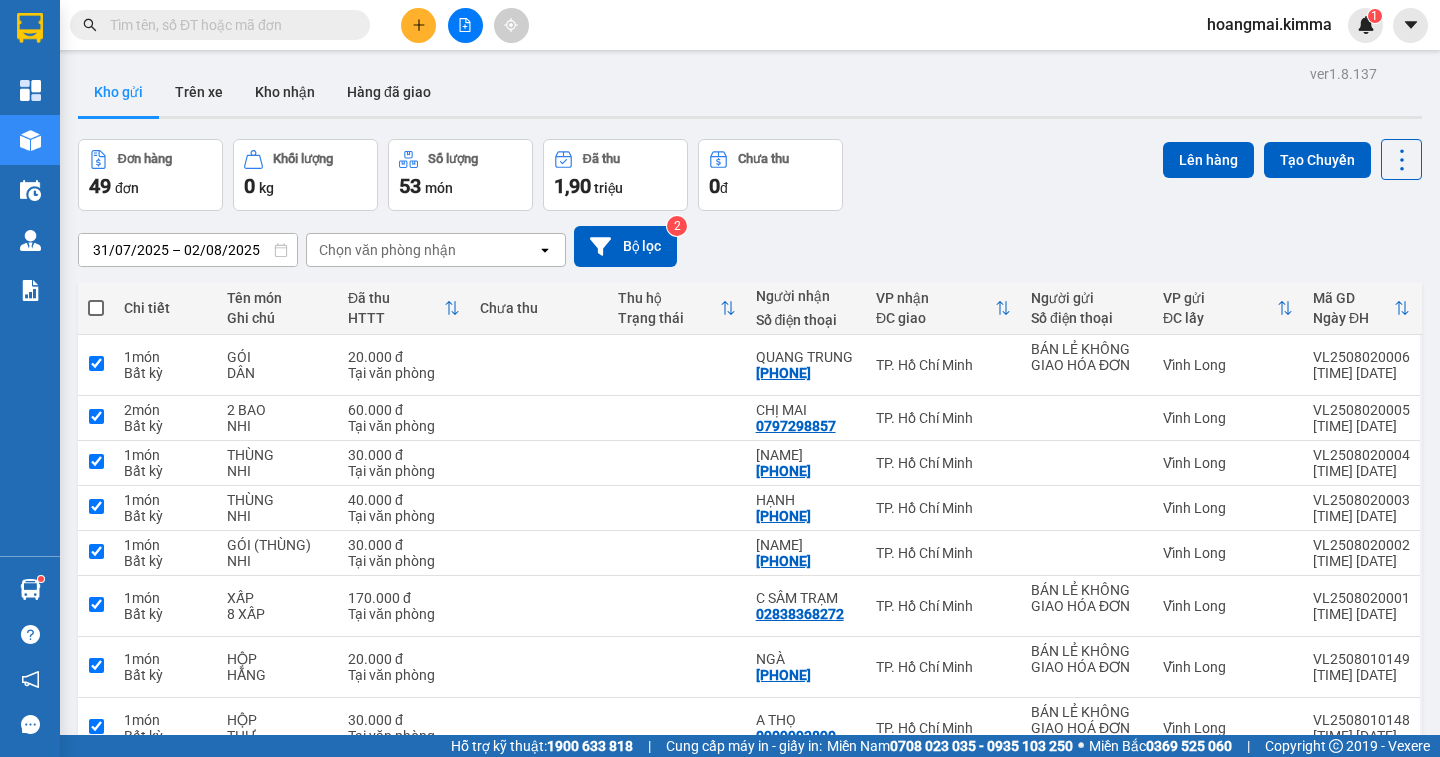checkbox on "true" 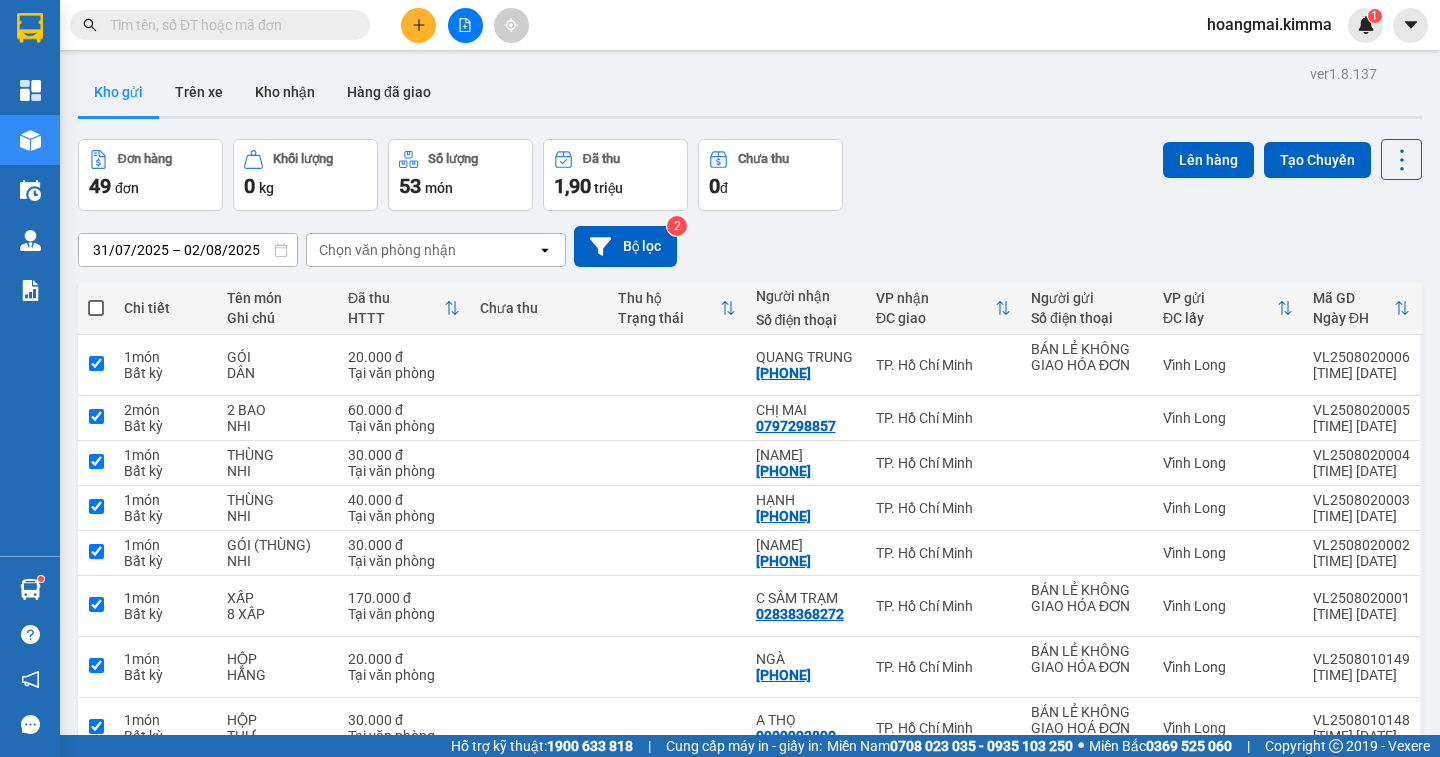 checkbox on "true" 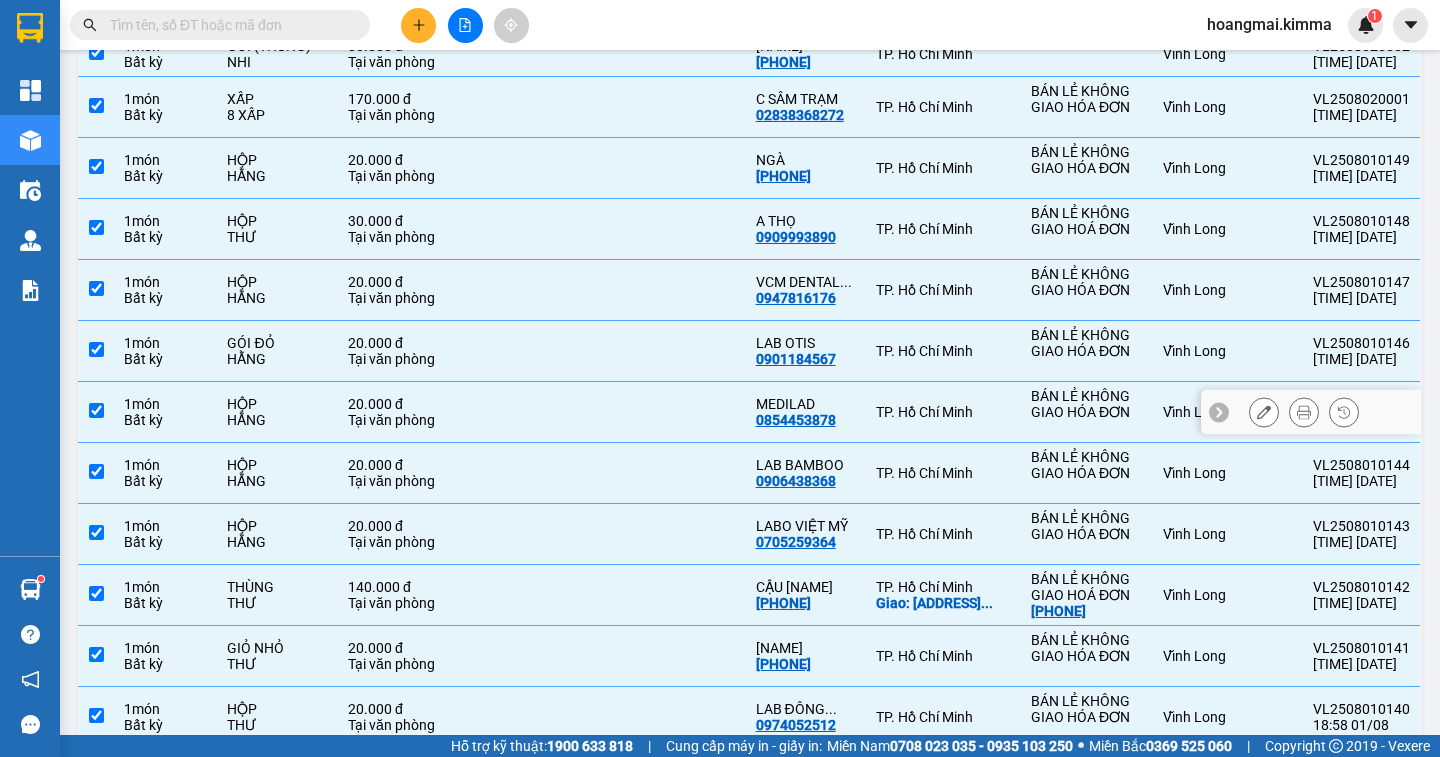 scroll, scrollTop: 199, scrollLeft: 0, axis: vertical 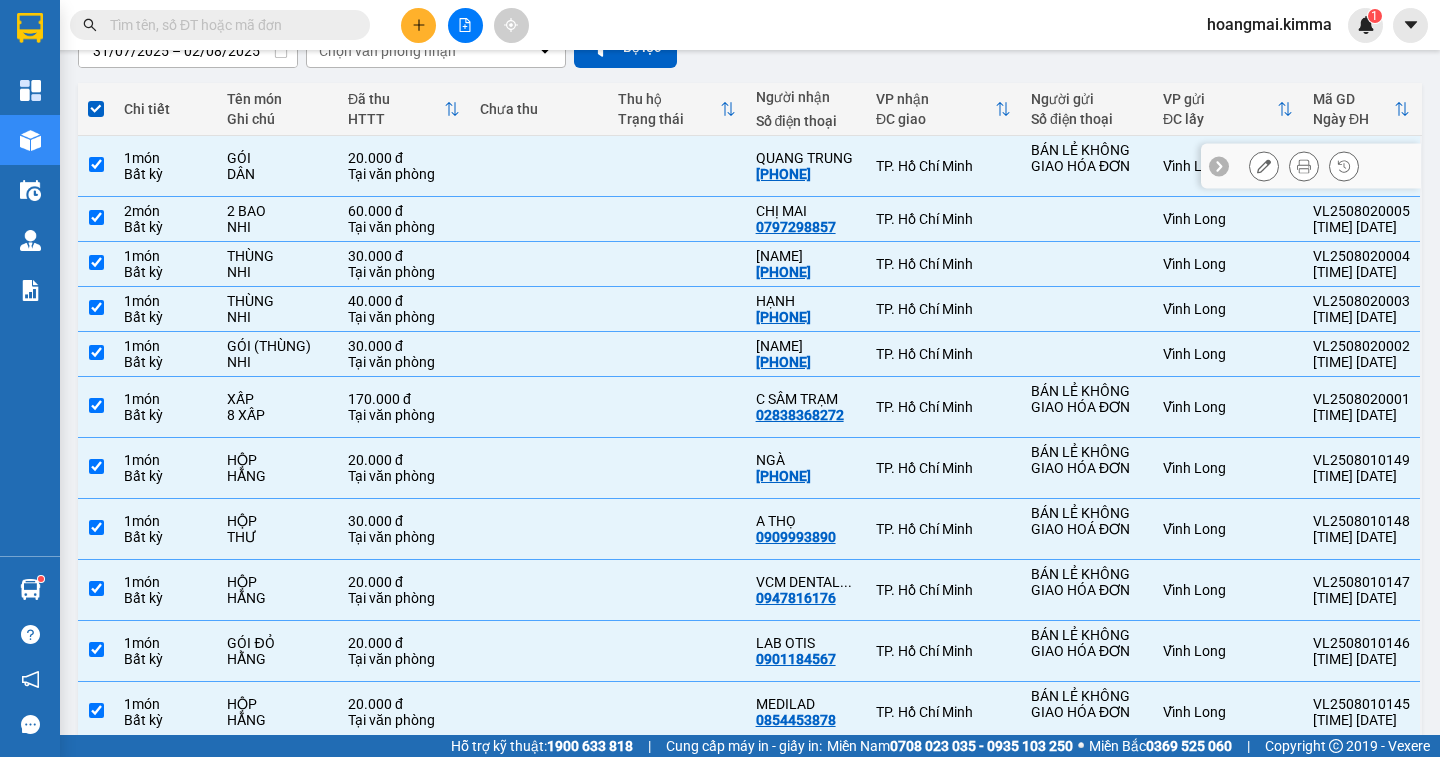 click at bounding box center (96, 164) 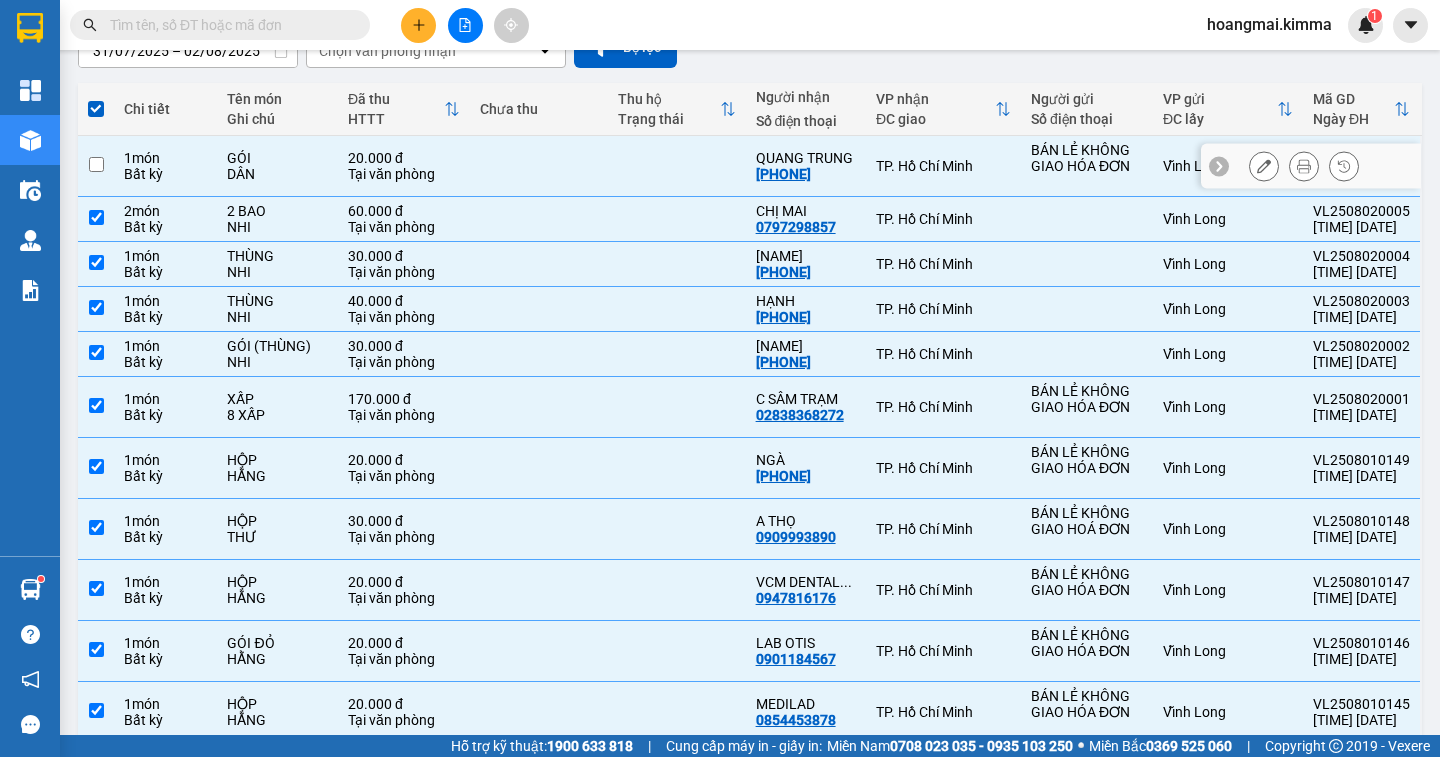 checkbox on "false" 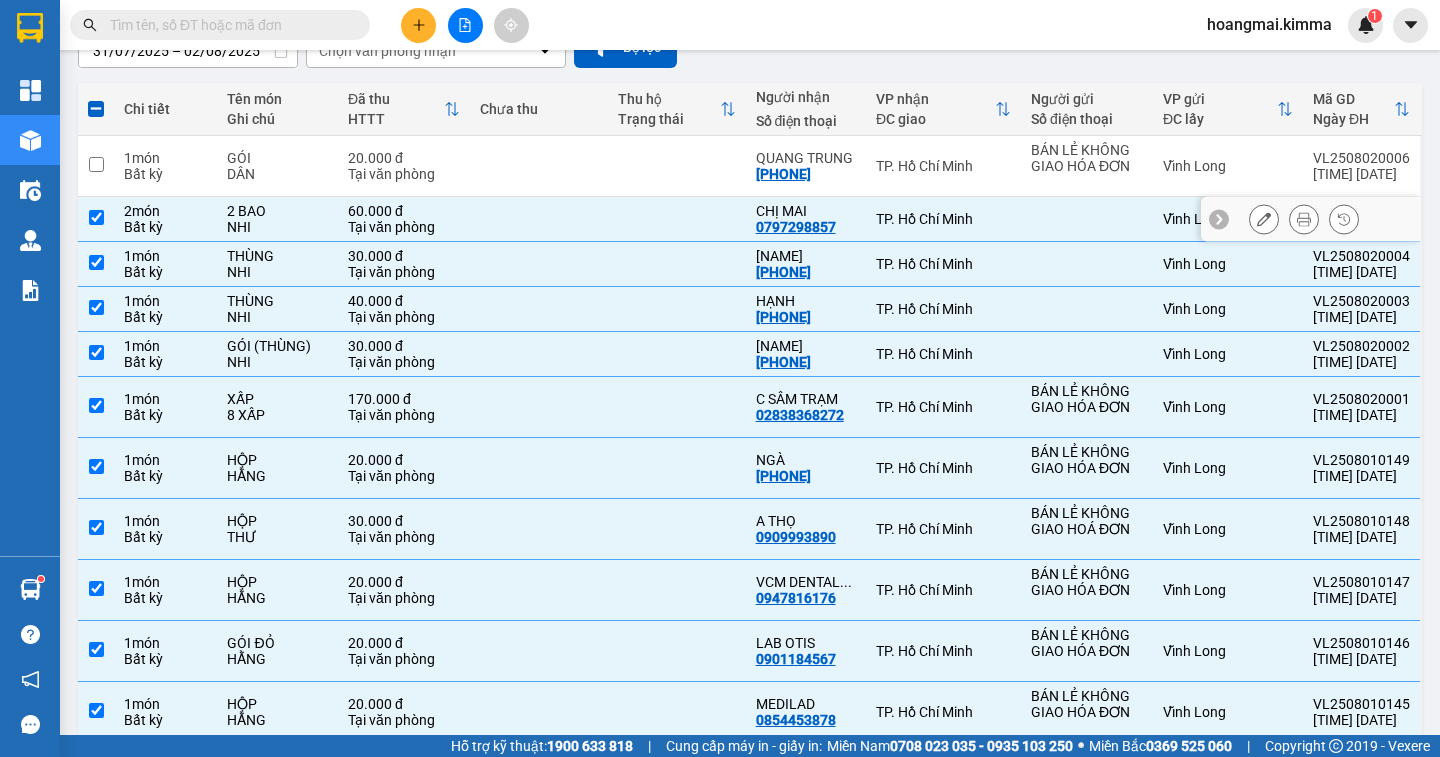 click at bounding box center (96, 217) 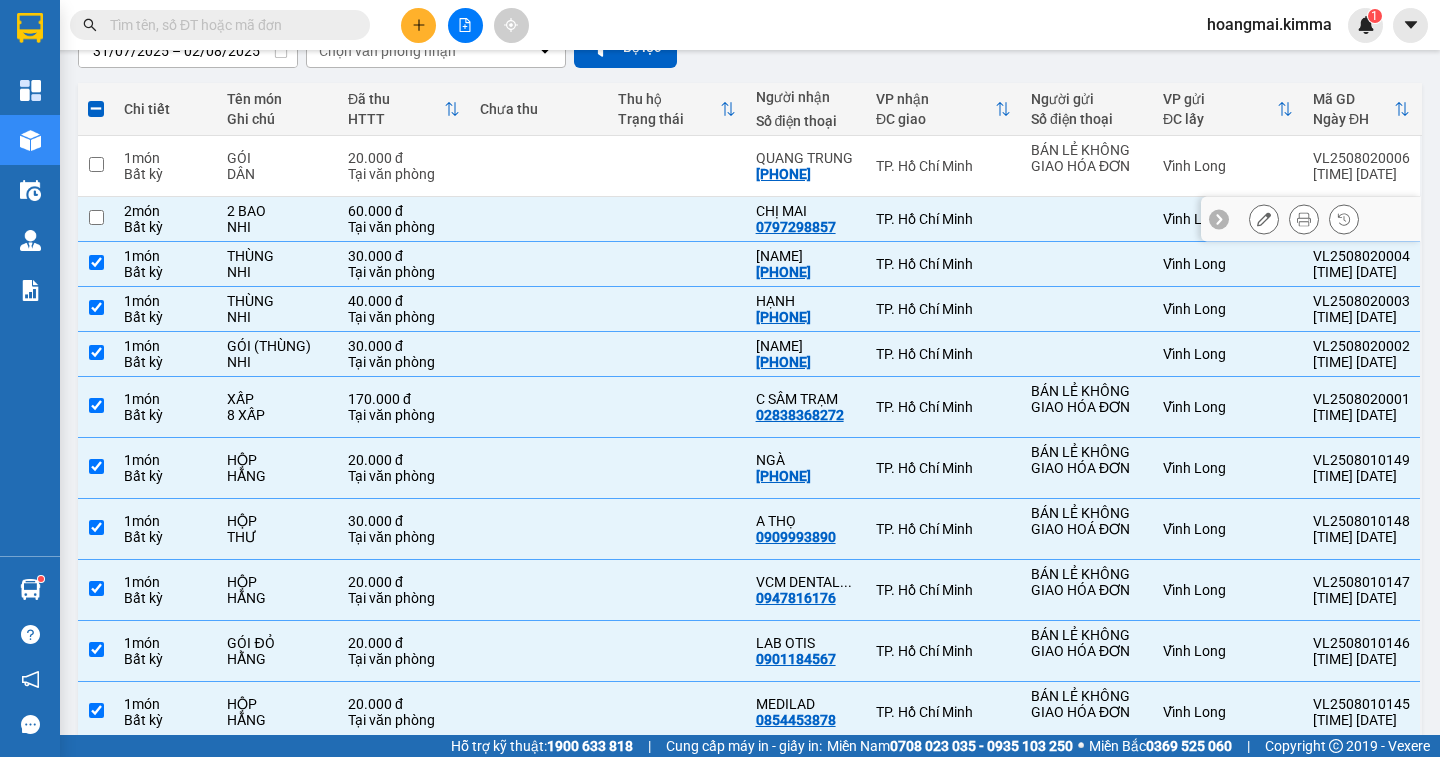 checkbox on "false" 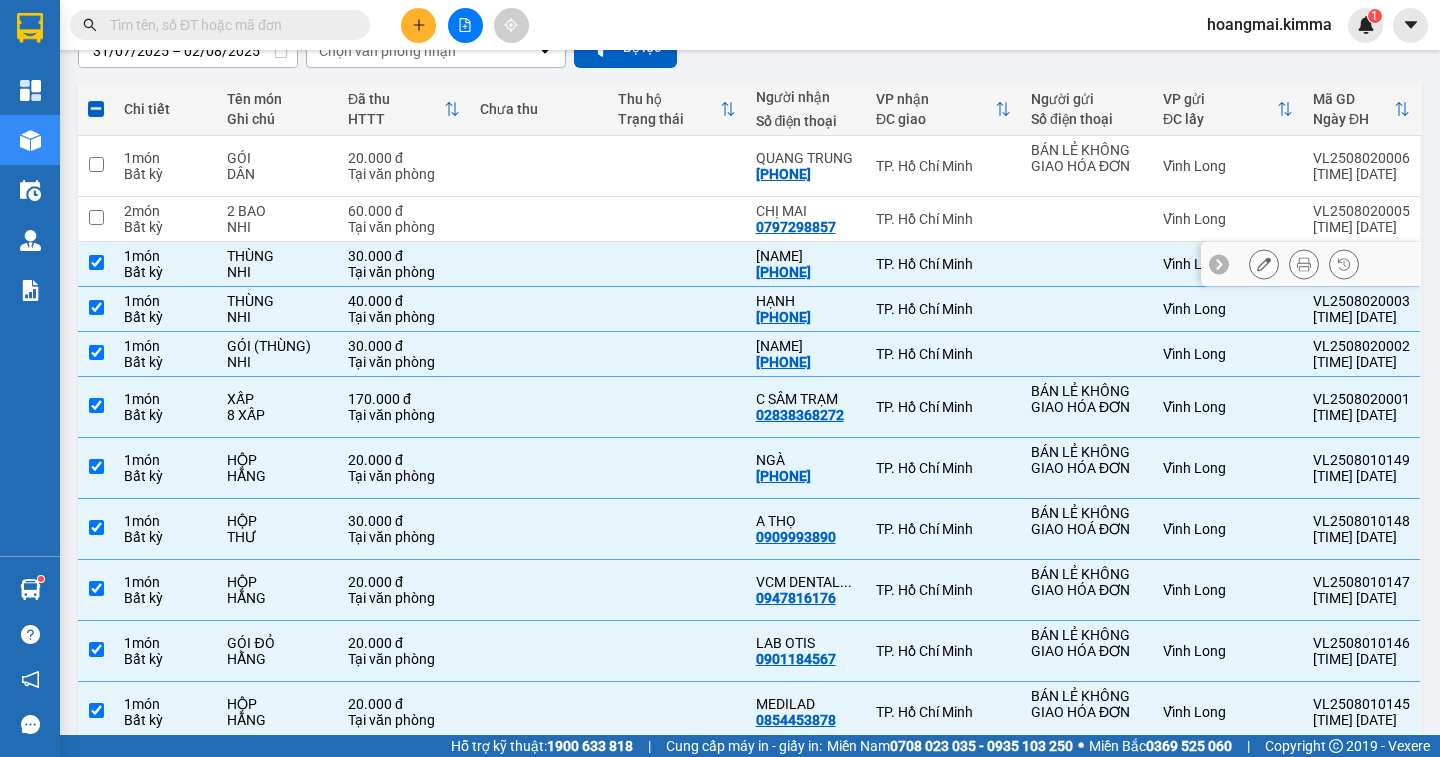 click at bounding box center (96, 262) 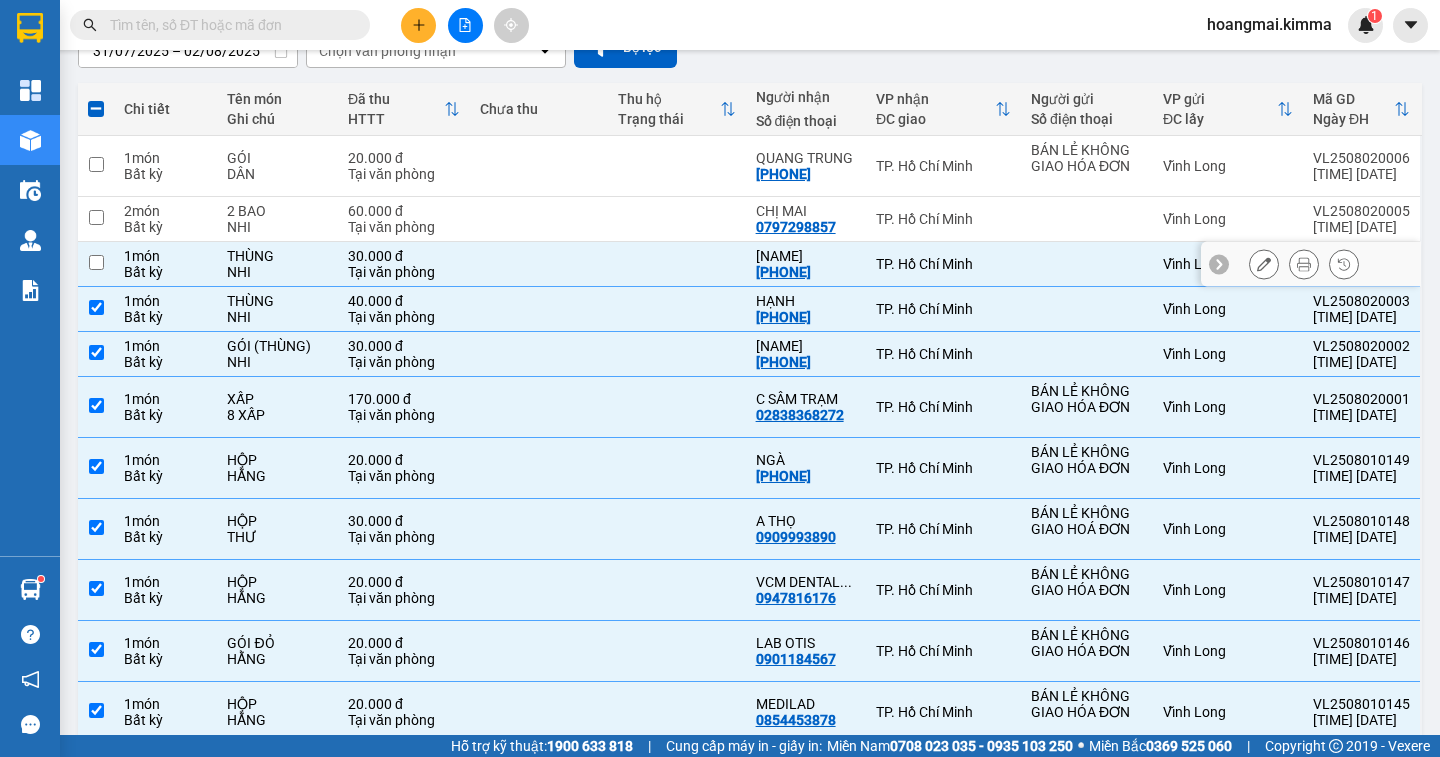 checkbox on "false" 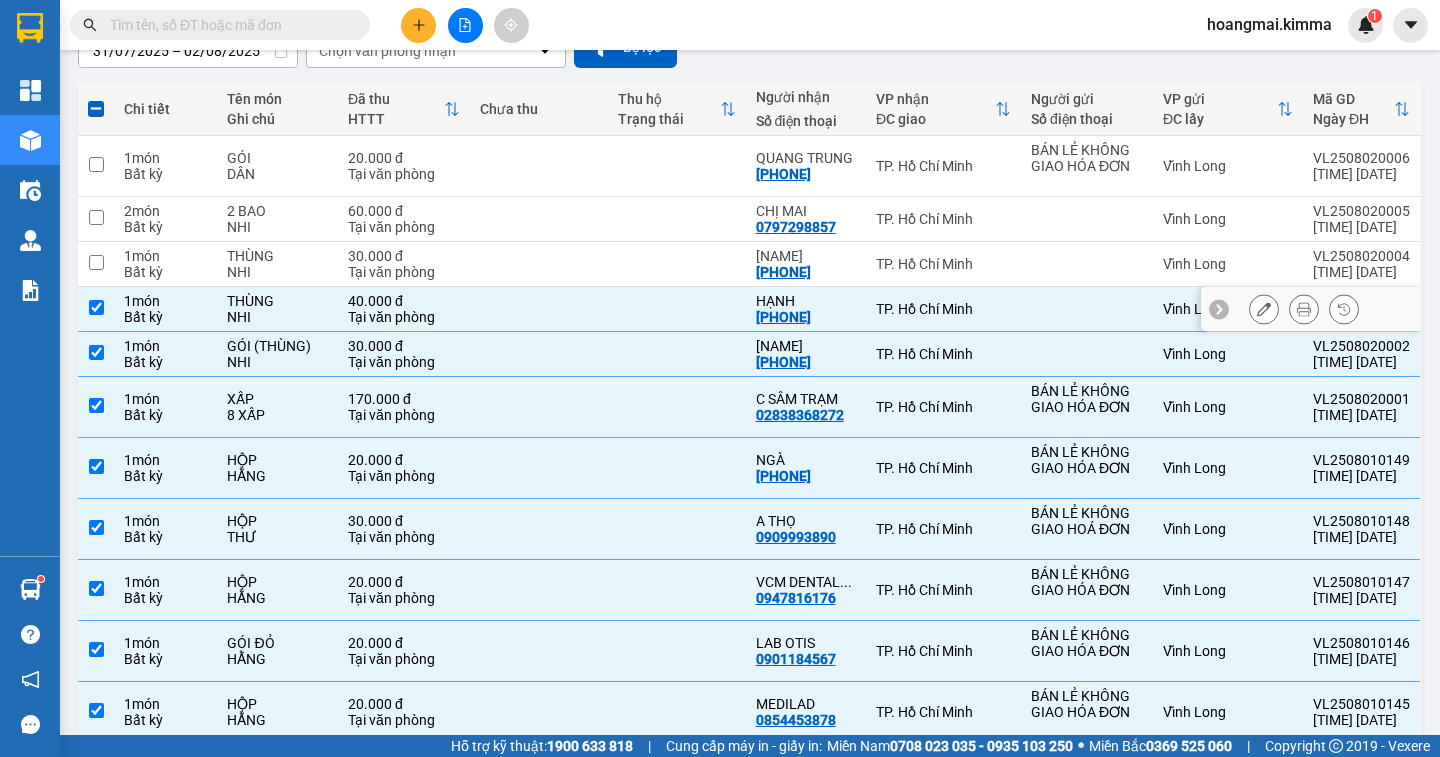 click at bounding box center (96, 307) 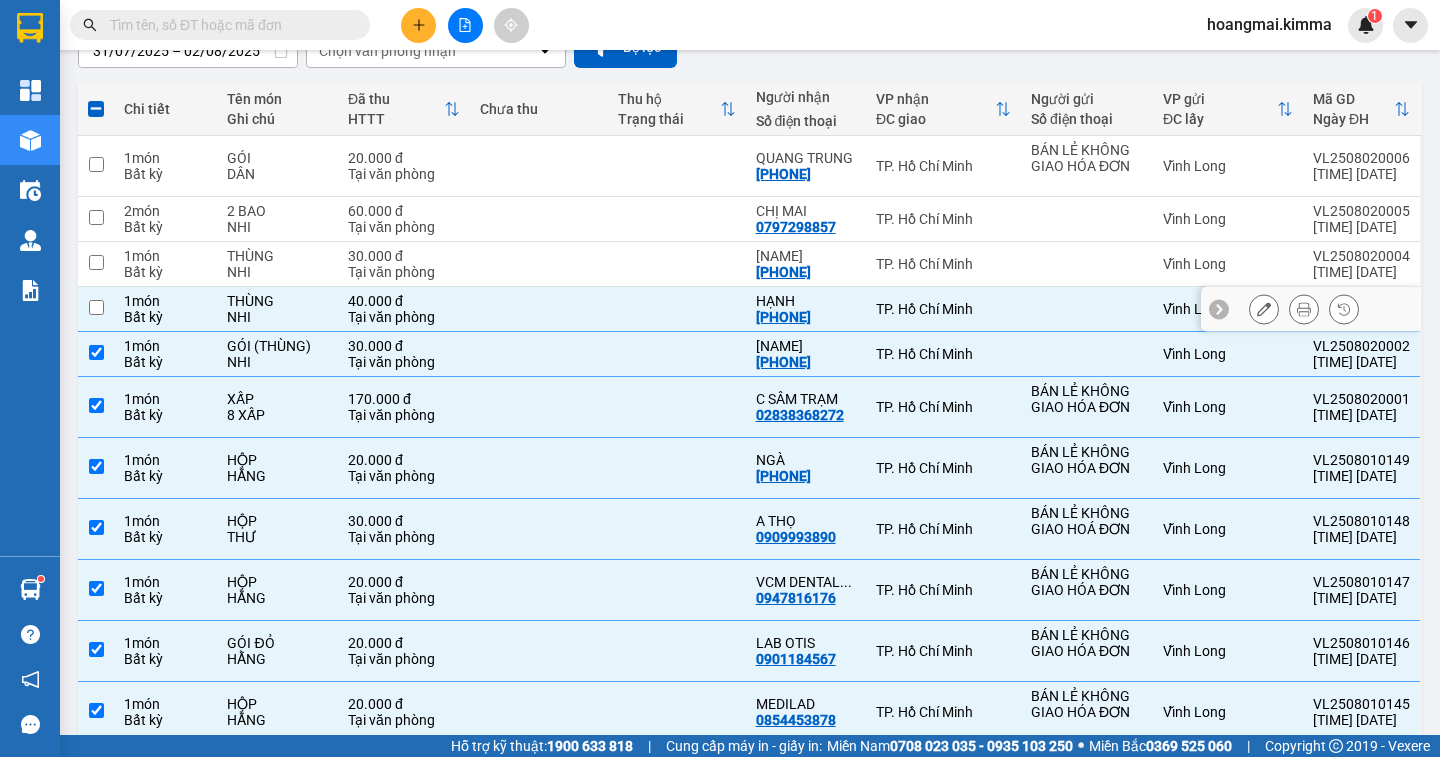 checkbox on "false" 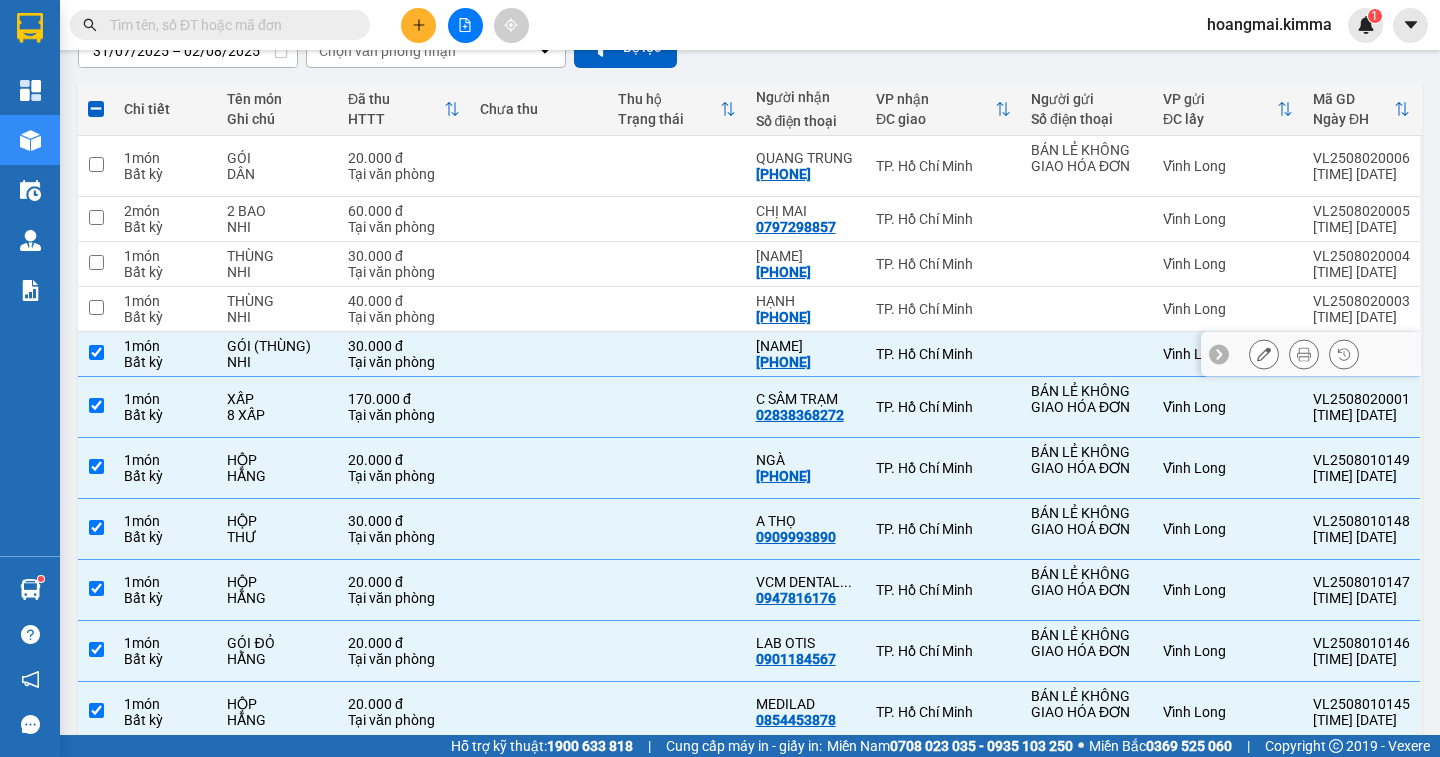 click at bounding box center [96, 352] 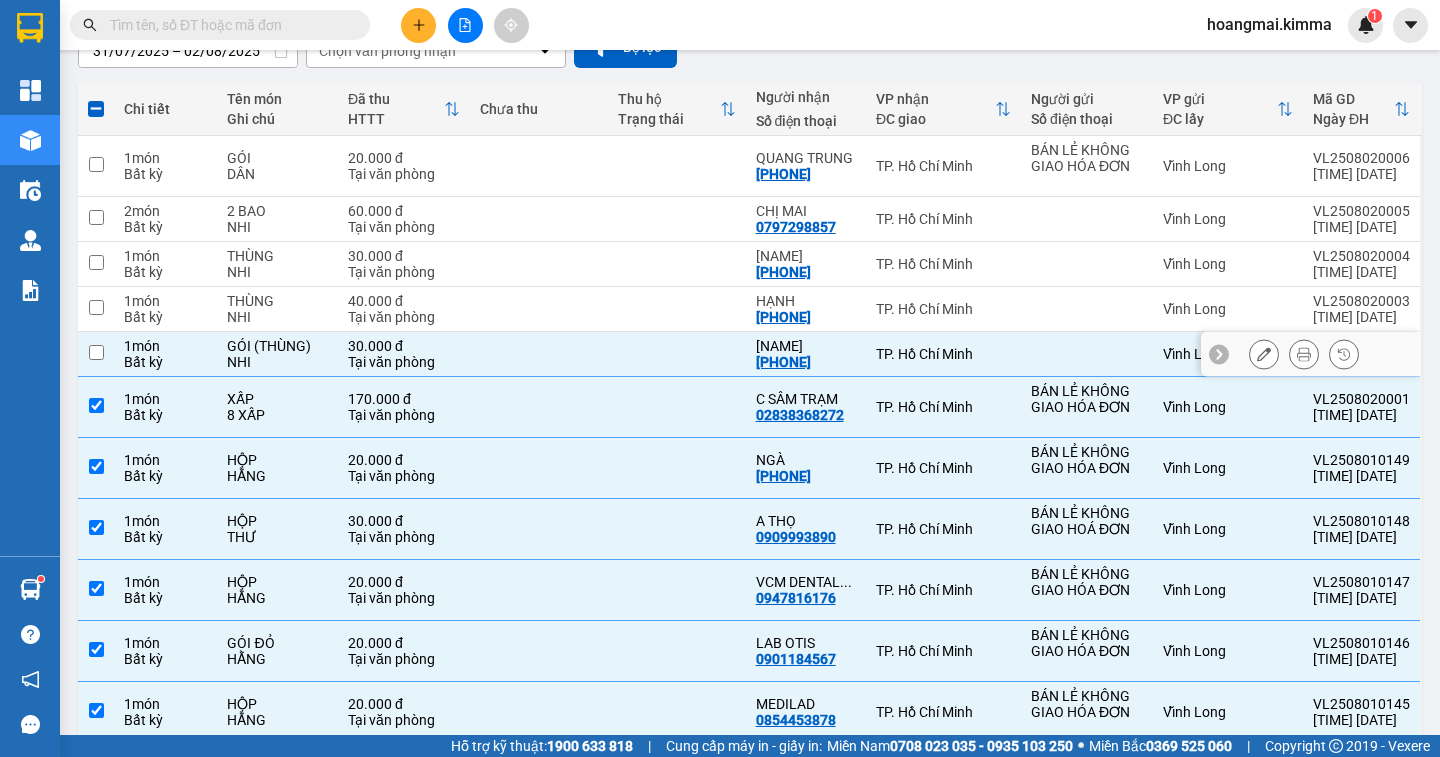 checkbox on "false" 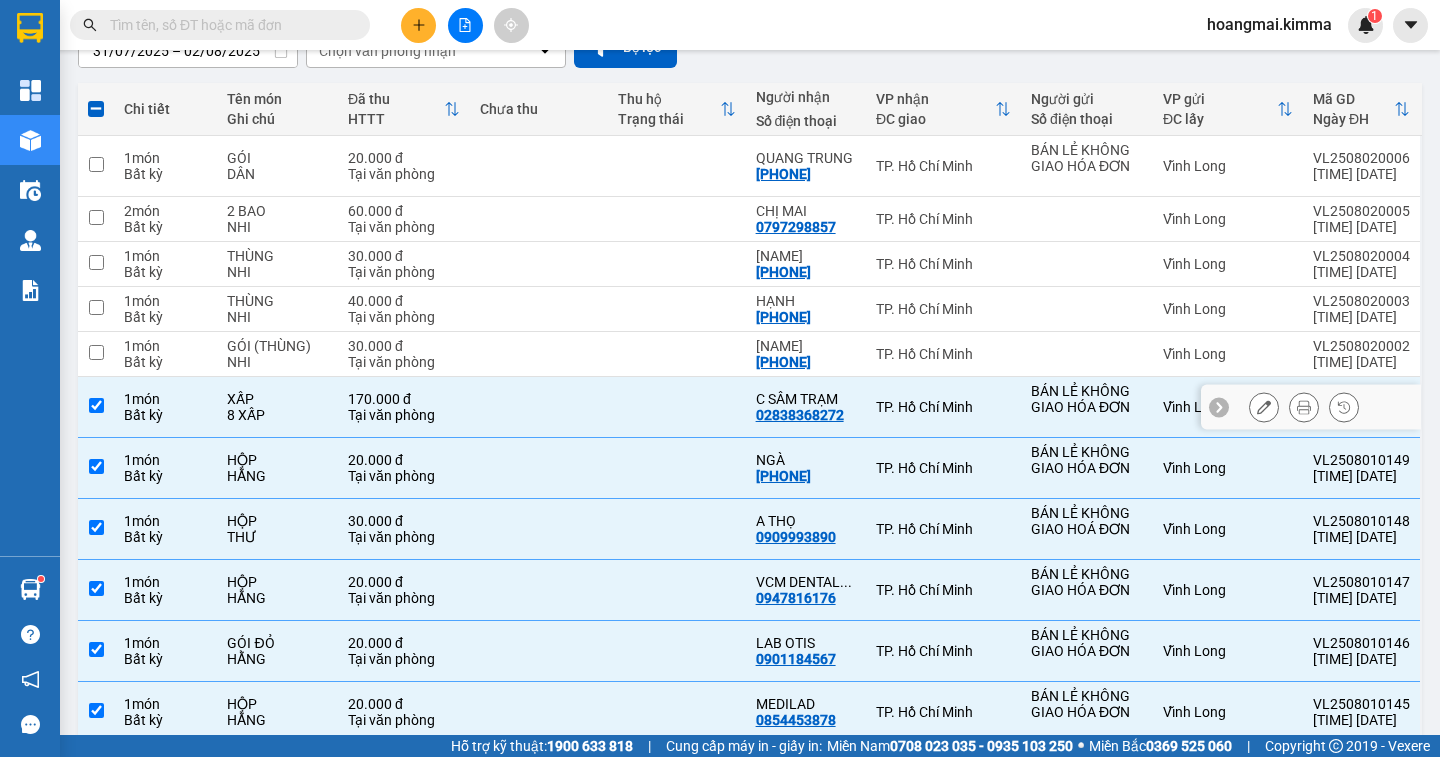 click at bounding box center [96, 405] 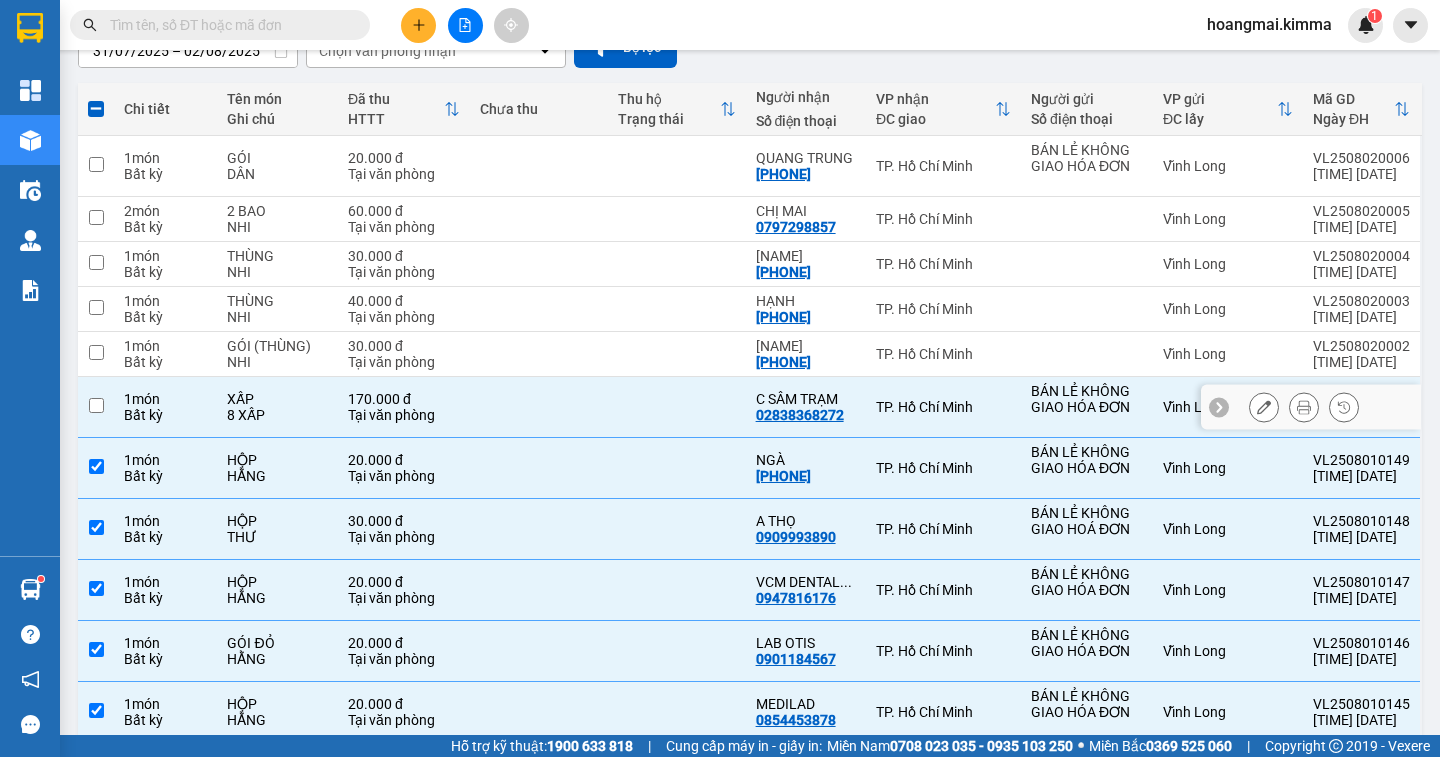 checkbox on "false" 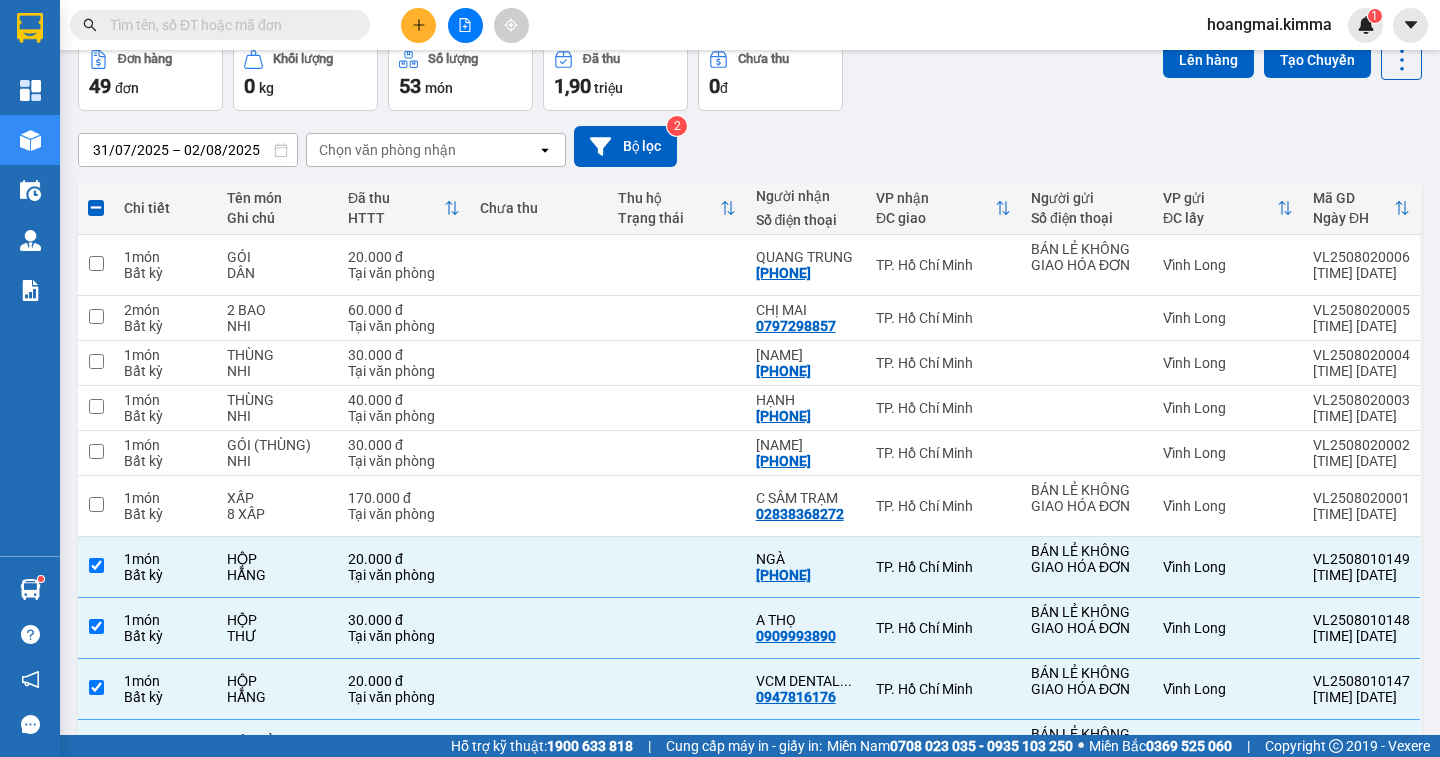 scroll, scrollTop: 0, scrollLeft: 0, axis: both 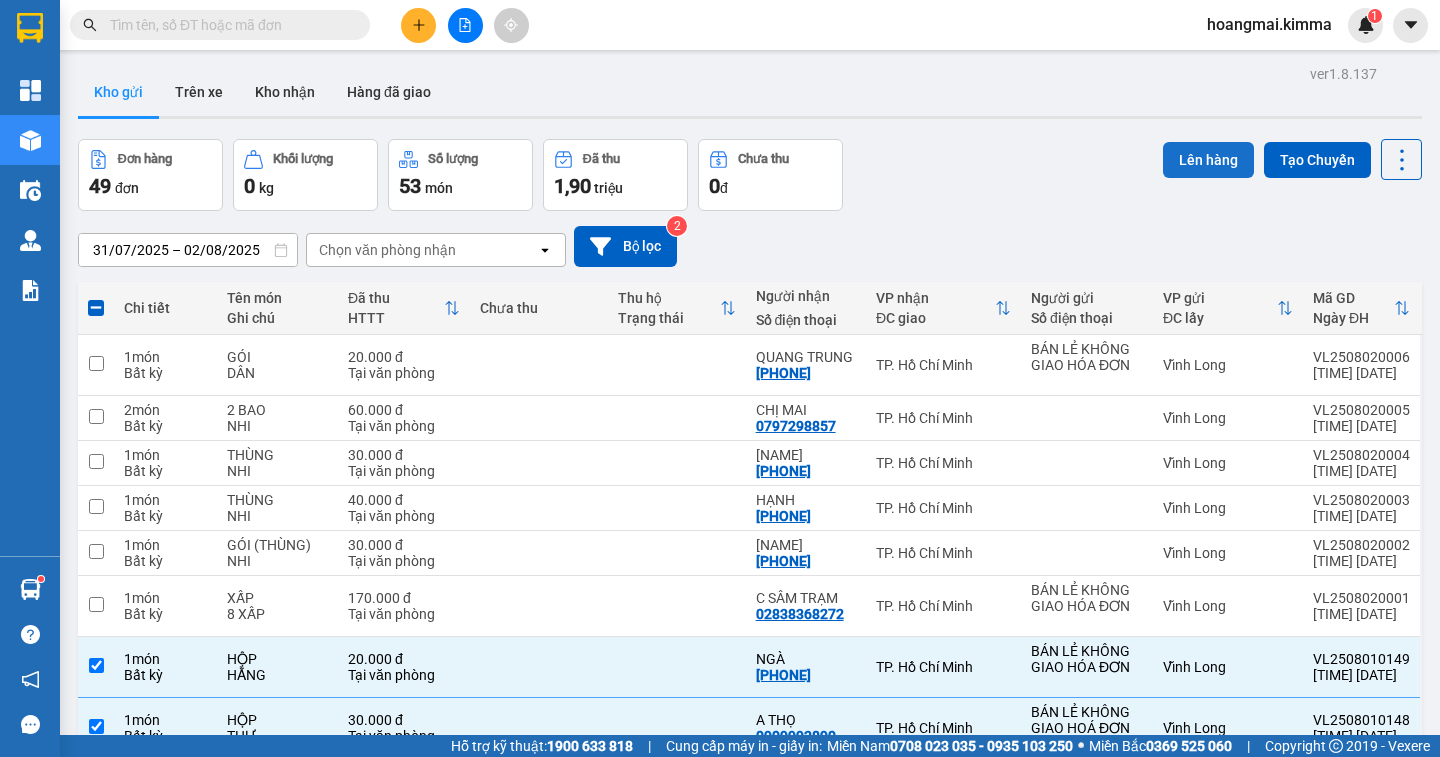 click on "Lên hàng" at bounding box center (1208, 160) 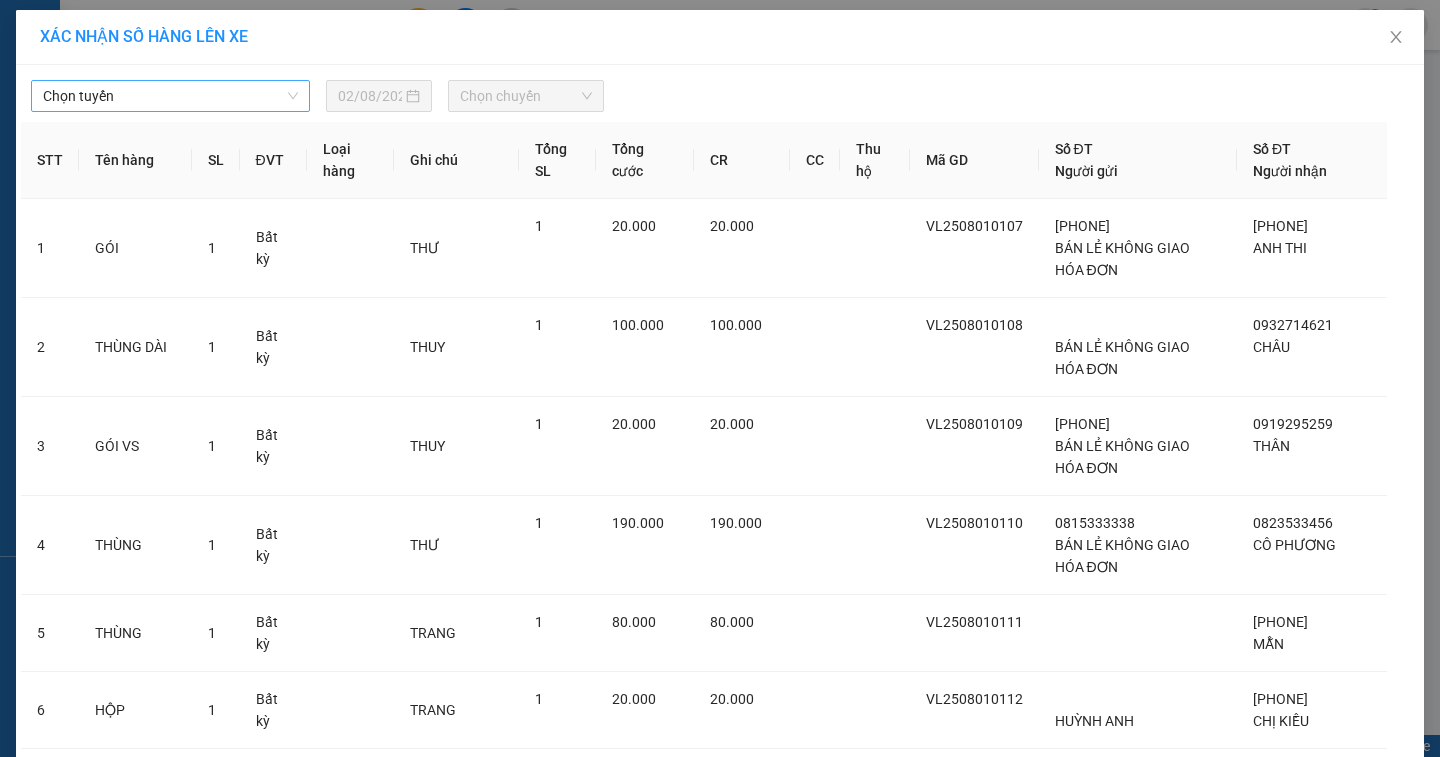 click on "Chọn tuyến" at bounding box center (170, 96) 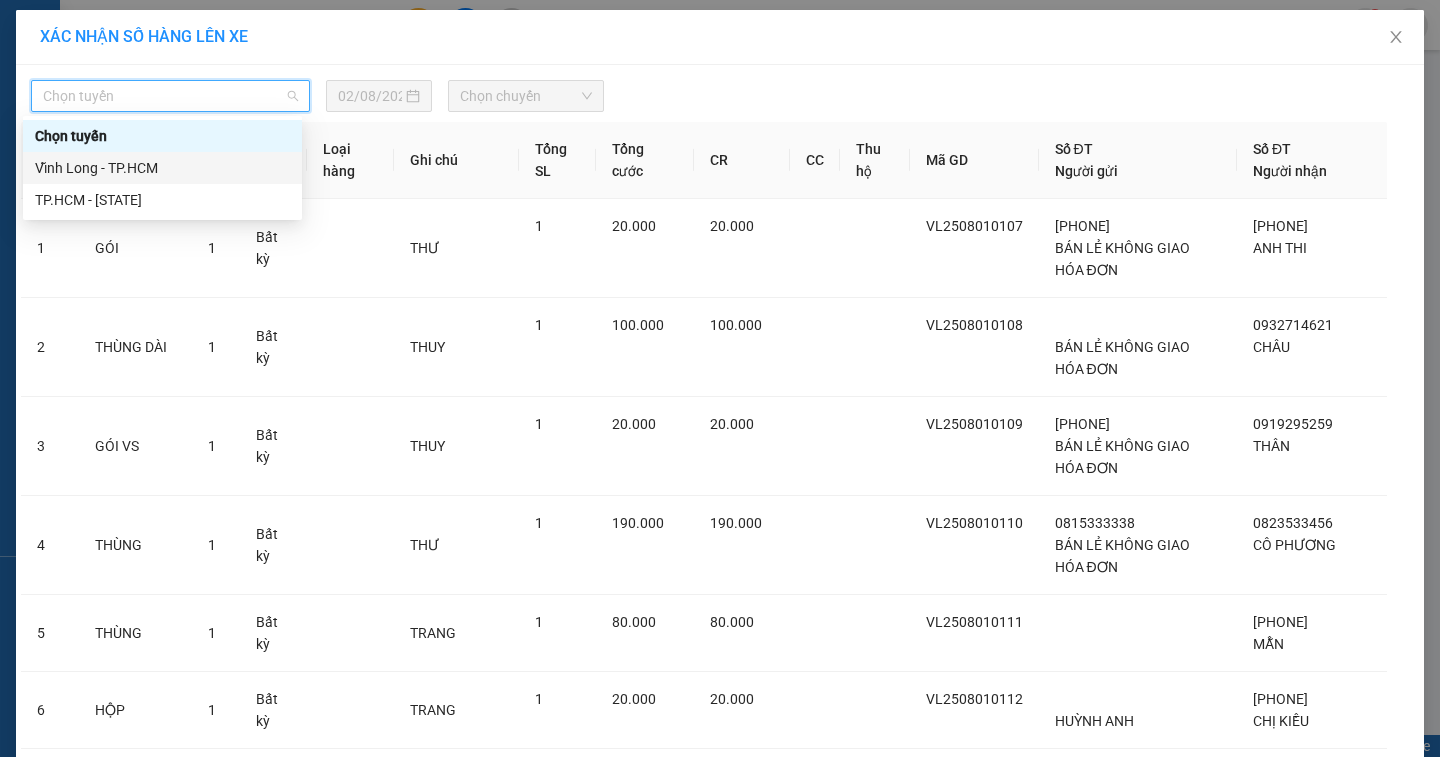 click on "Vĩnh Long - TP.HCM" at bounding box center [162, 168] 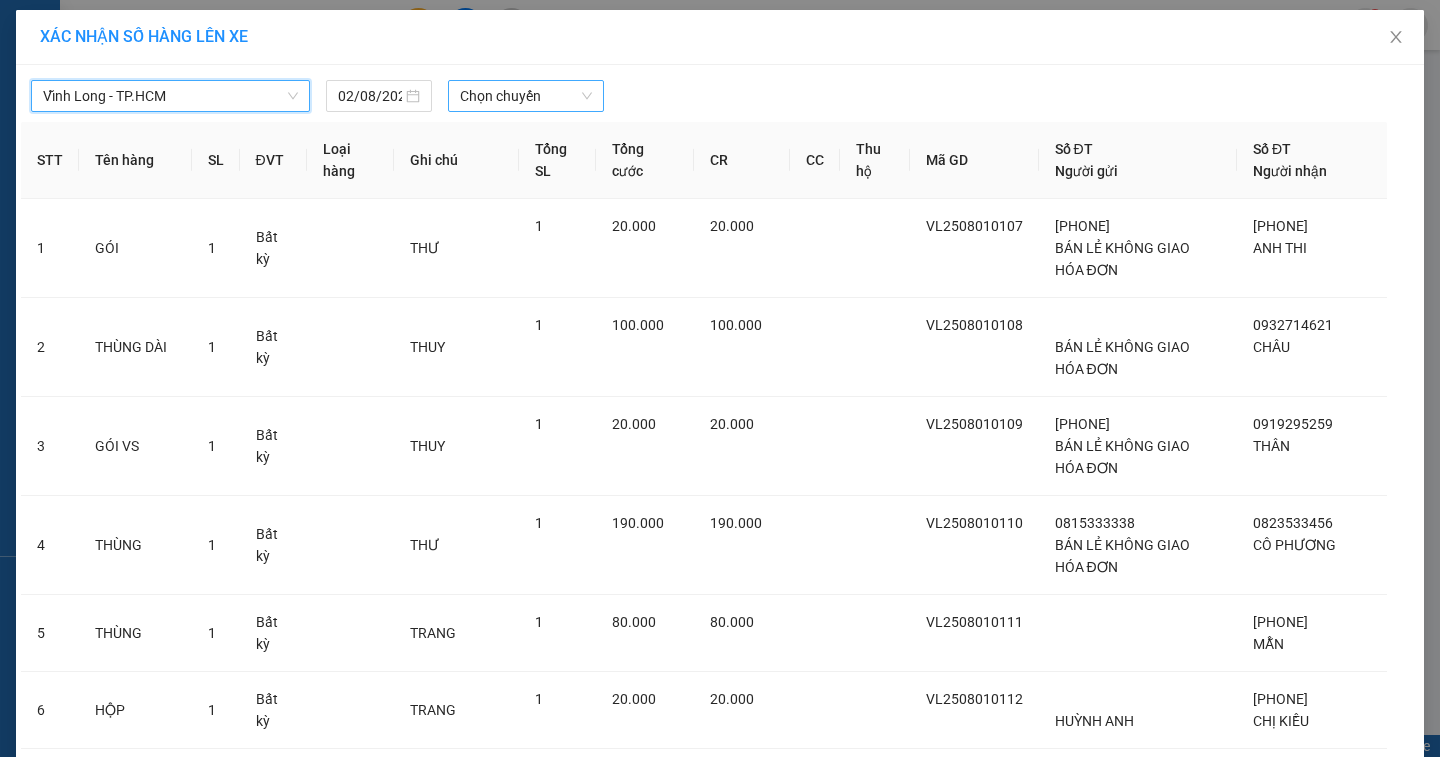 click on "Chọn chuyến" at bounding box center (526, 96) 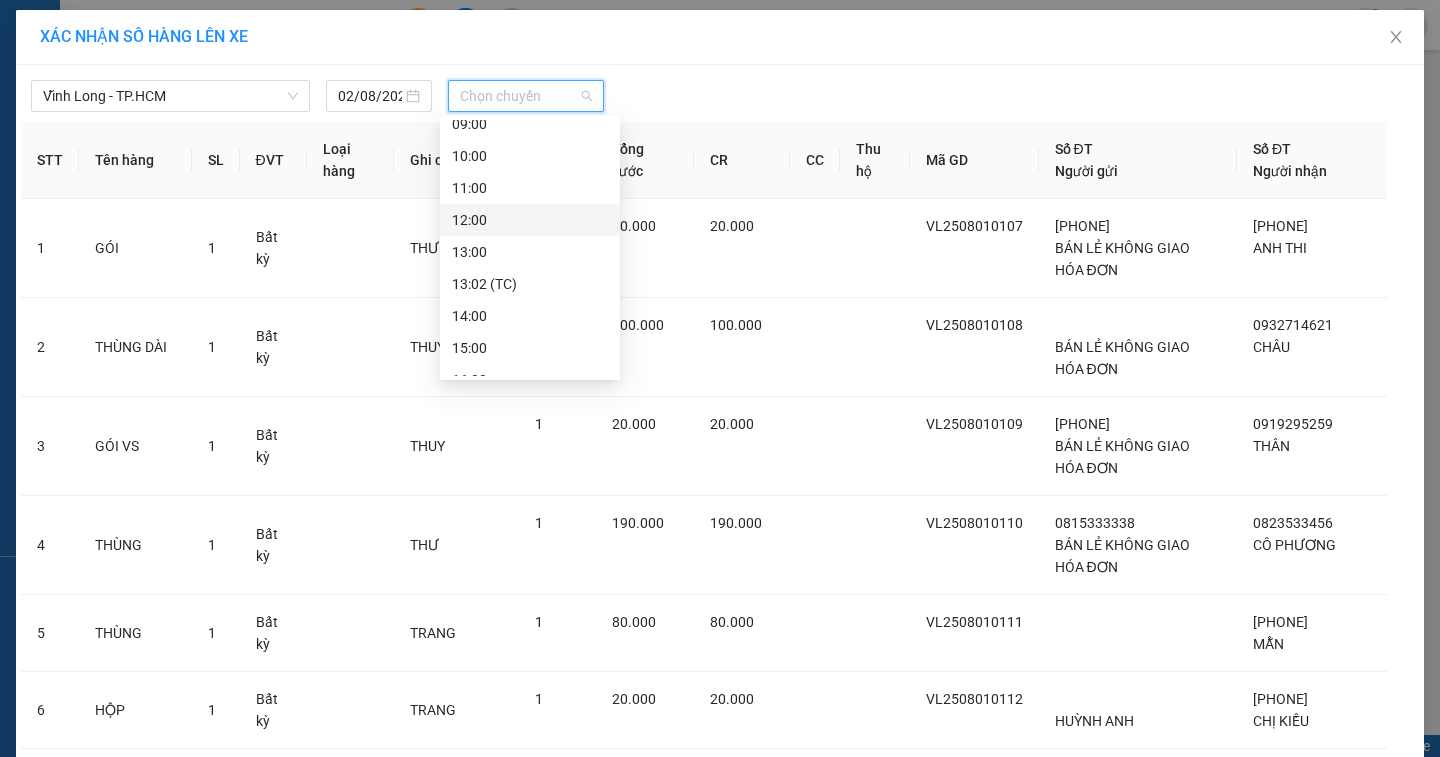 scroll, scrollTop: 0, scrollLeft: 0, axis: both 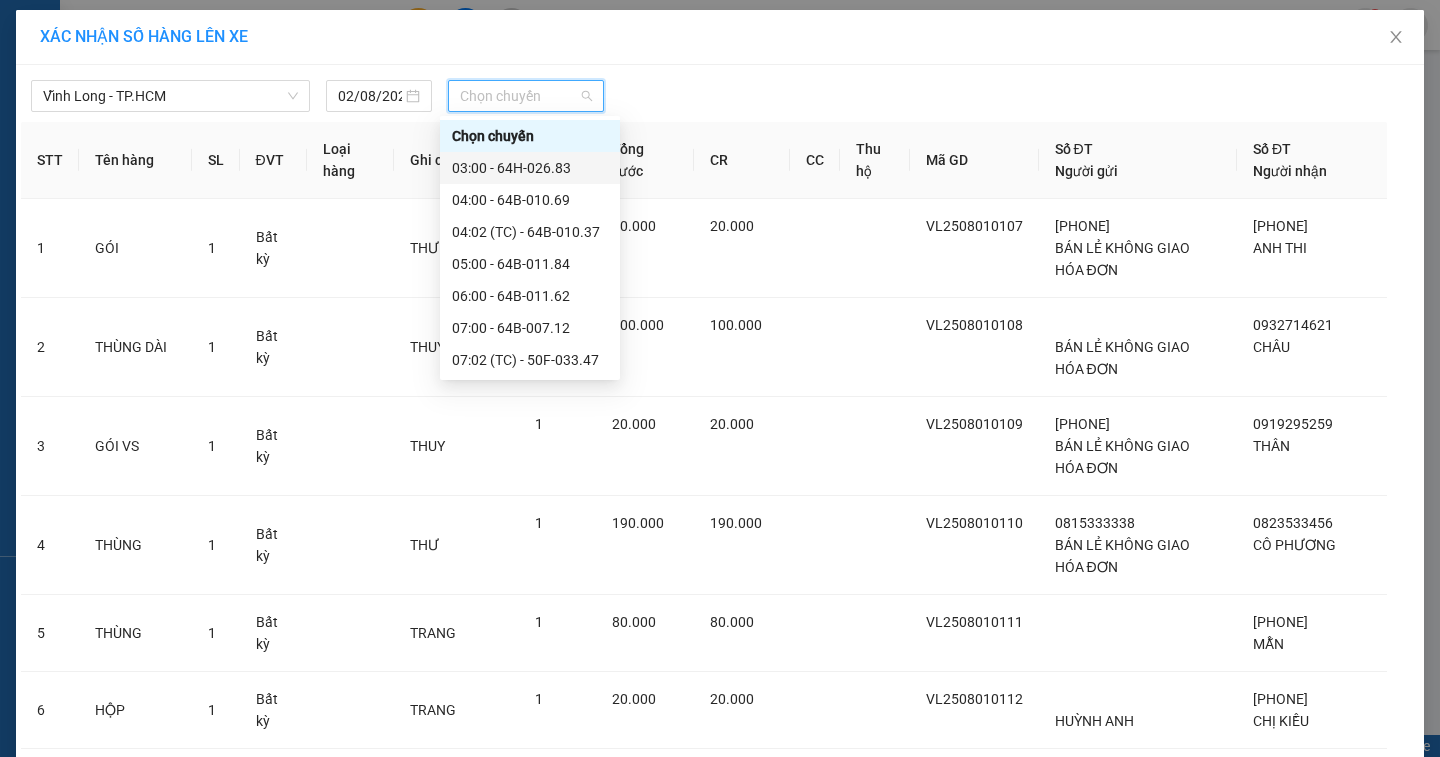 click on "03:00     - 64H-026.83" at bounding box center (530, 168) 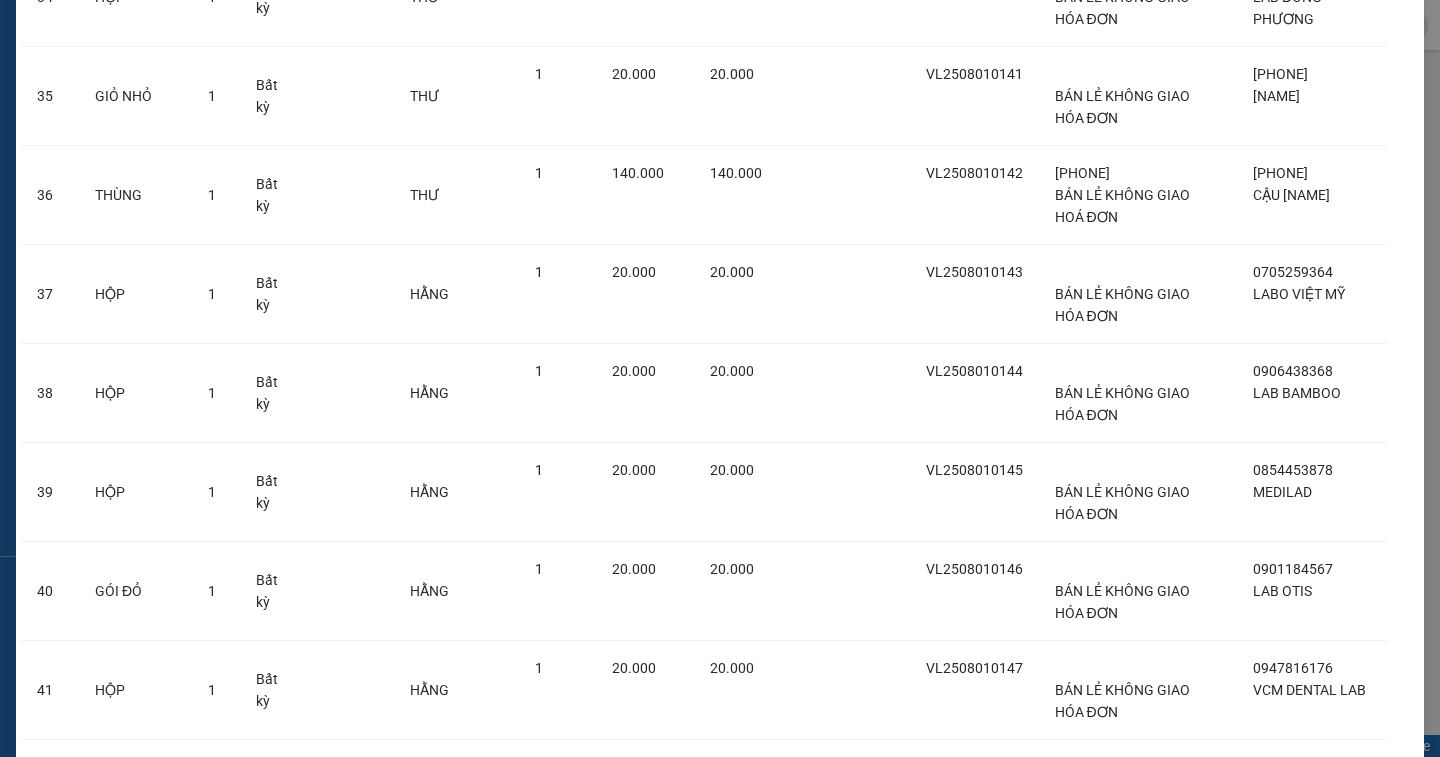 scroll, scrollTop: 3527, scrollLeft: 0, axis: vertical 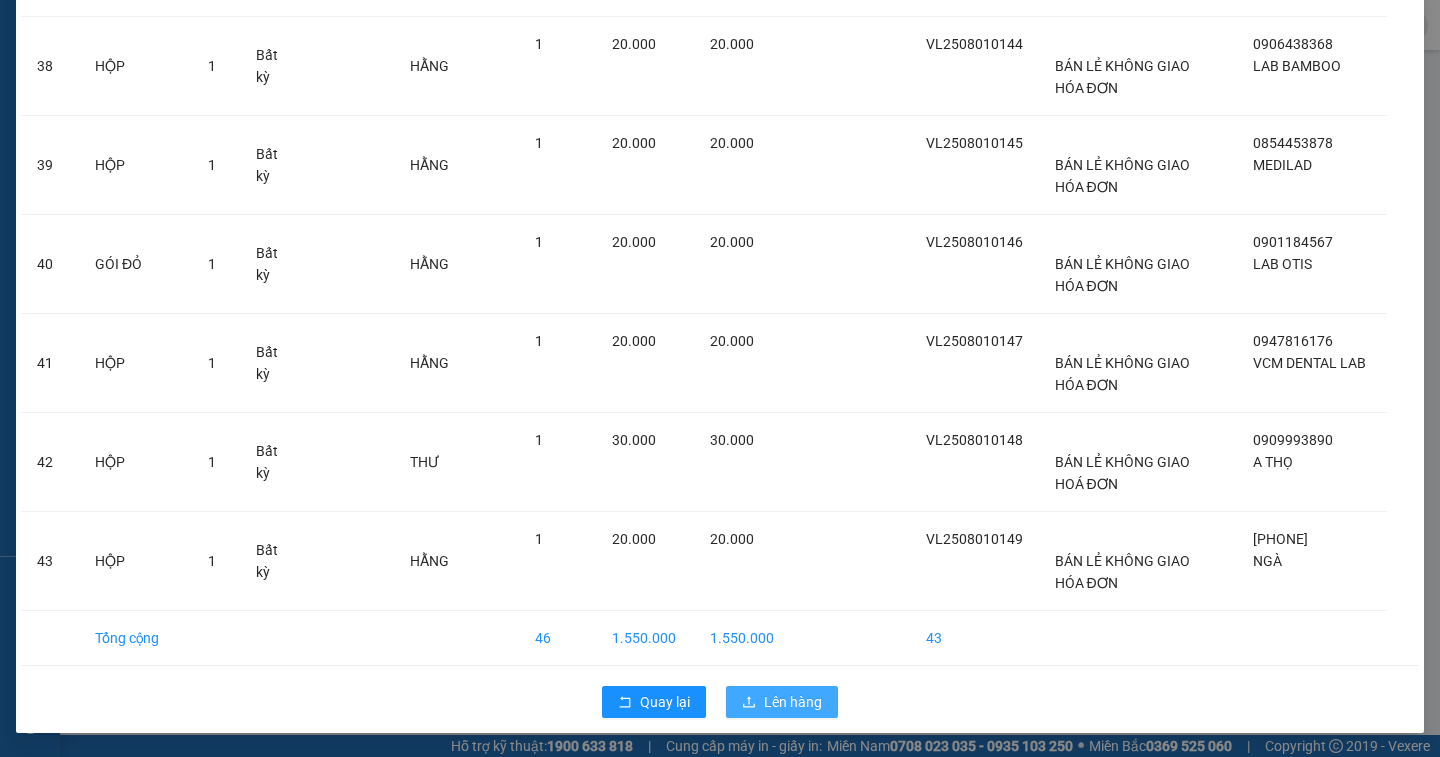 click on "Lên hàng" at bounding box center [793, 702] 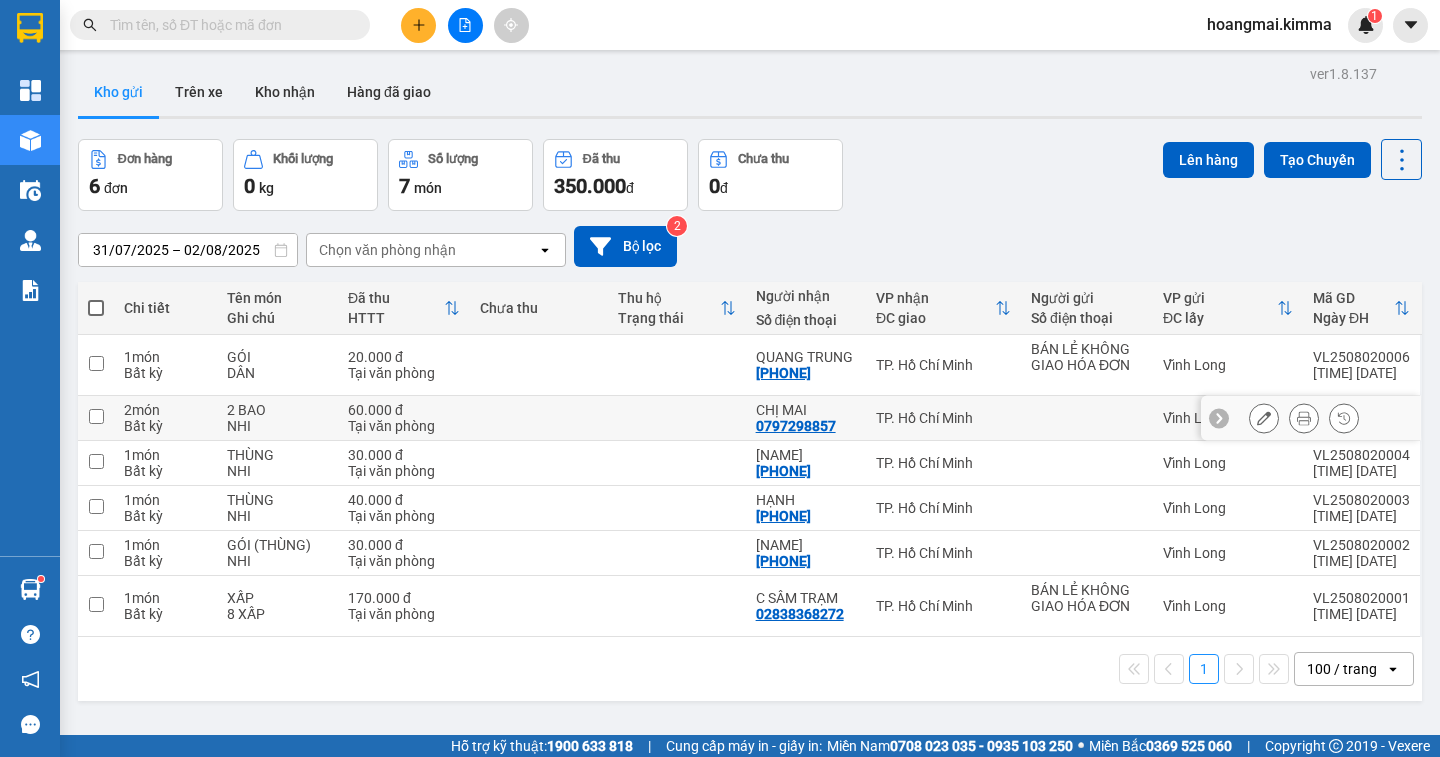 click at bounding box center (96, 416) 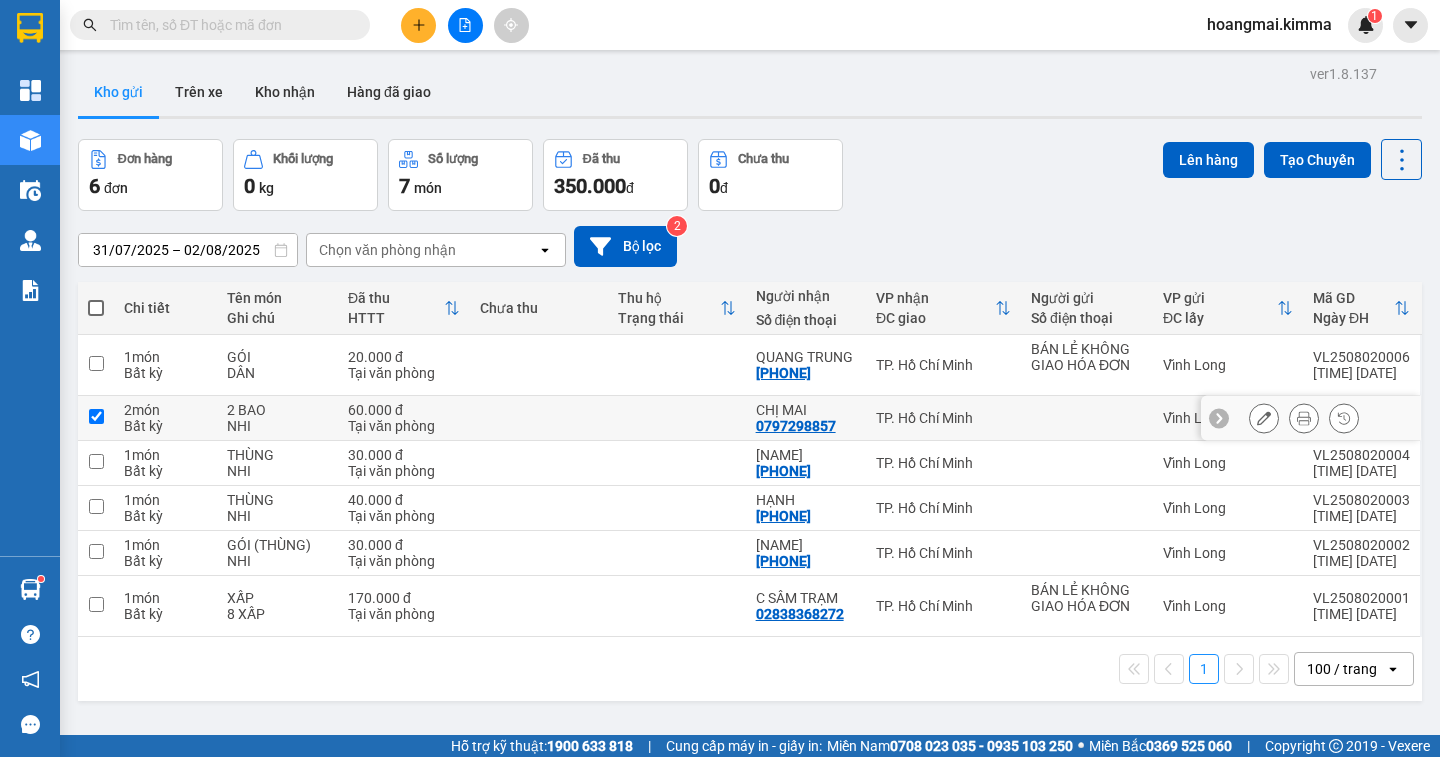 checkbox on "true" 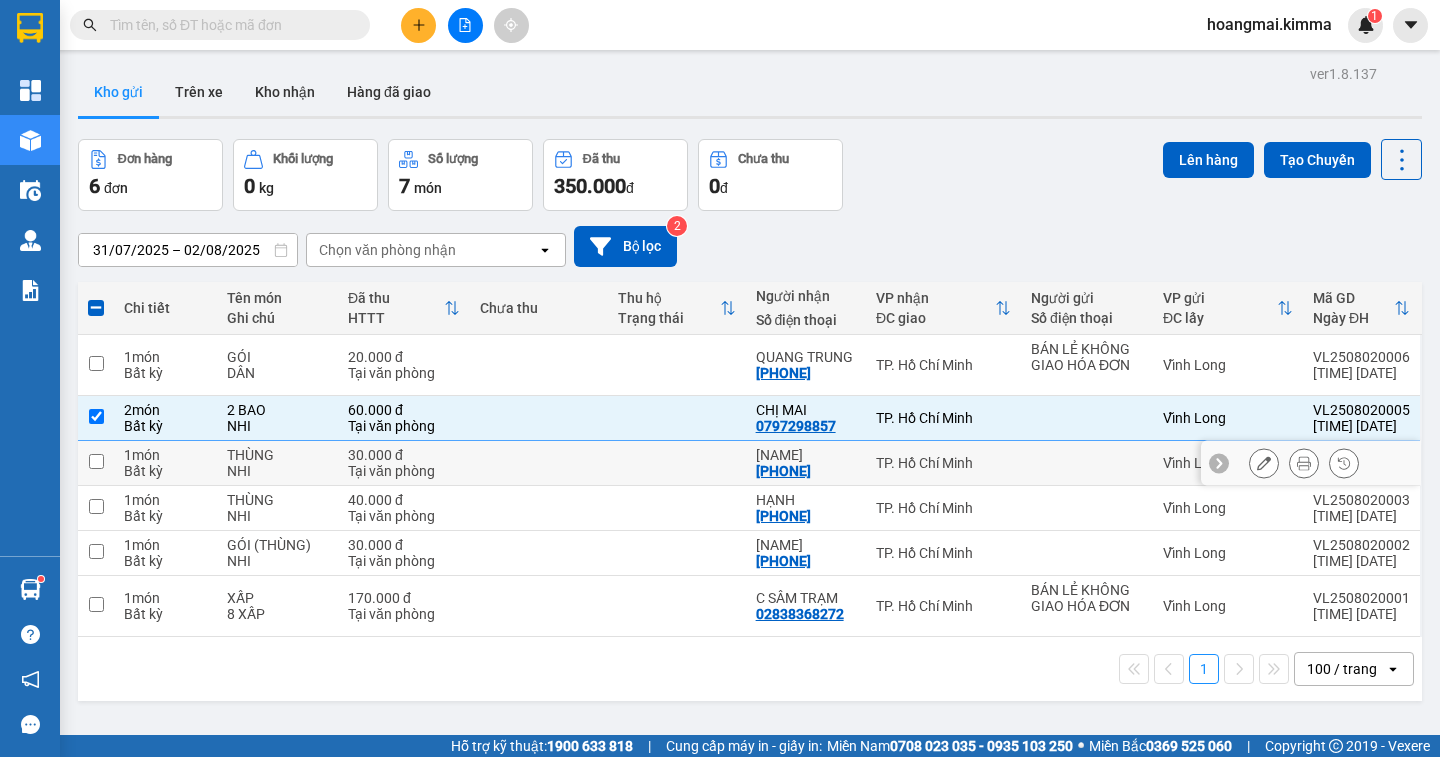 click at bounding box center (96, 461) 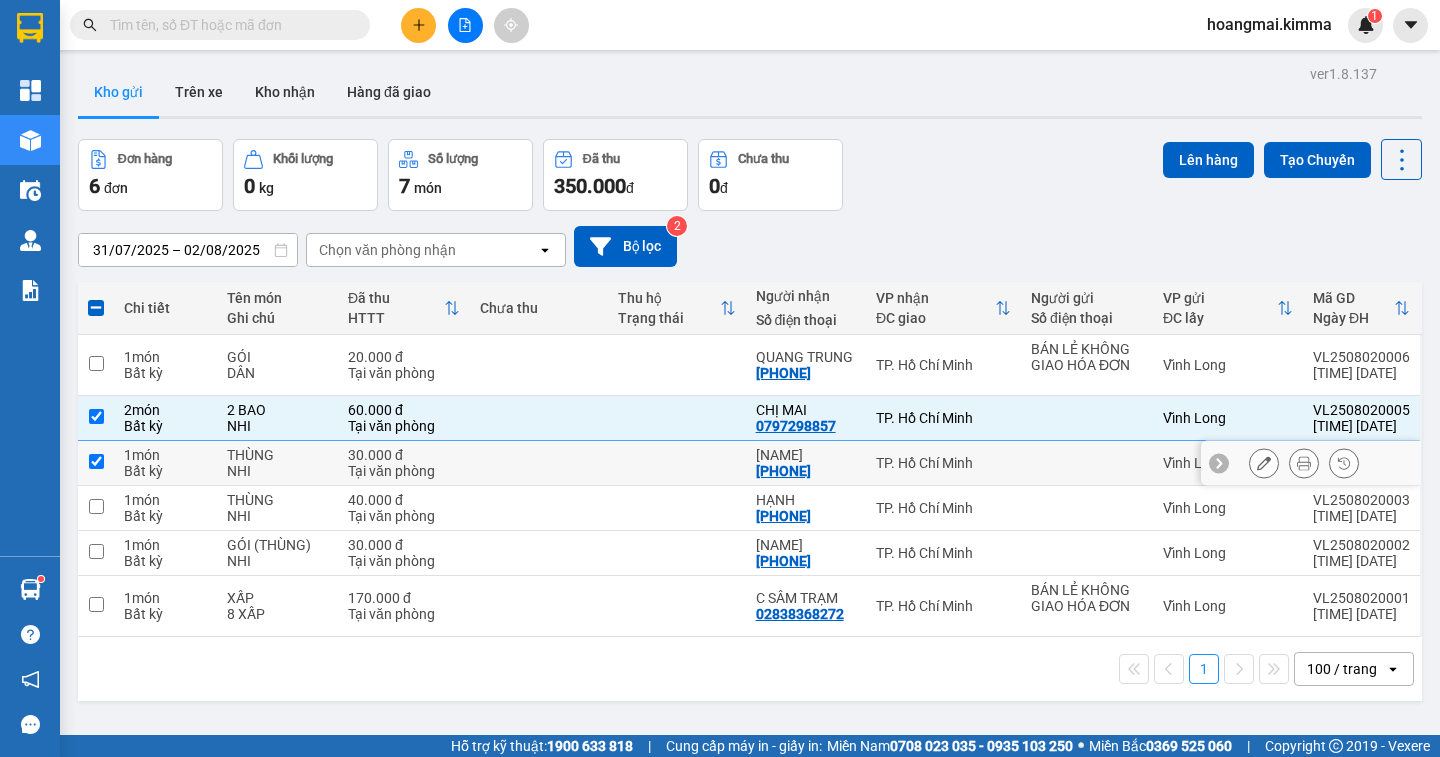checkbox on "true" 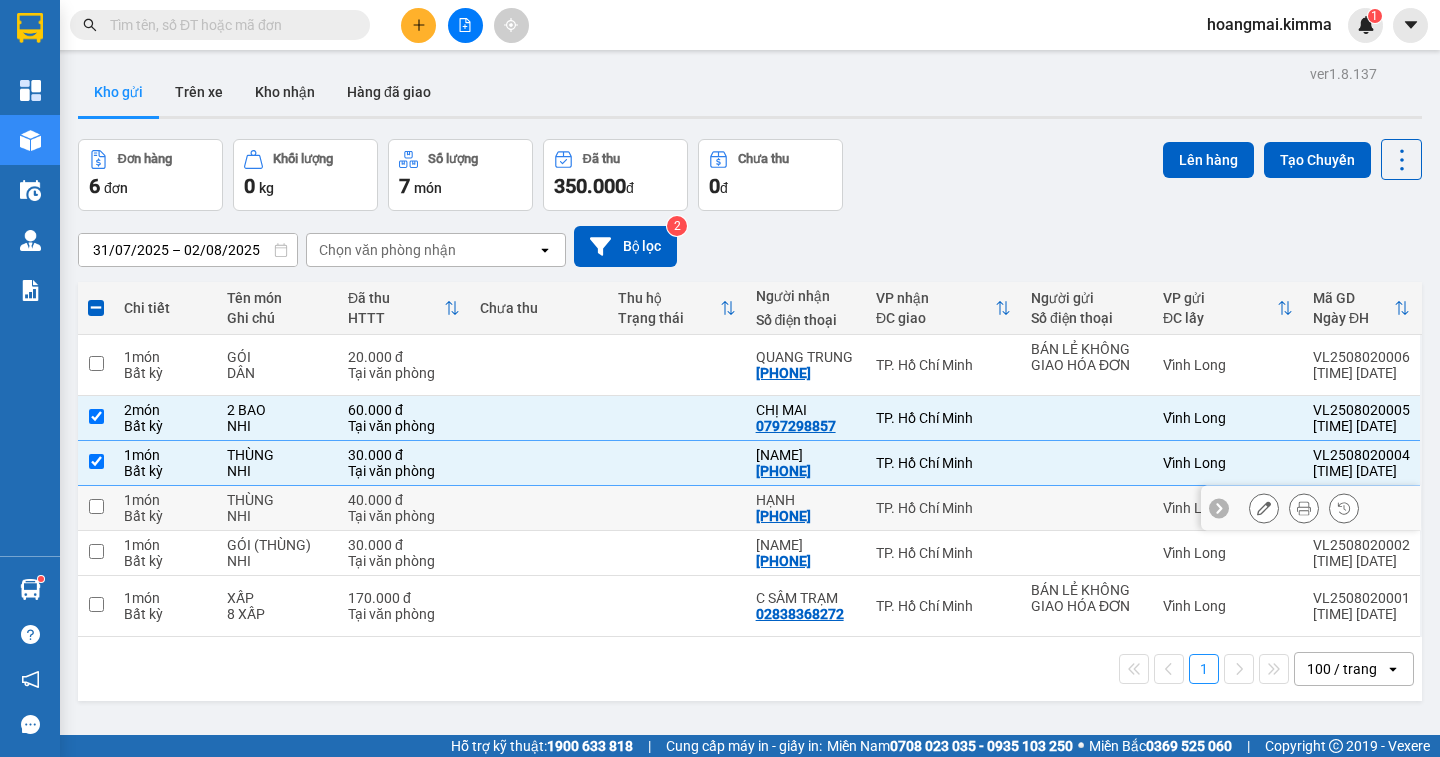 click at bounding box center [96, 506] 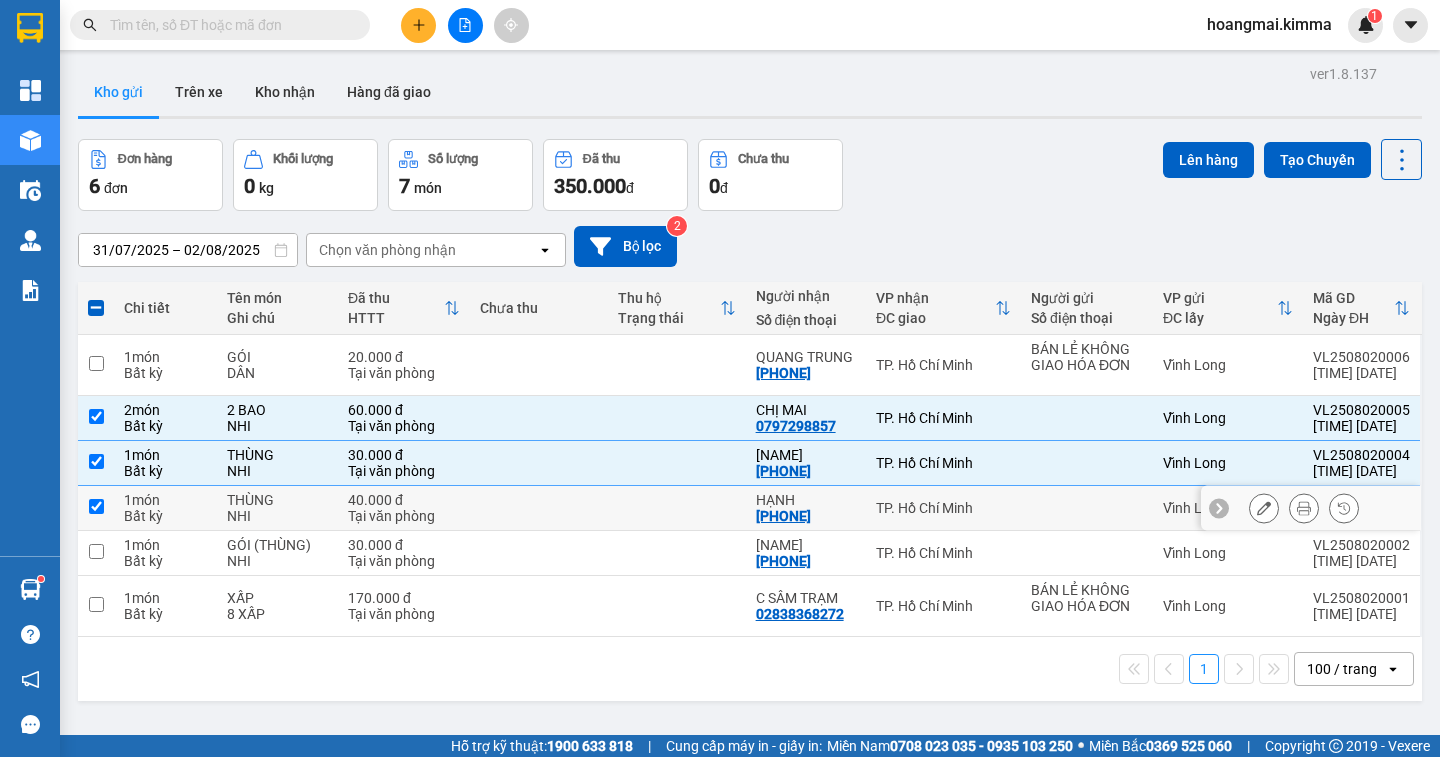 checkbox on "true" 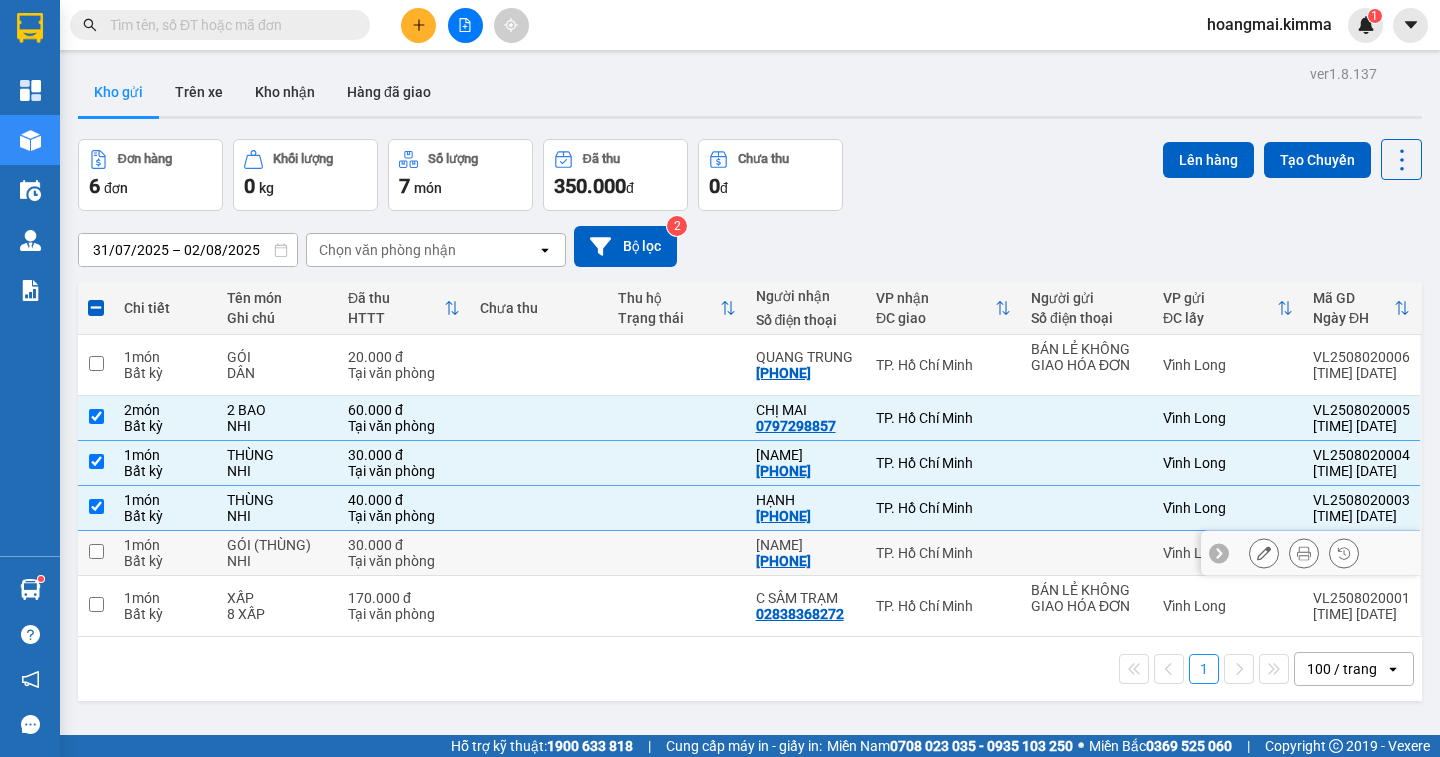 click at bounding box center [96, 551] 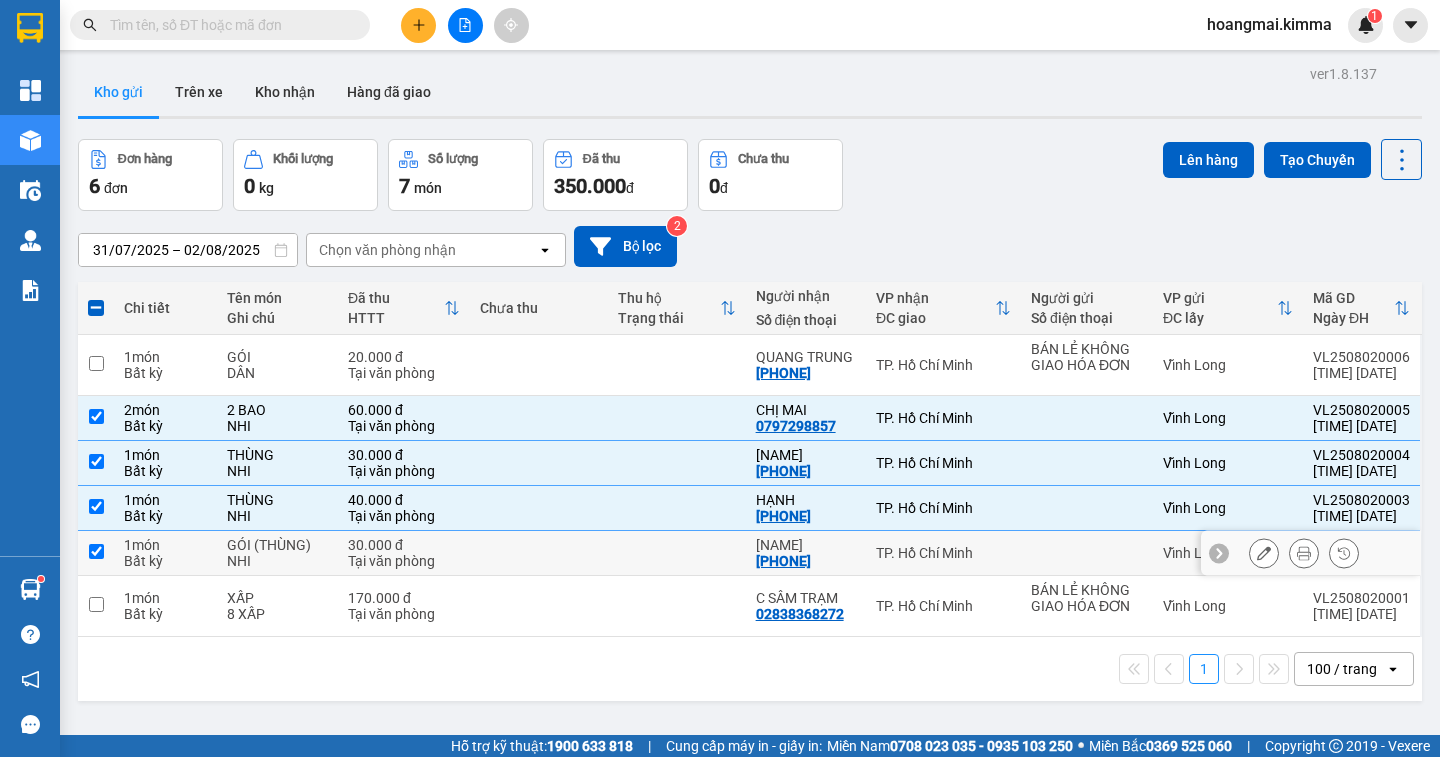 checkbox on "true" 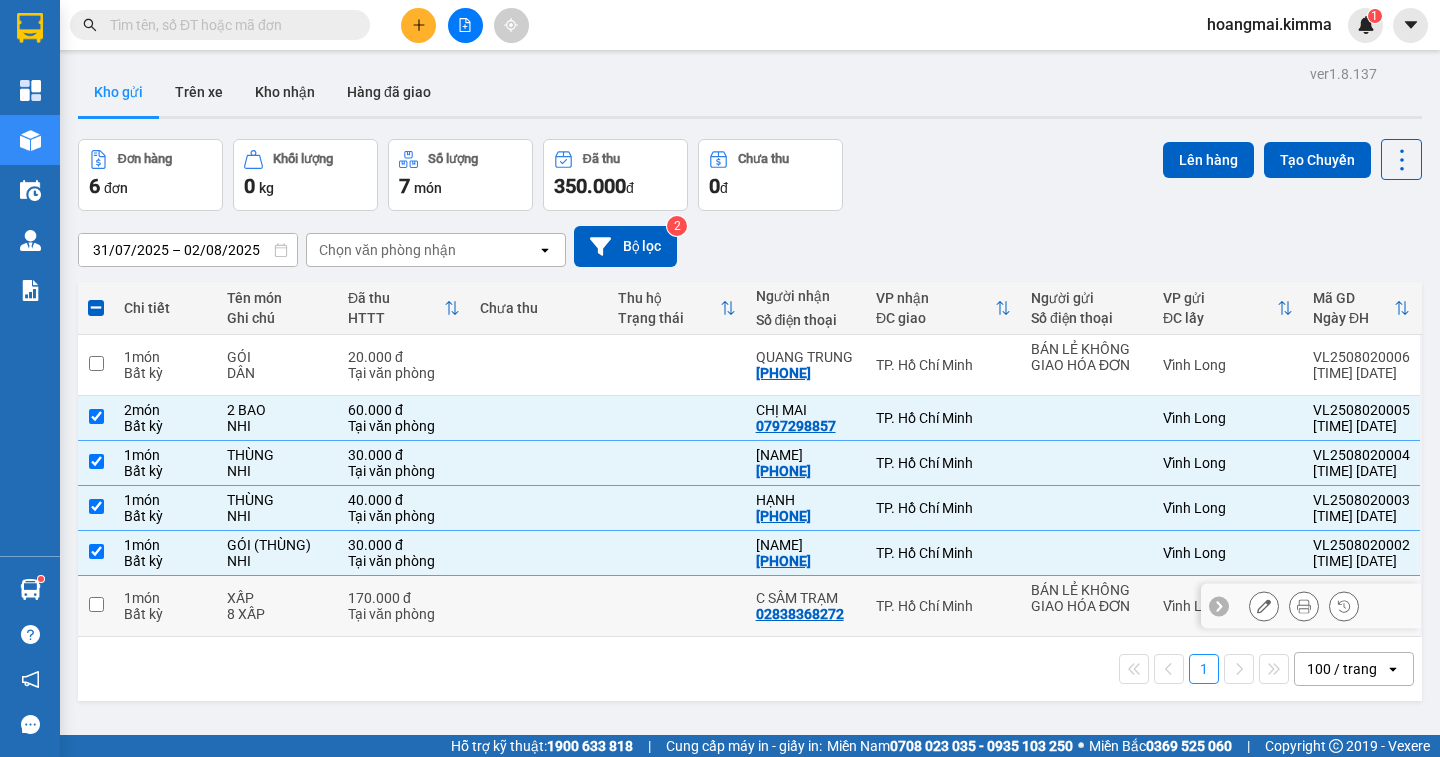 click at bounding box center (96, 604) 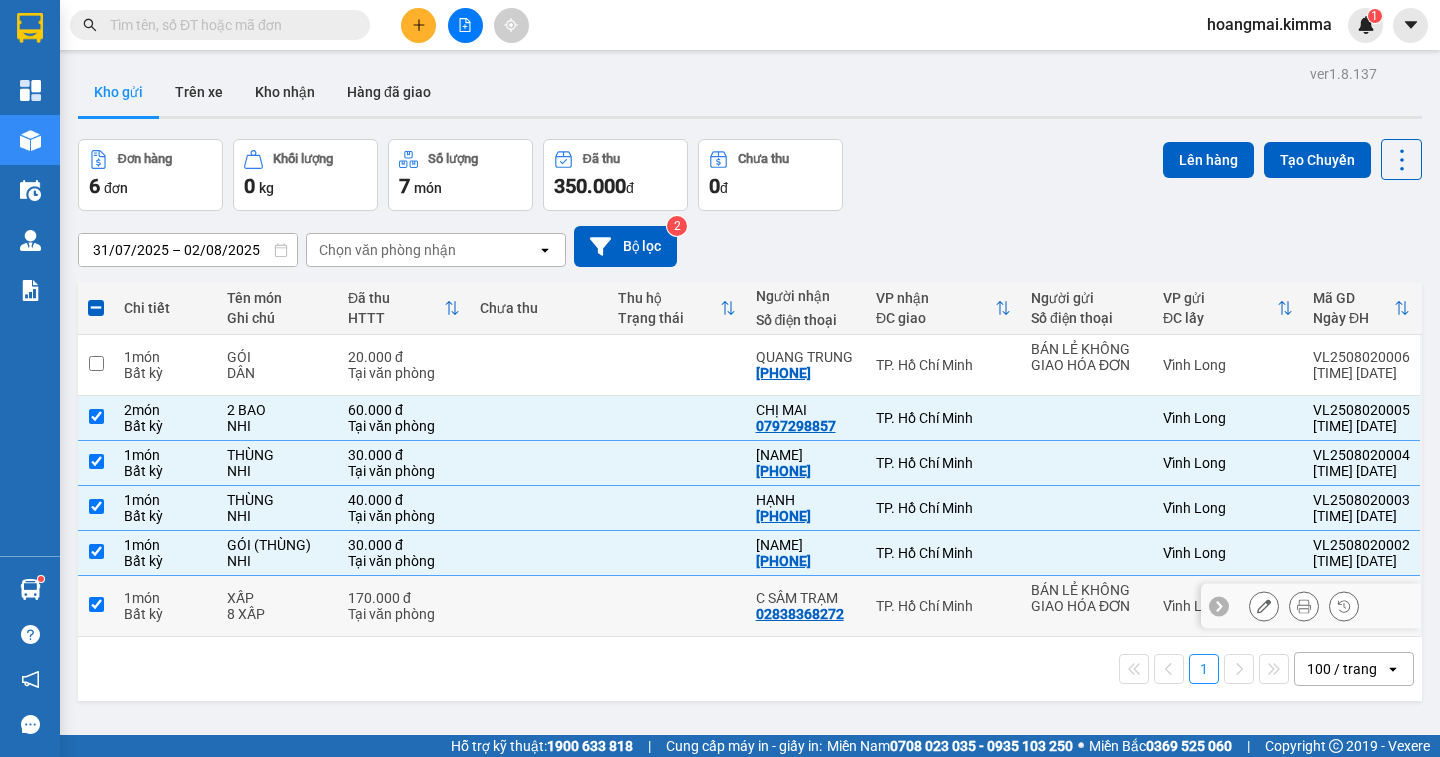 checkbox on "true" 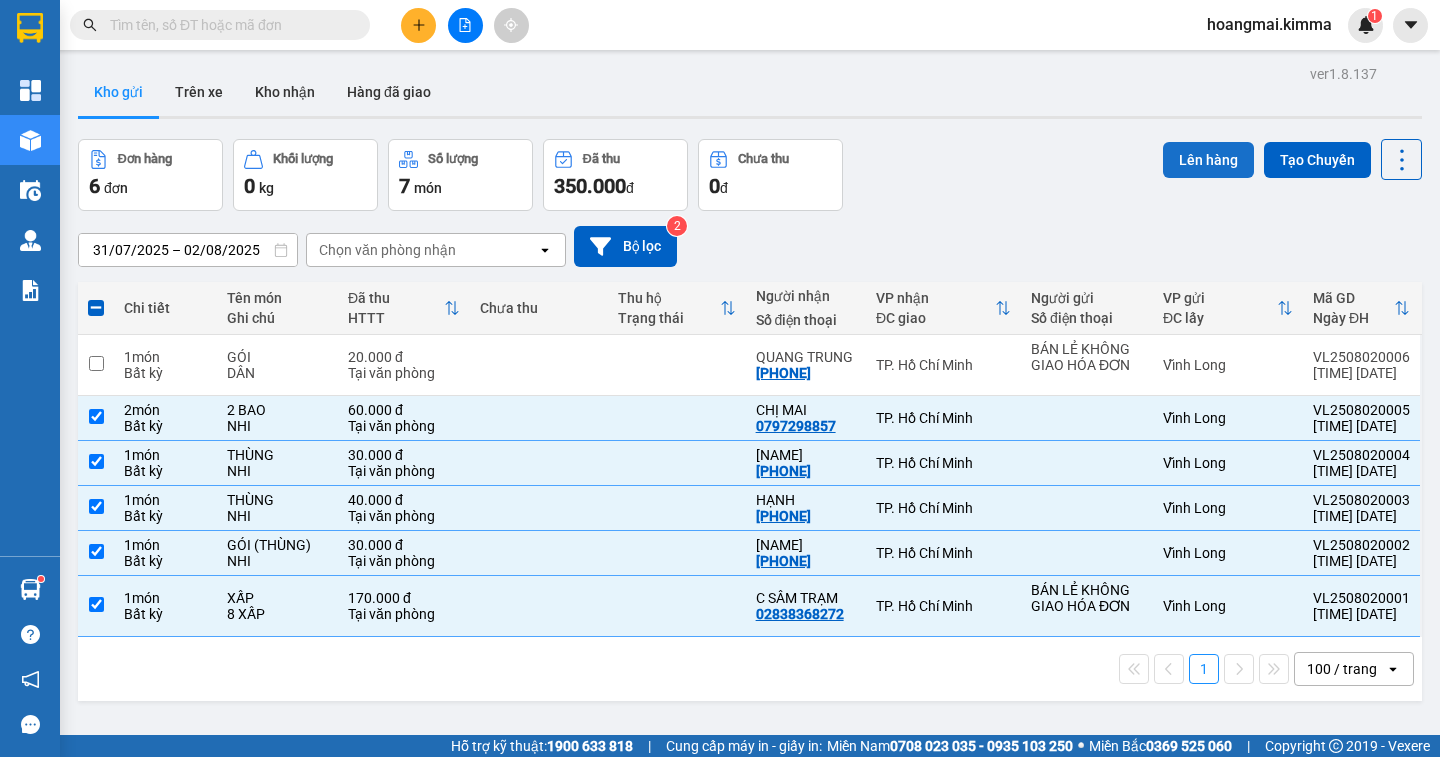click on "Lên hàng" at bounding box center (1208, 160) 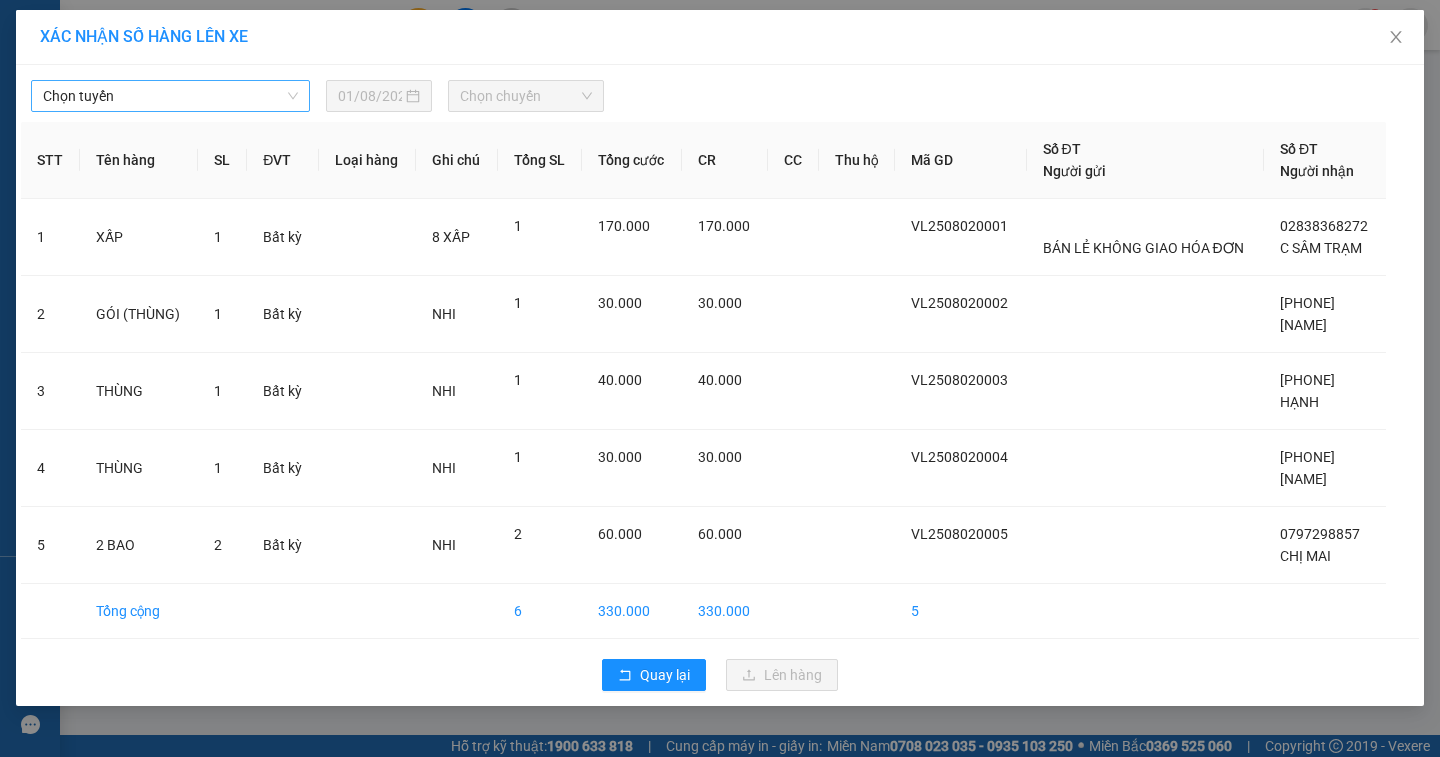 click on "Chọn tuyến" at bounding box center [170, 96] 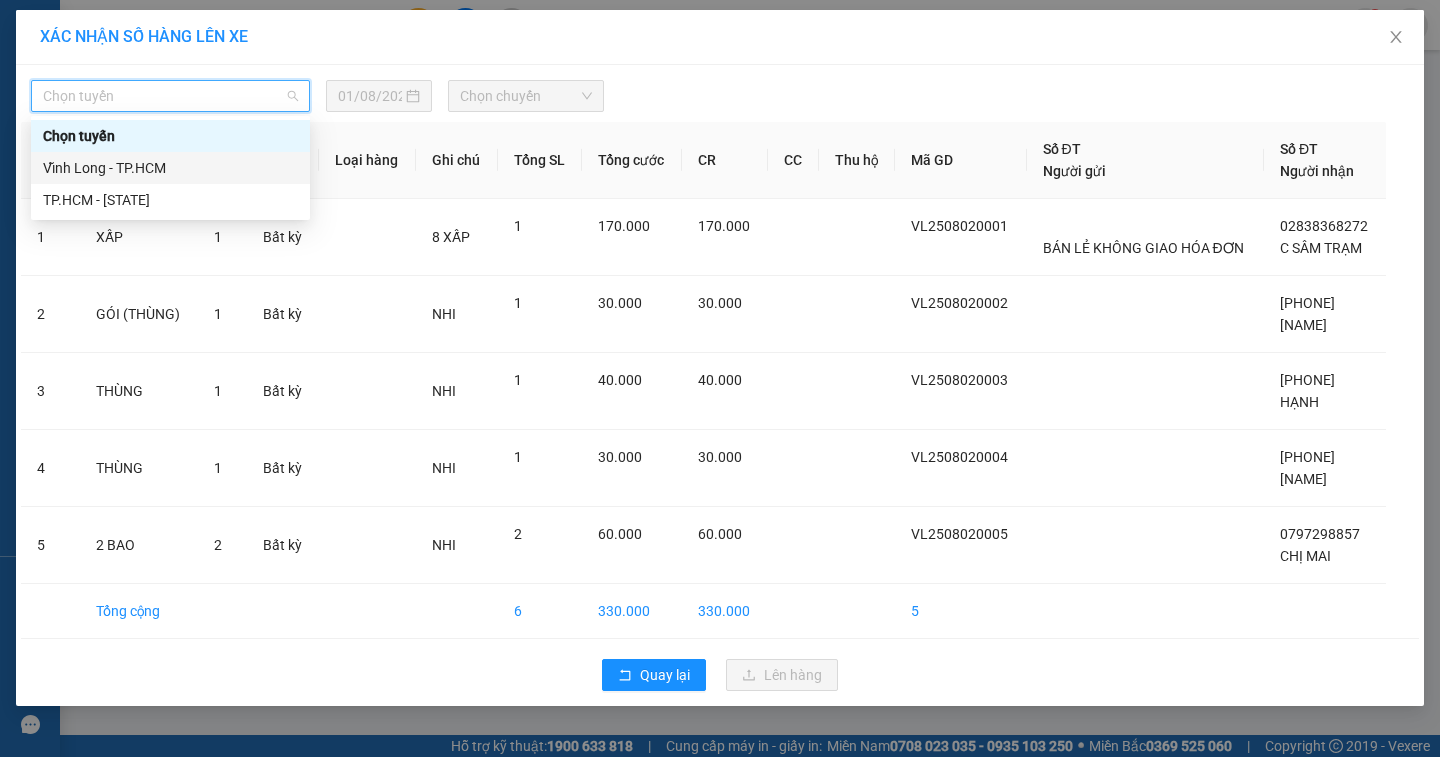 click on "Vĩnh Long - TP.HCM" at bounding box center (170, 168) 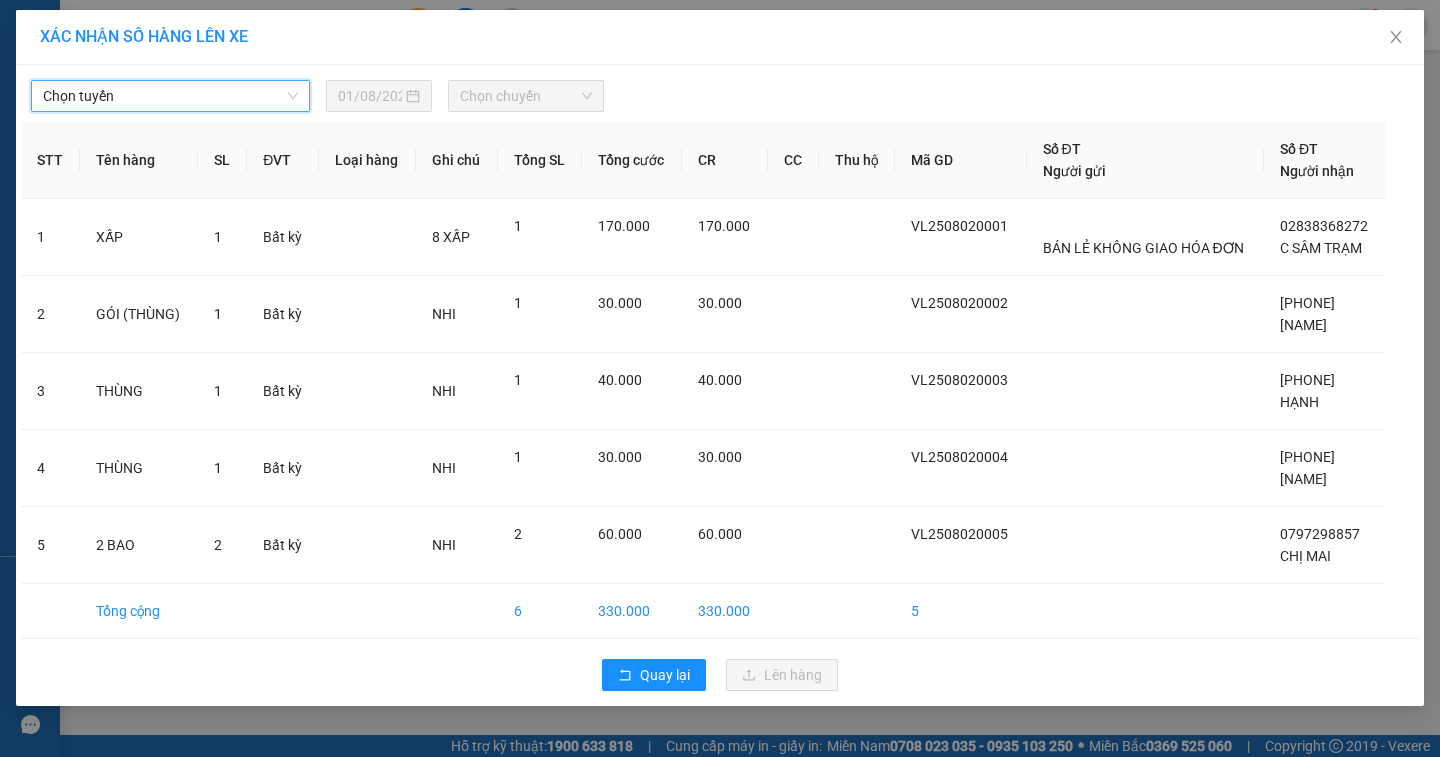 click on "Chọn chuyến" at bounding box center [526, 96] 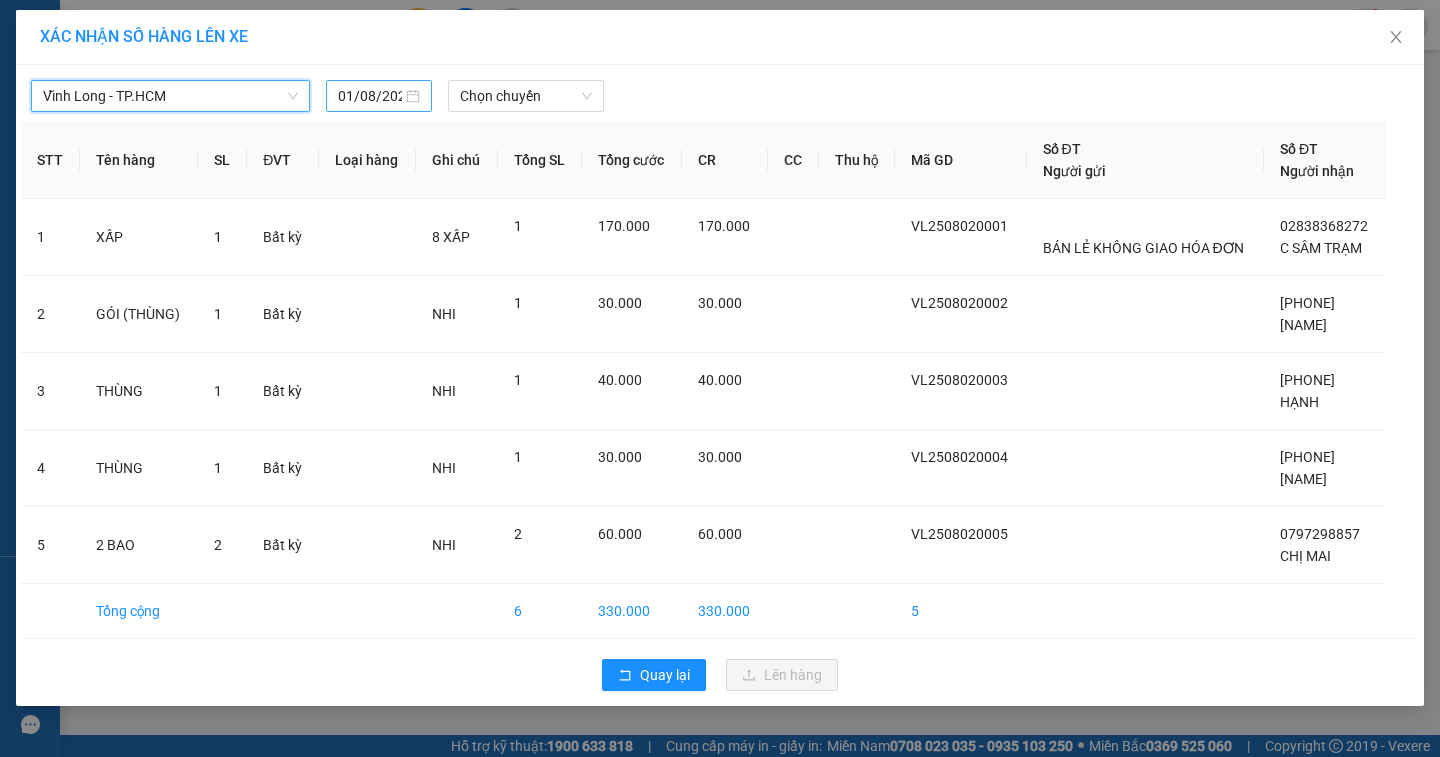 click on "01/08/2025" at bounding box center (370, 96) 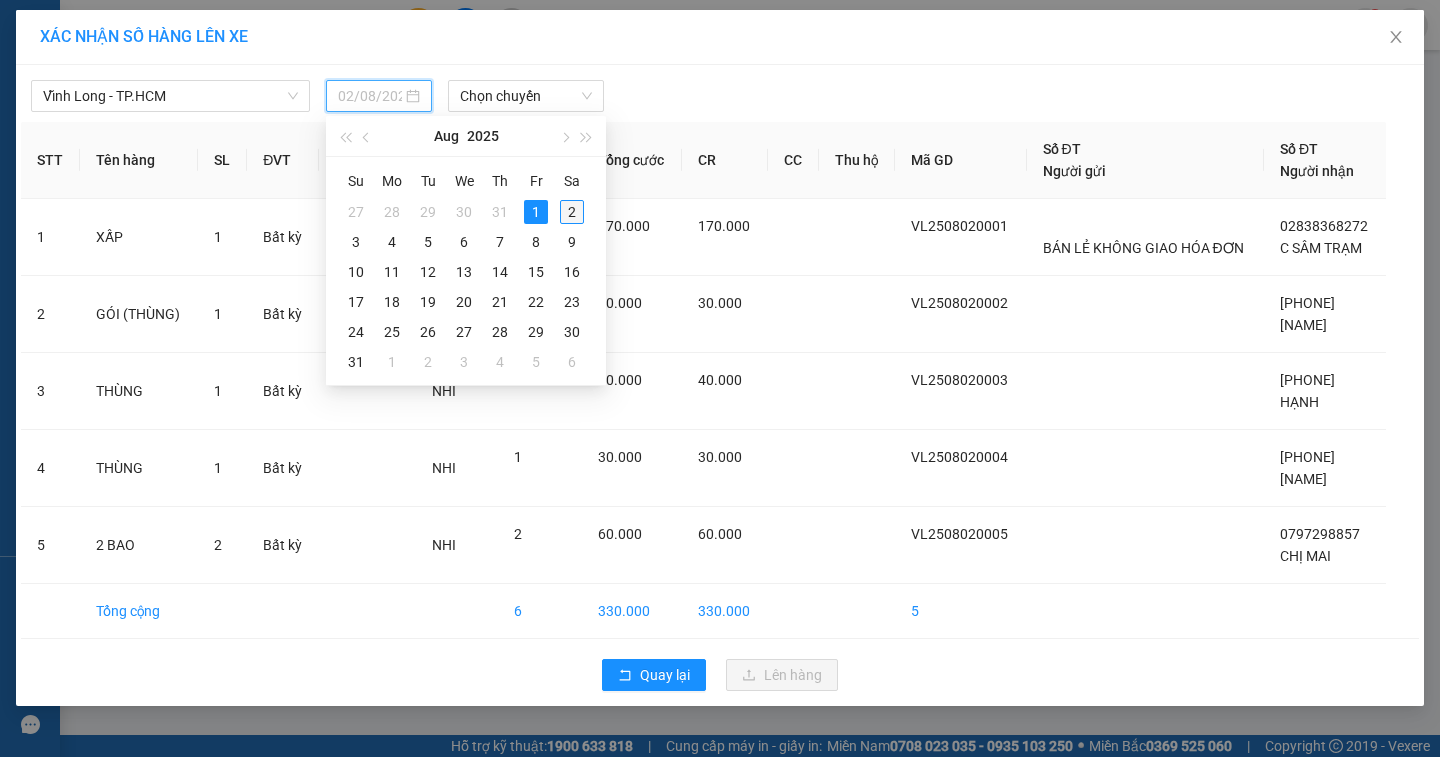 click on "2" at bounding box center [572, 212] 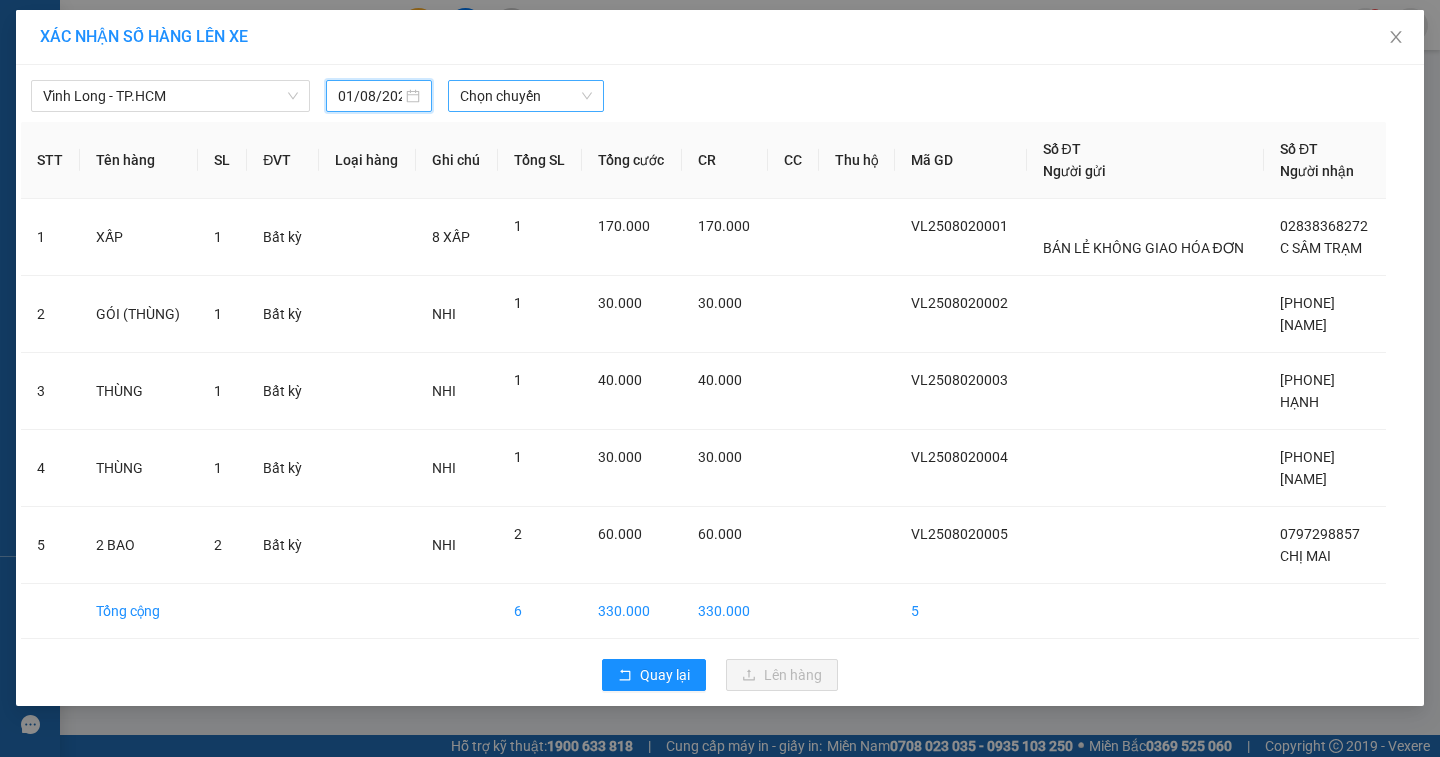 click on "Chọn chuyến" at bounding box center (526, 96) 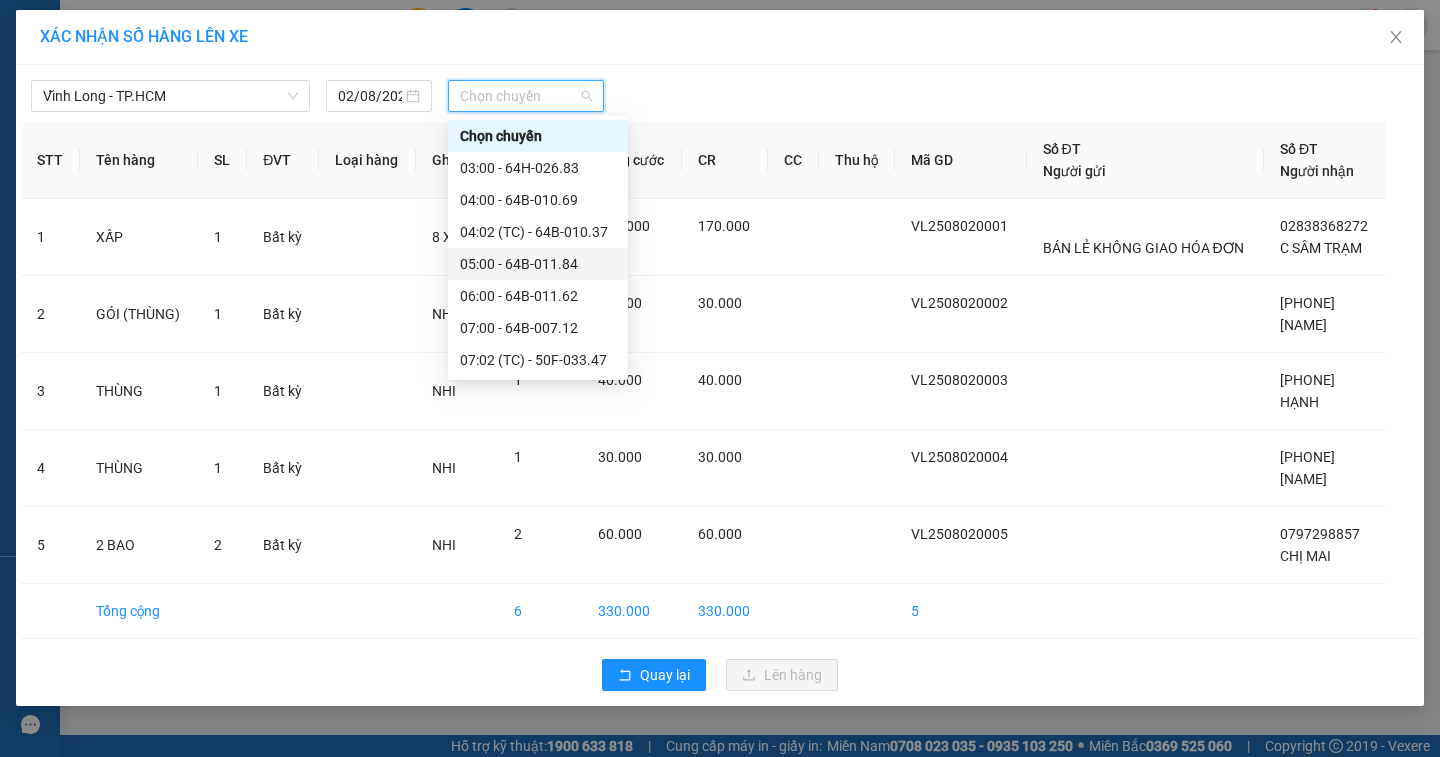 click on "[TIME]     - [PLATE]" at bounding box center [538, 264] 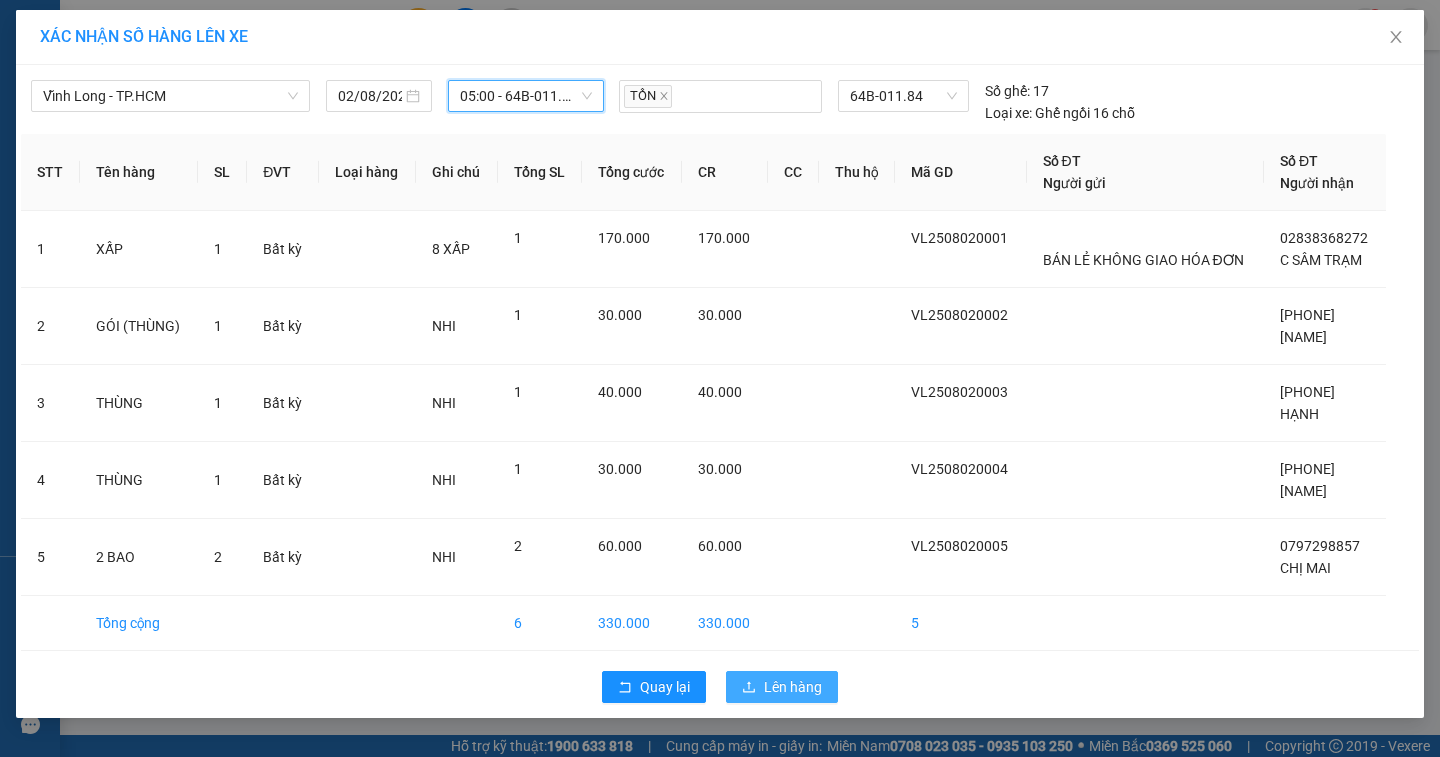 click on "Lên hàng" at bounding box center [793, 687] 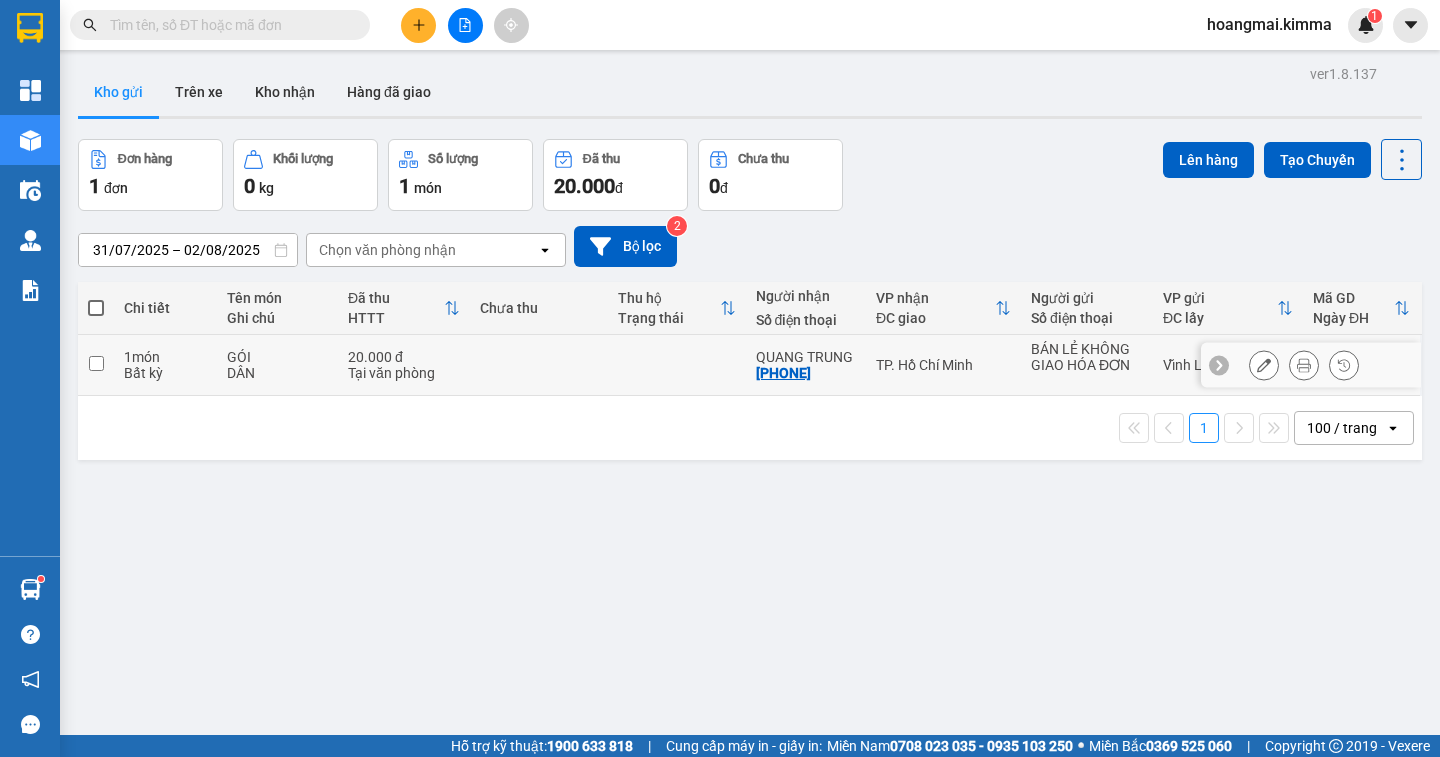 click at bounding box center (96, 363) 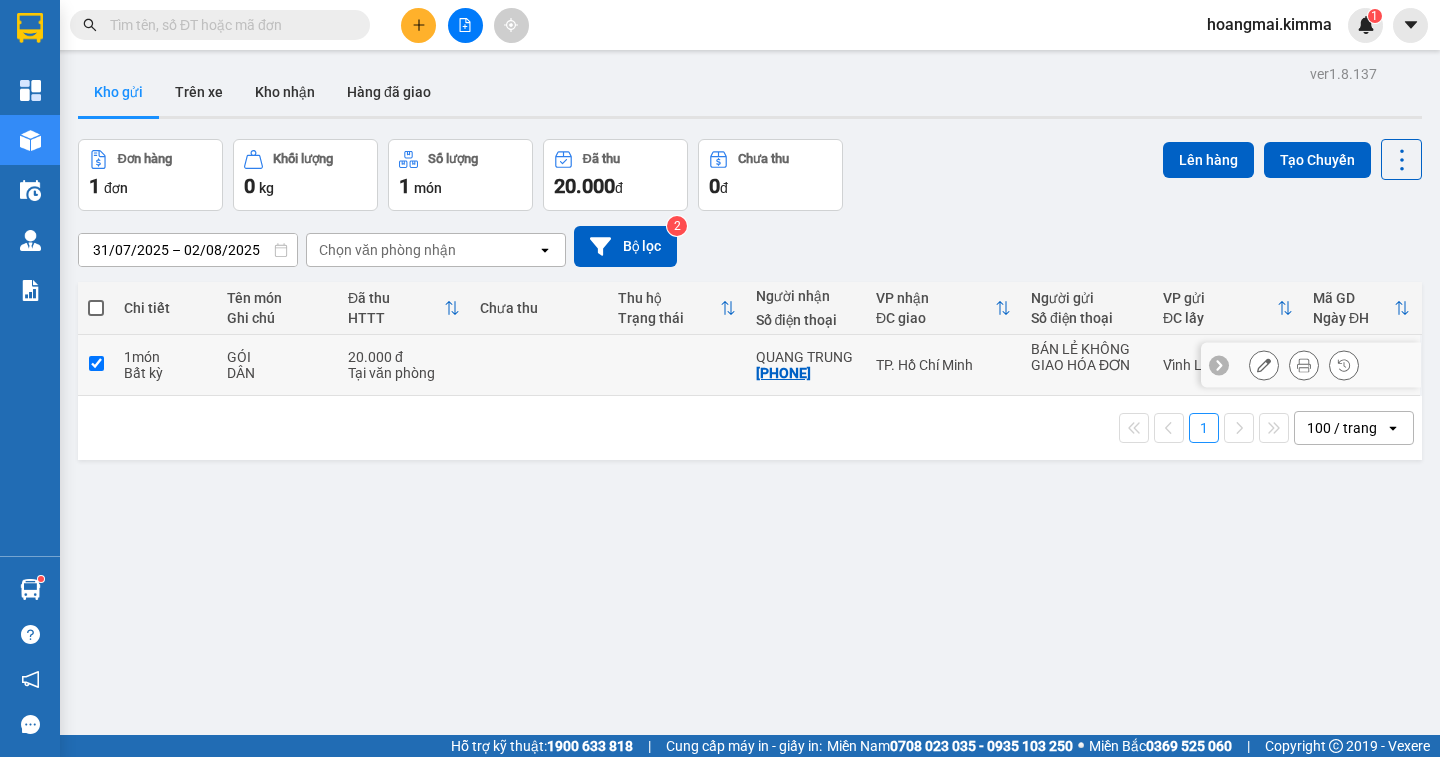 checkbox on "true" 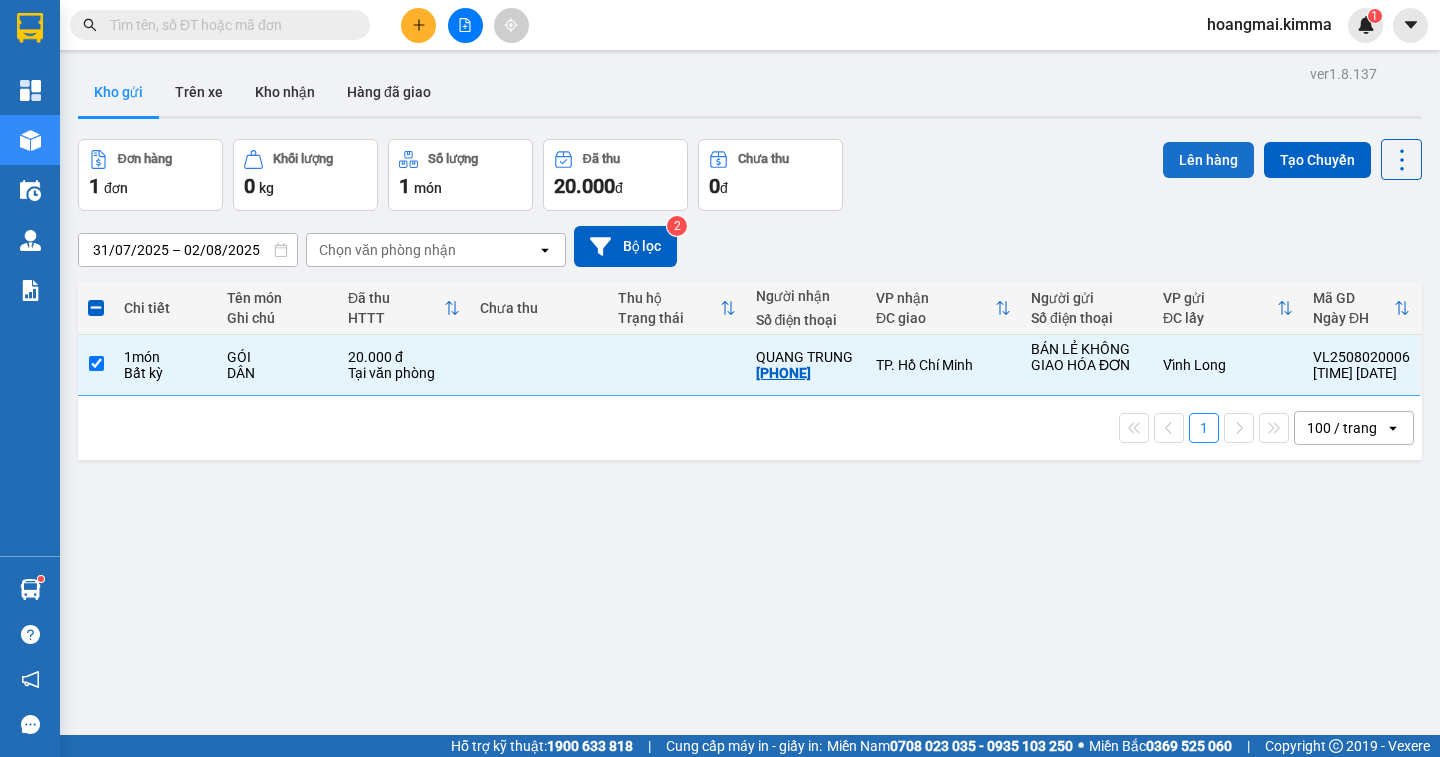 click on "Lên hàng" at bounding box center (1208, 160) 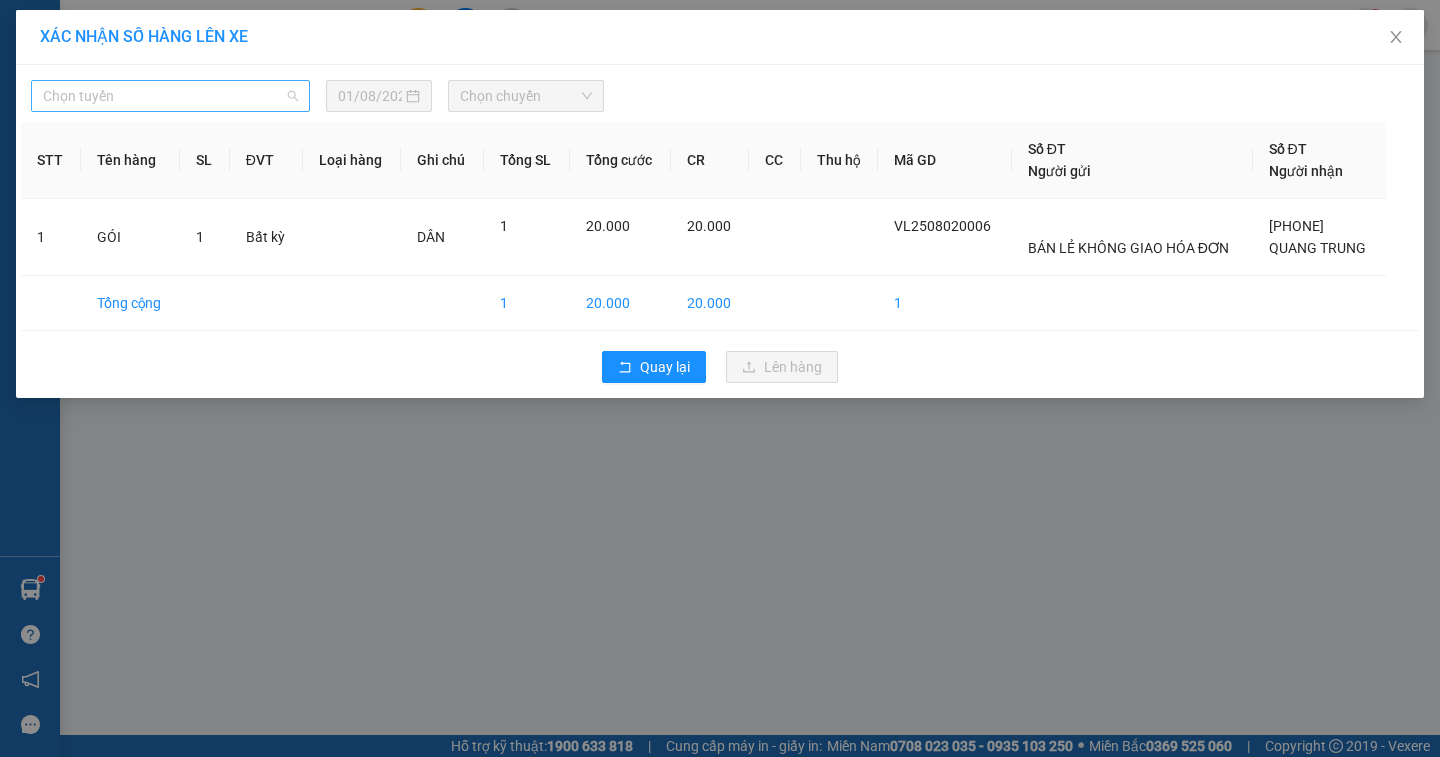 click on "Chọn tuyến" at bounding box center (170, 96) 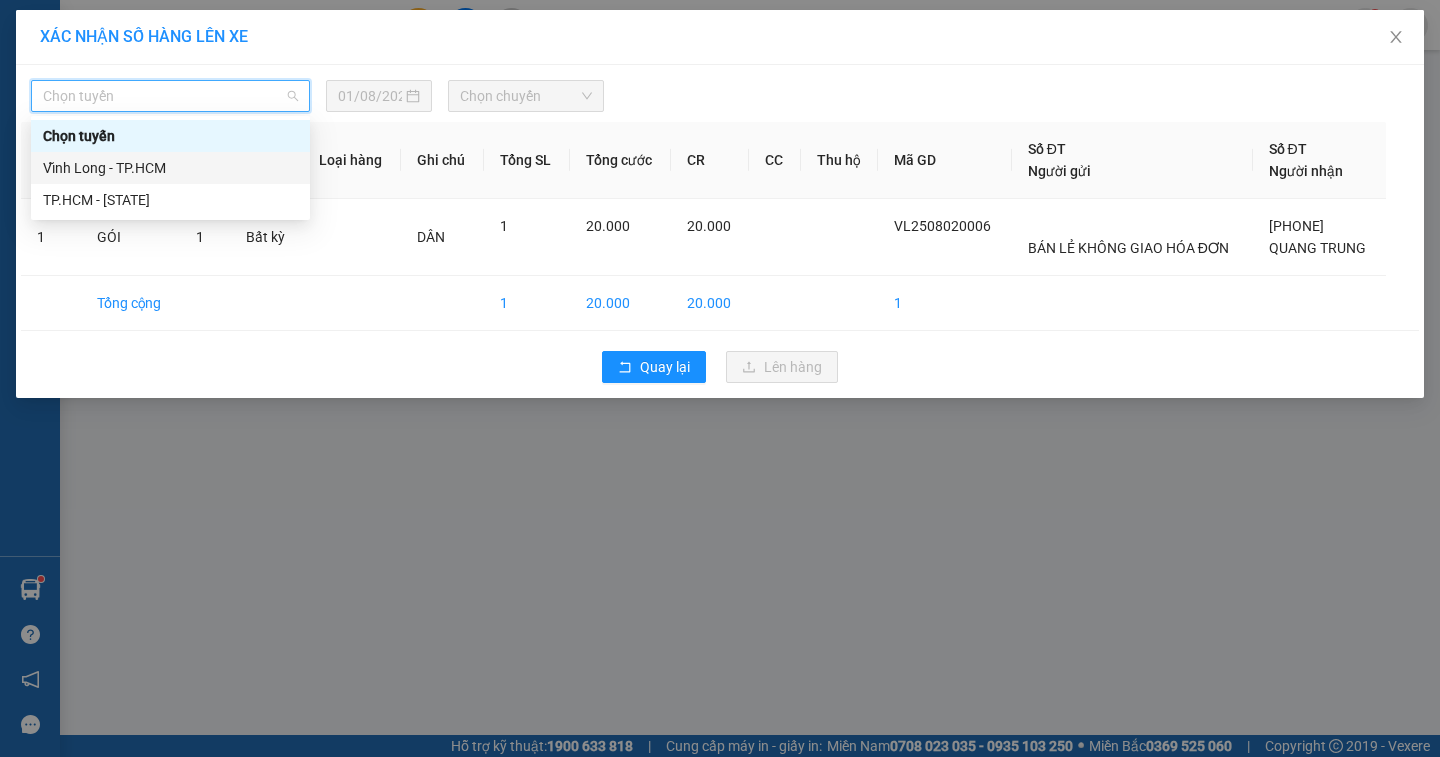 drag, startPoint x: 148, startPoint y: 170, endPoint x: 165, endPoint y: 166, distance: 17.464249 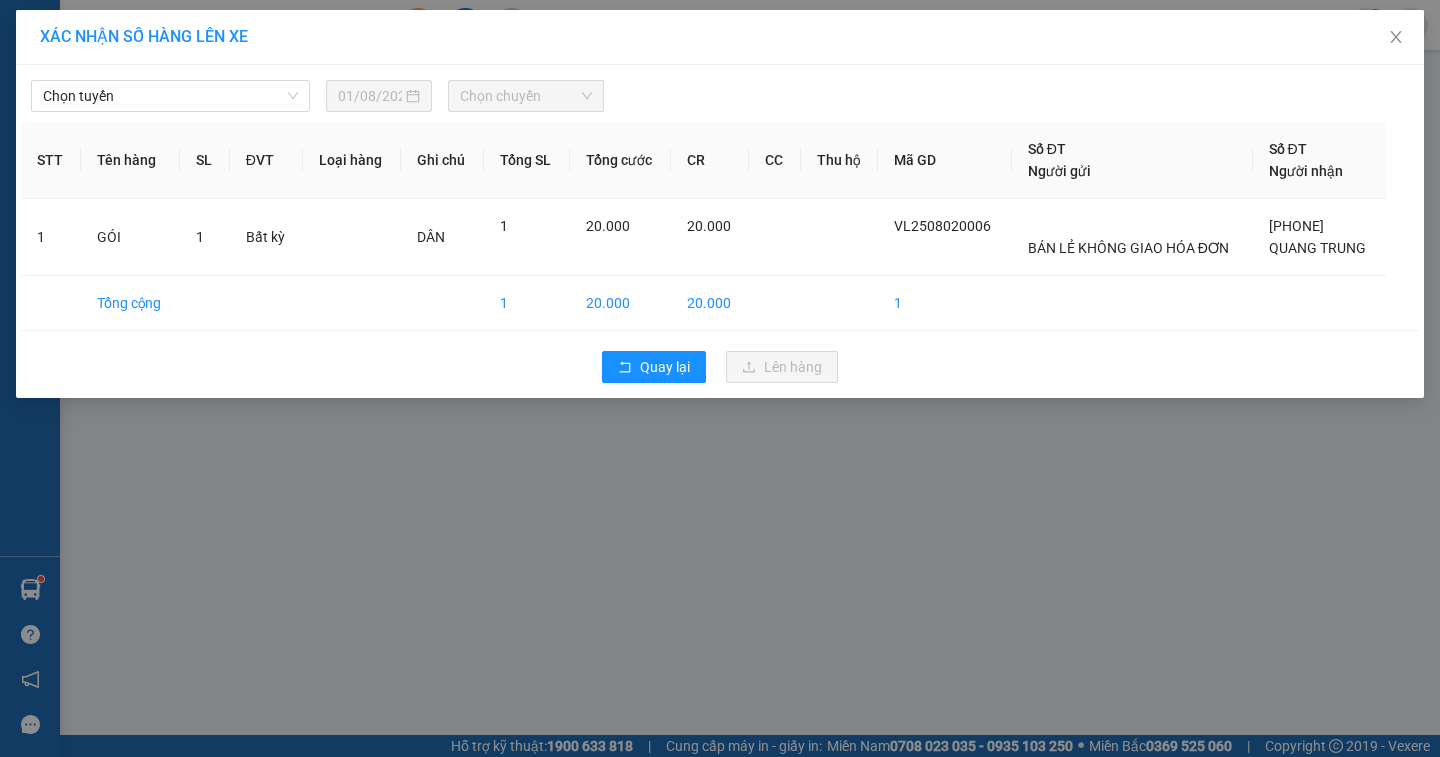 click on "01/08/2025" at bounding box center (370, 96) 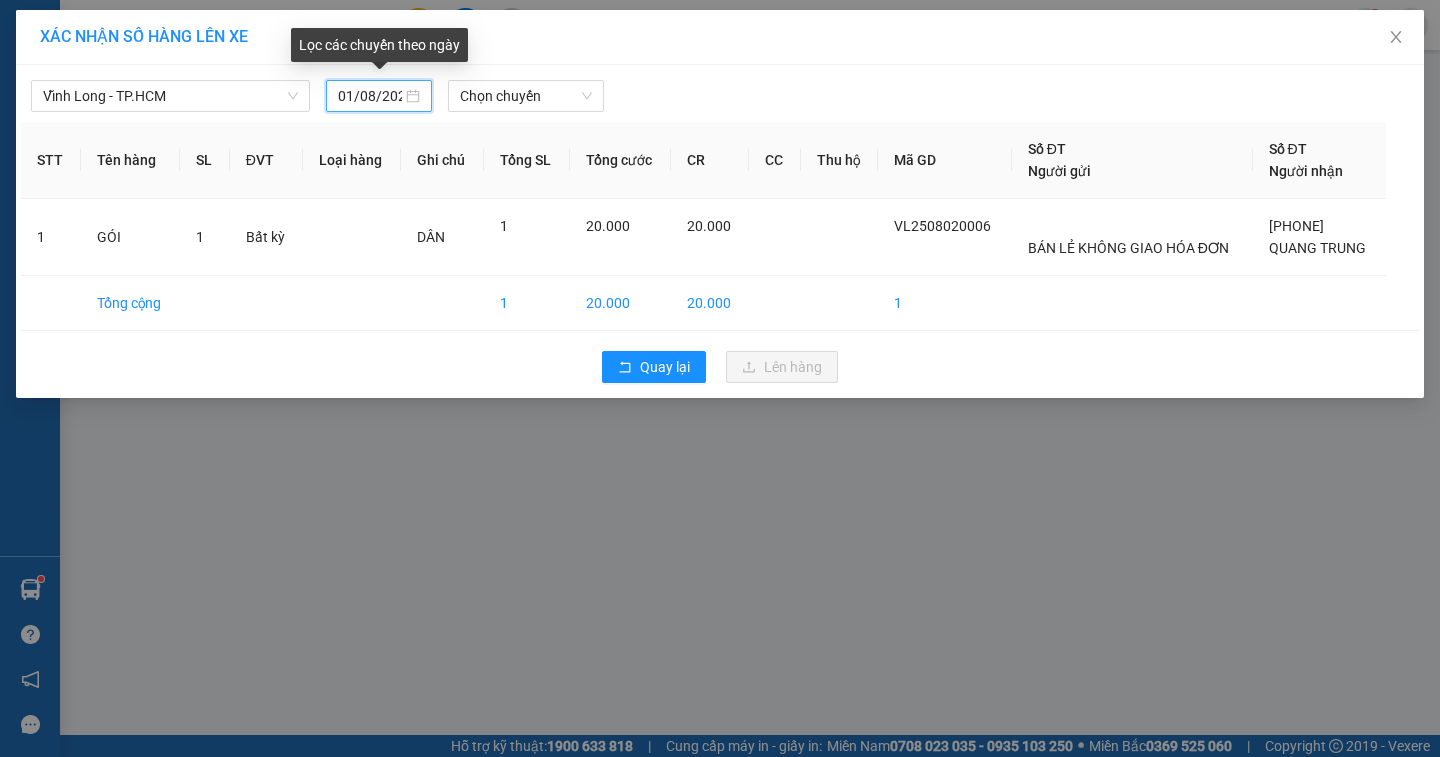 click on "01/08/2025" at bounding box center (370, 96) 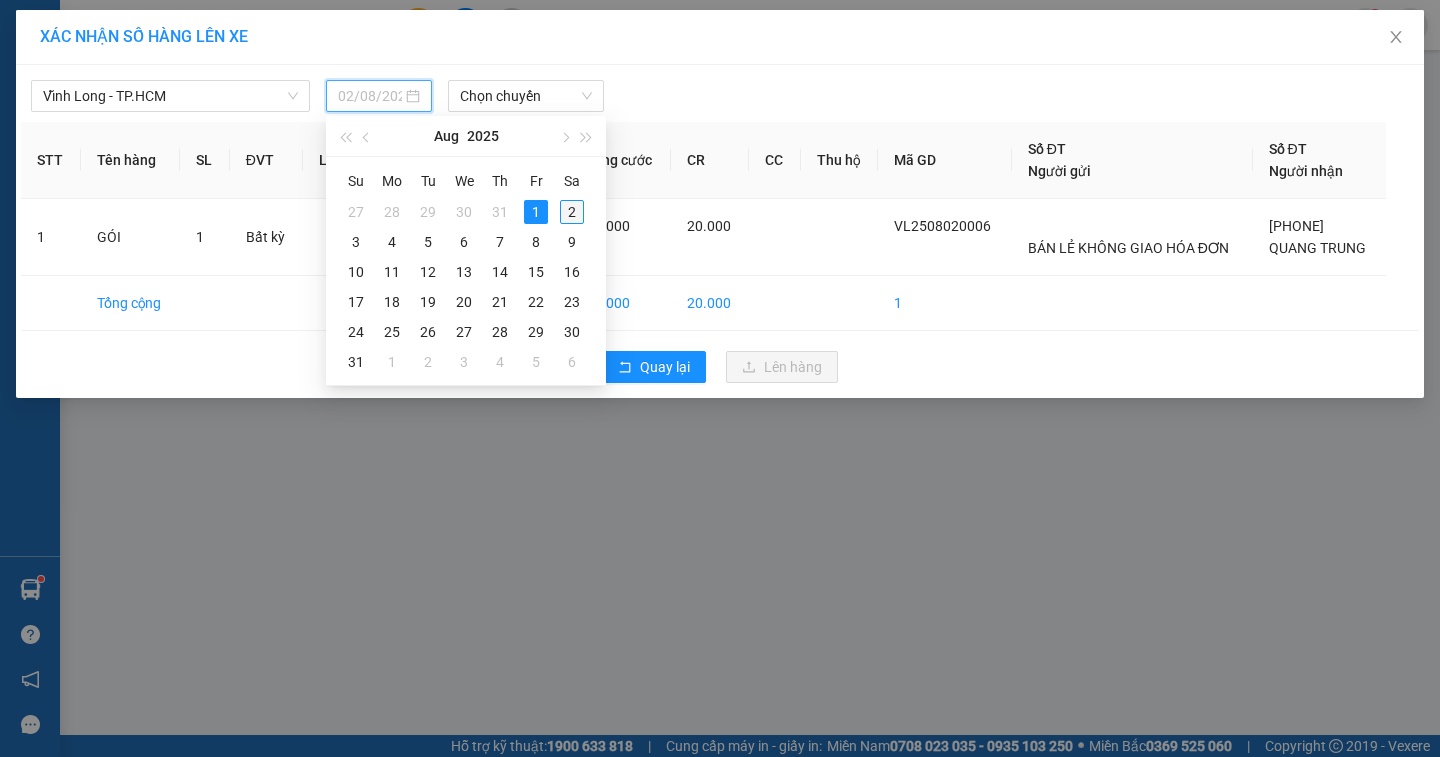 click on "2" at bounding box center [572, 212] 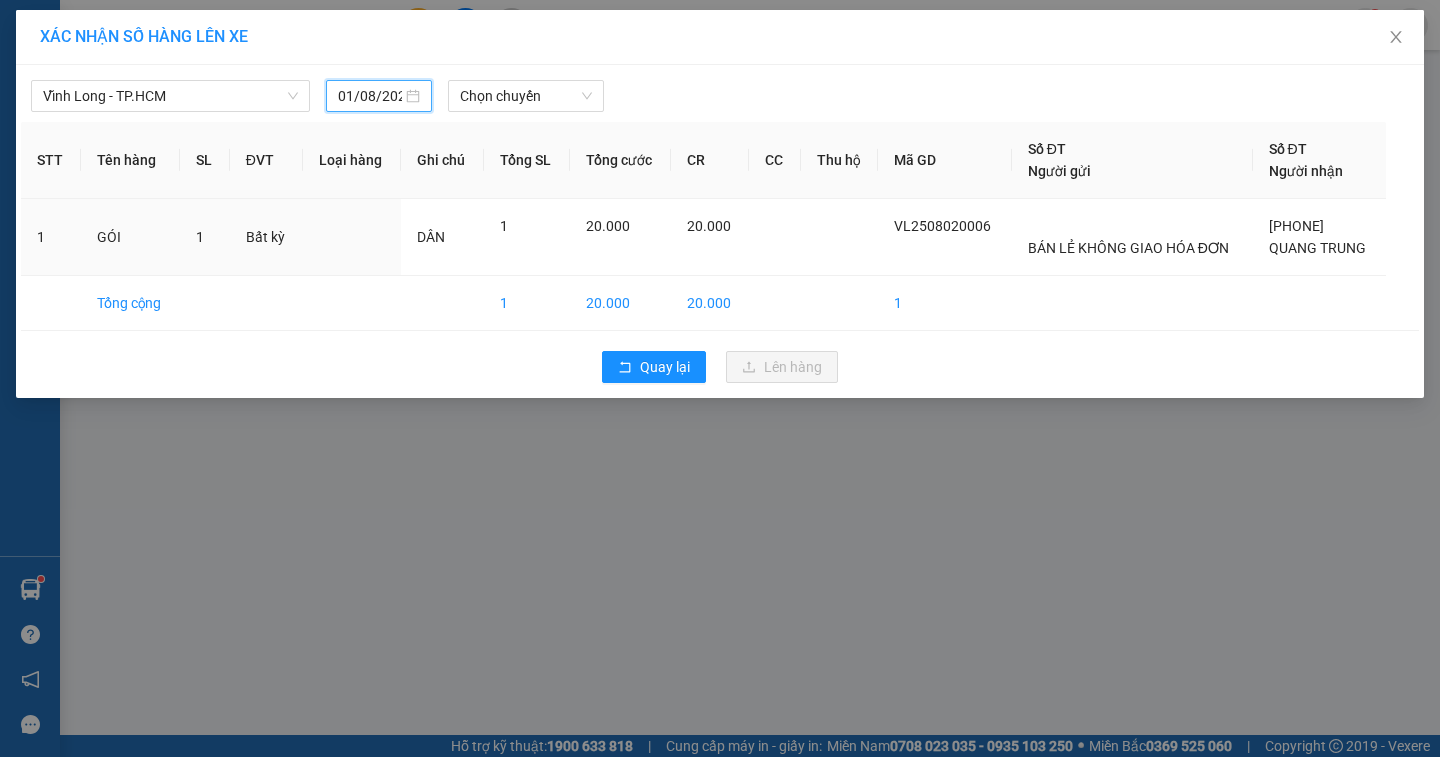 type on "02/08/2025" 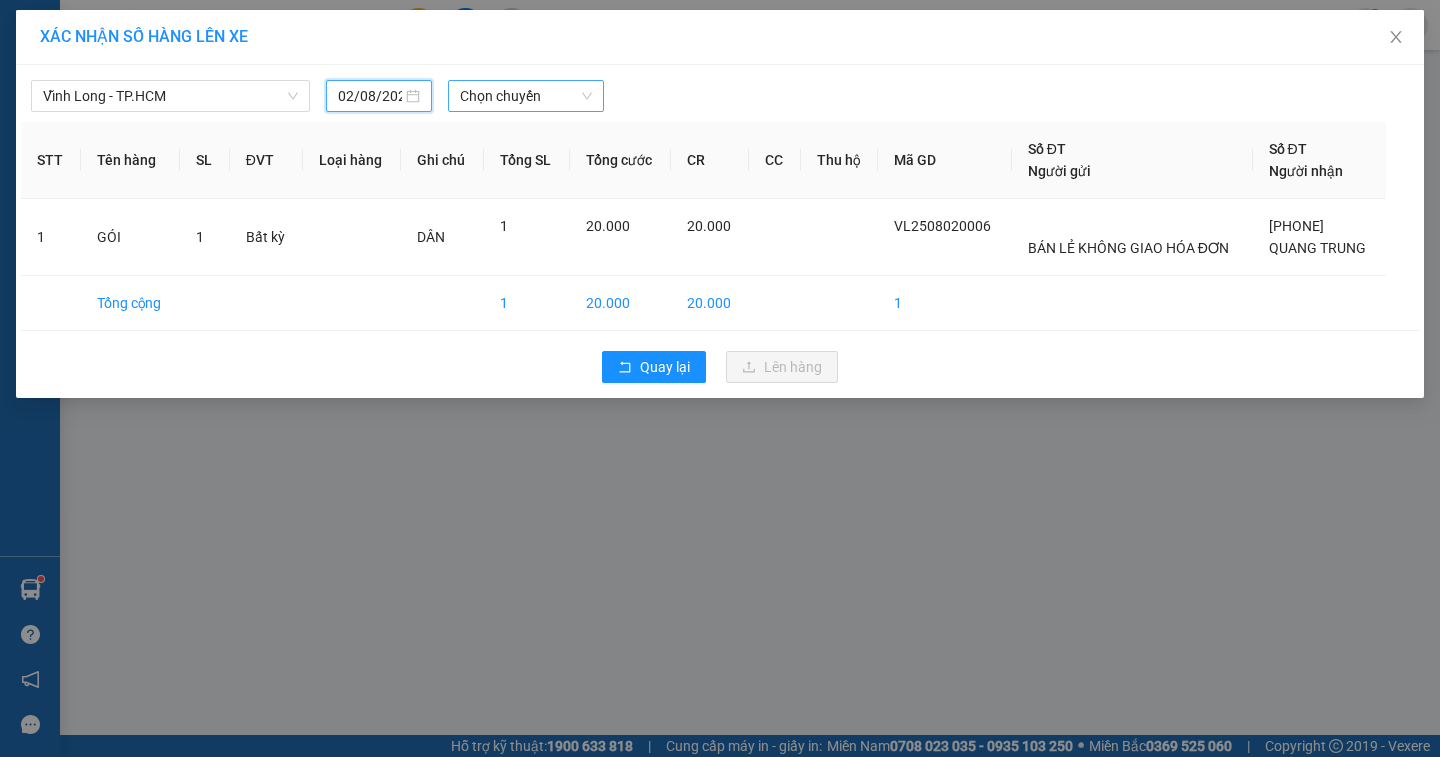 click on "Chọn chuyến" at bounding box center (526, 96) 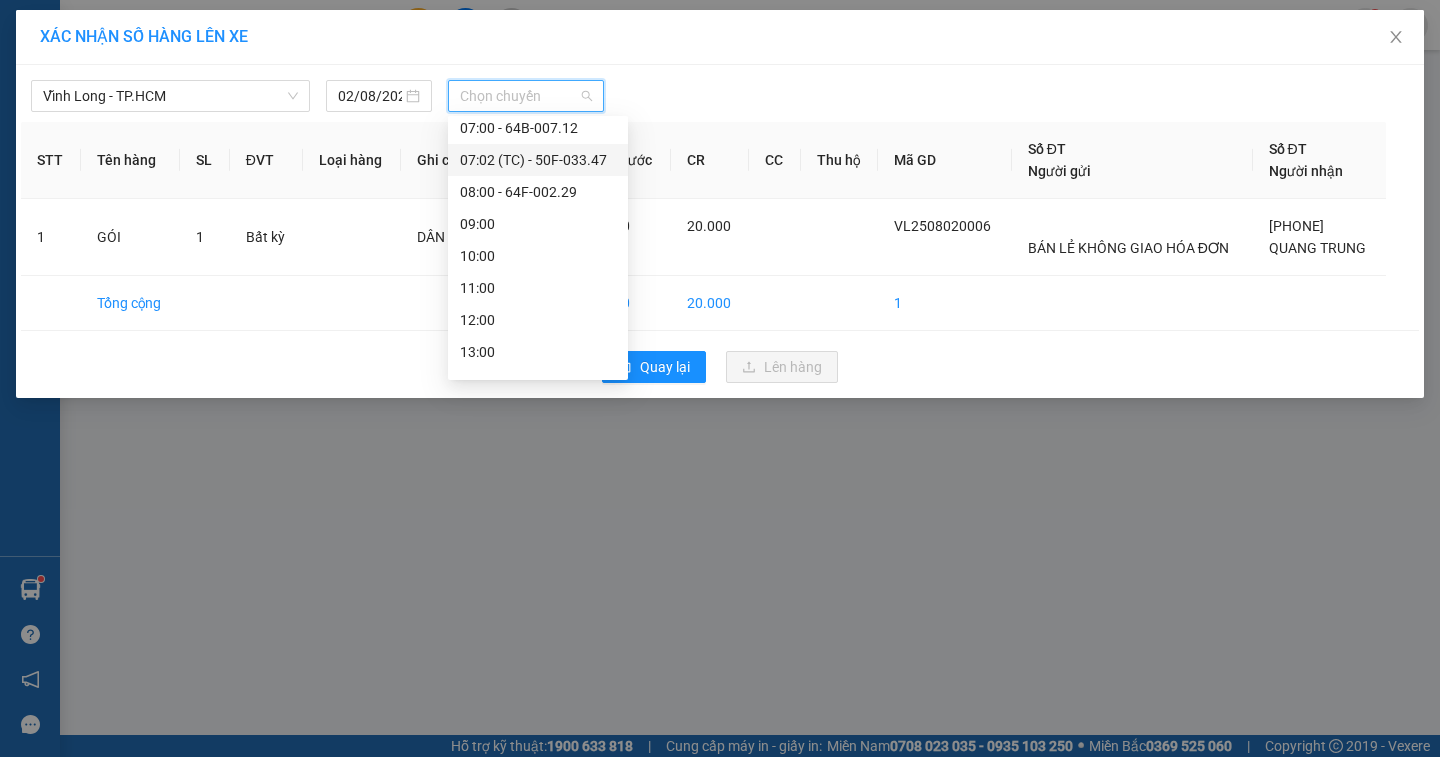 scroll, scrollTop: 100, scrollLeft: 0, axis: vertical 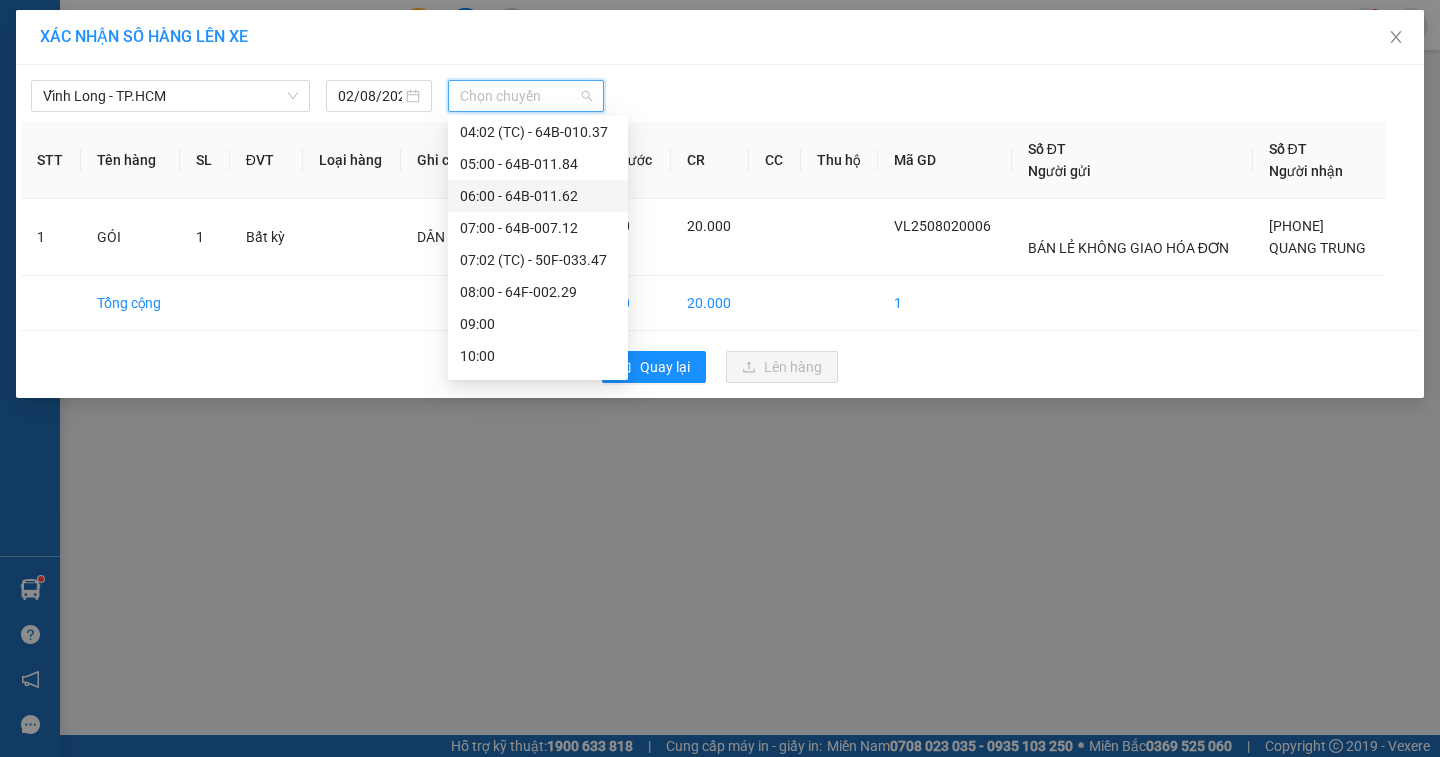 click on "[TIME]     - [PLATE]" at bounding box center [538, 196] 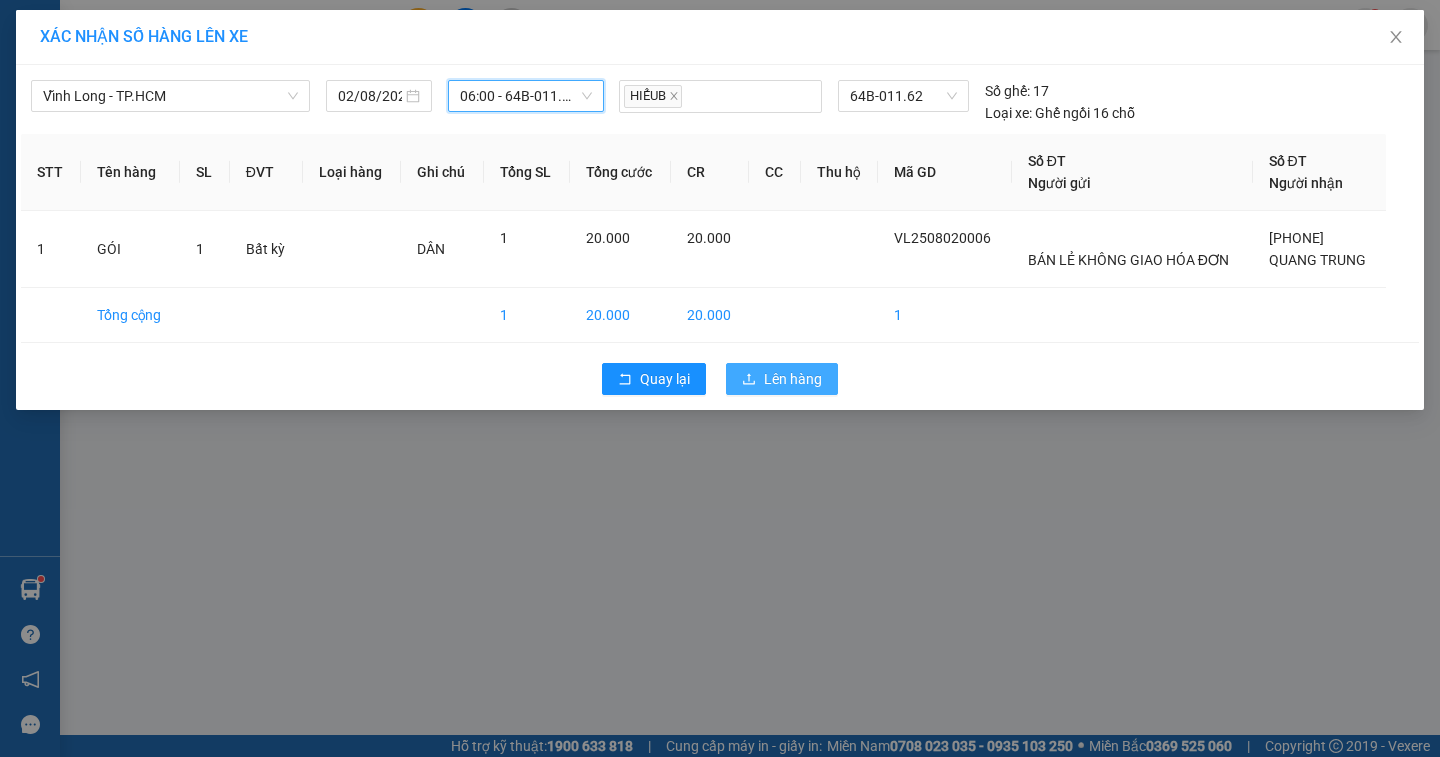 click on "Lên hàng" at bounding box center (793, 379) 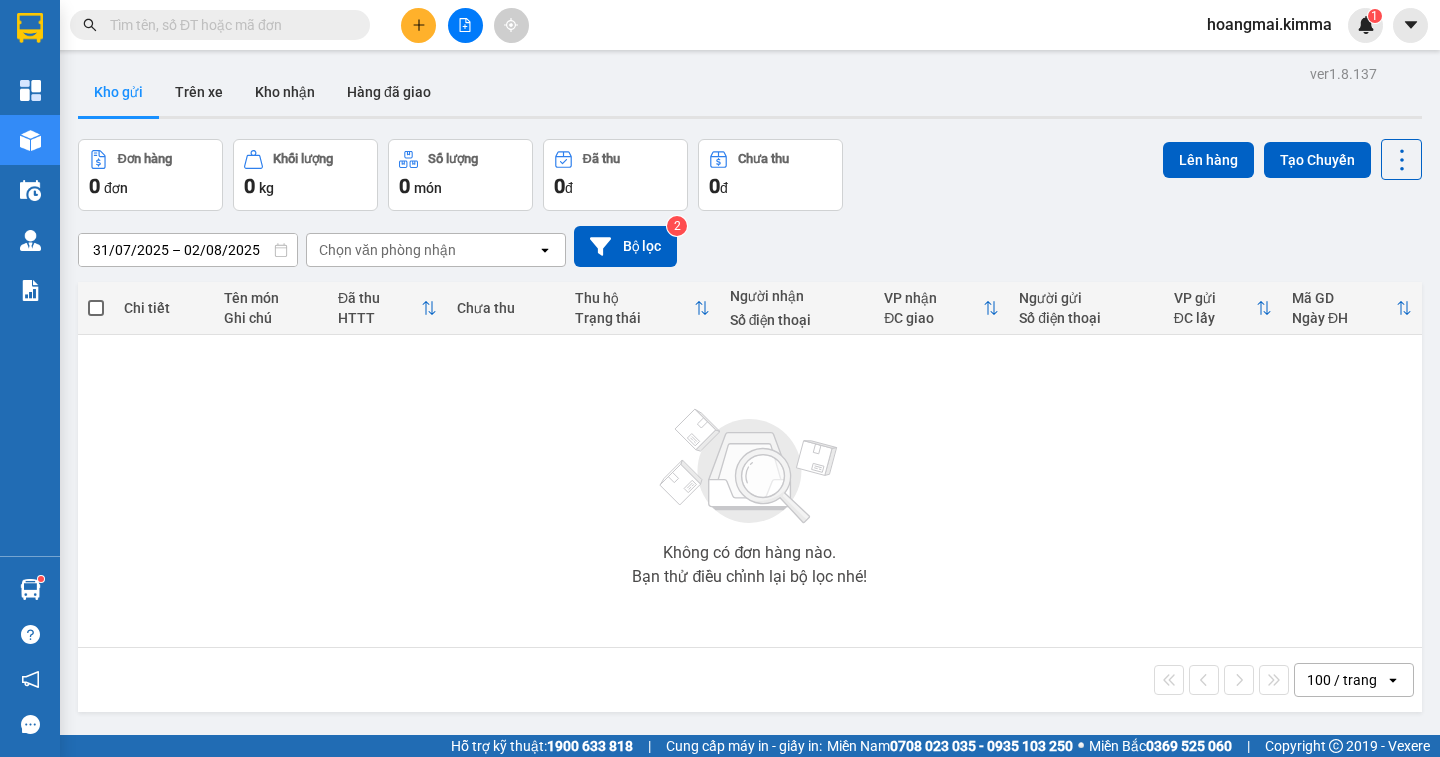 click 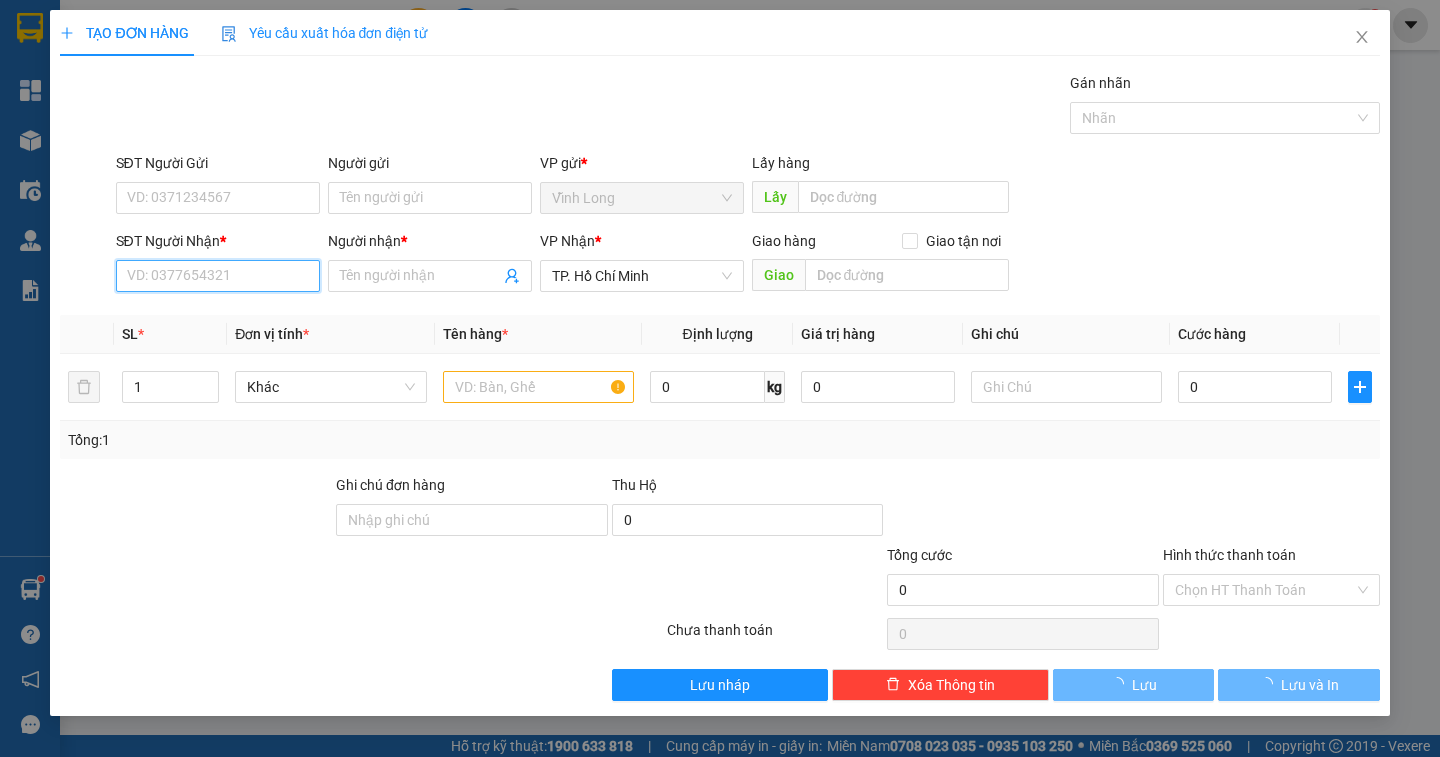 drag, startPoint x: 178, startPoint y: 282, endPoint x: 0, endPoint y: 238, distance: 183.35757 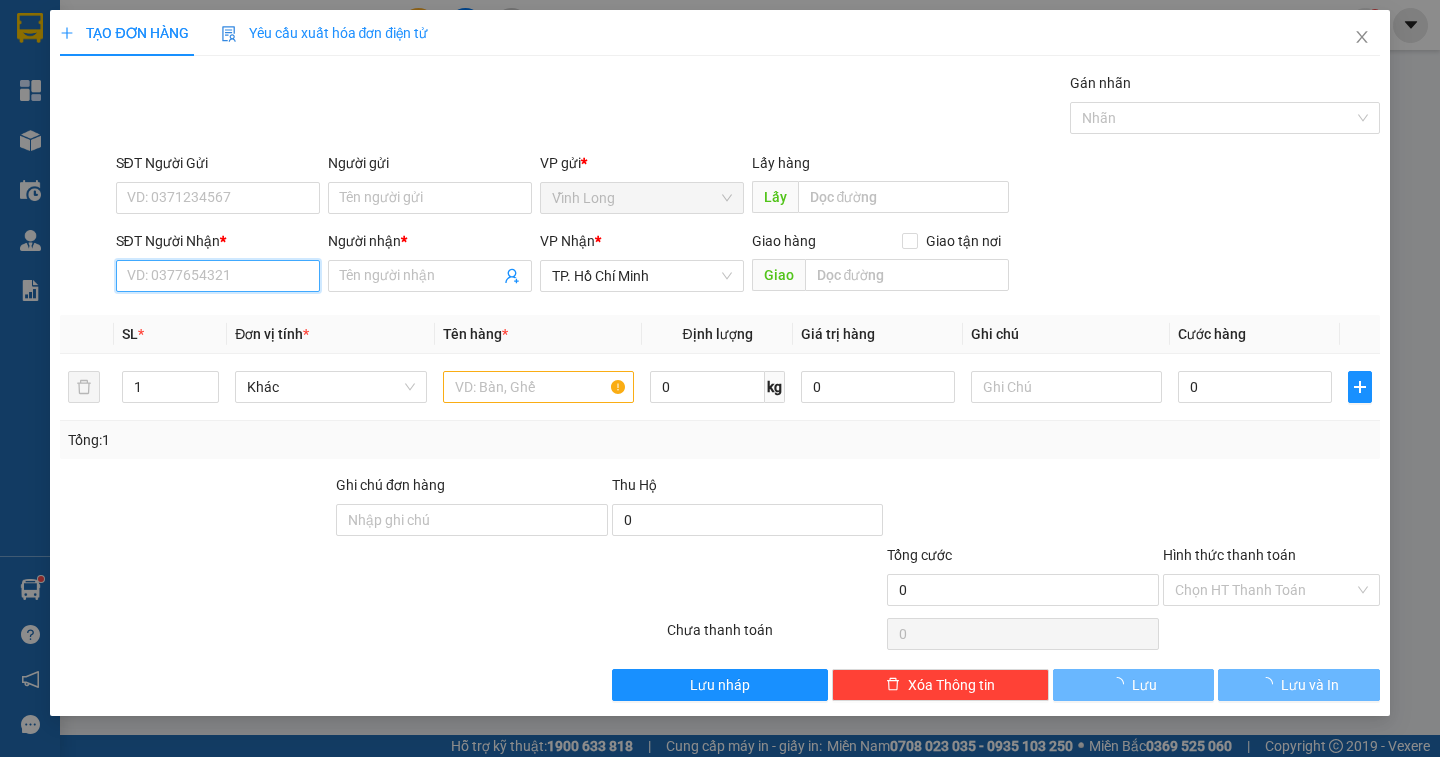 click on "SĐT Người Nhận  *" at bounding box center [218, 276] 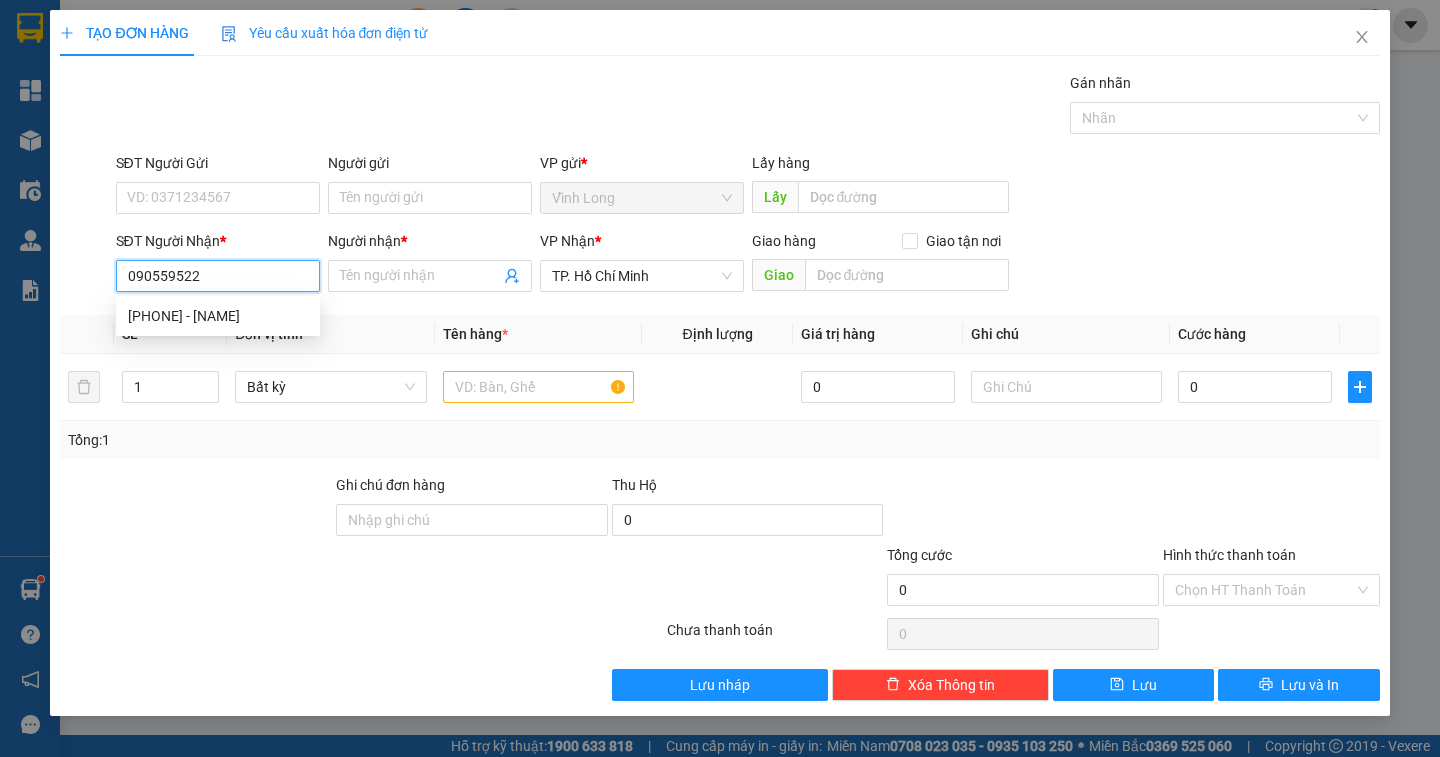 type on "0905595225" 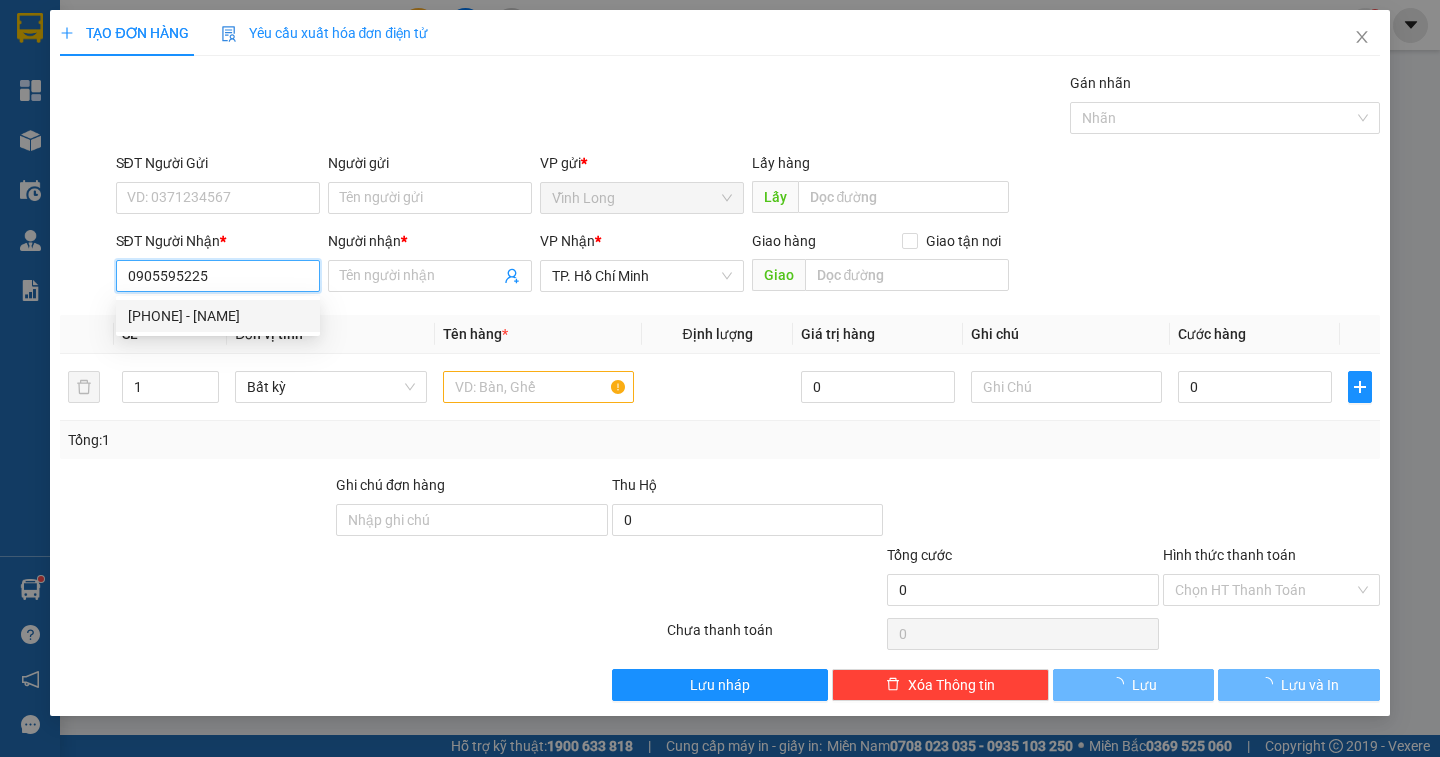 click on "[PHONE] - [NAME]" at bounding box center (218, 316) 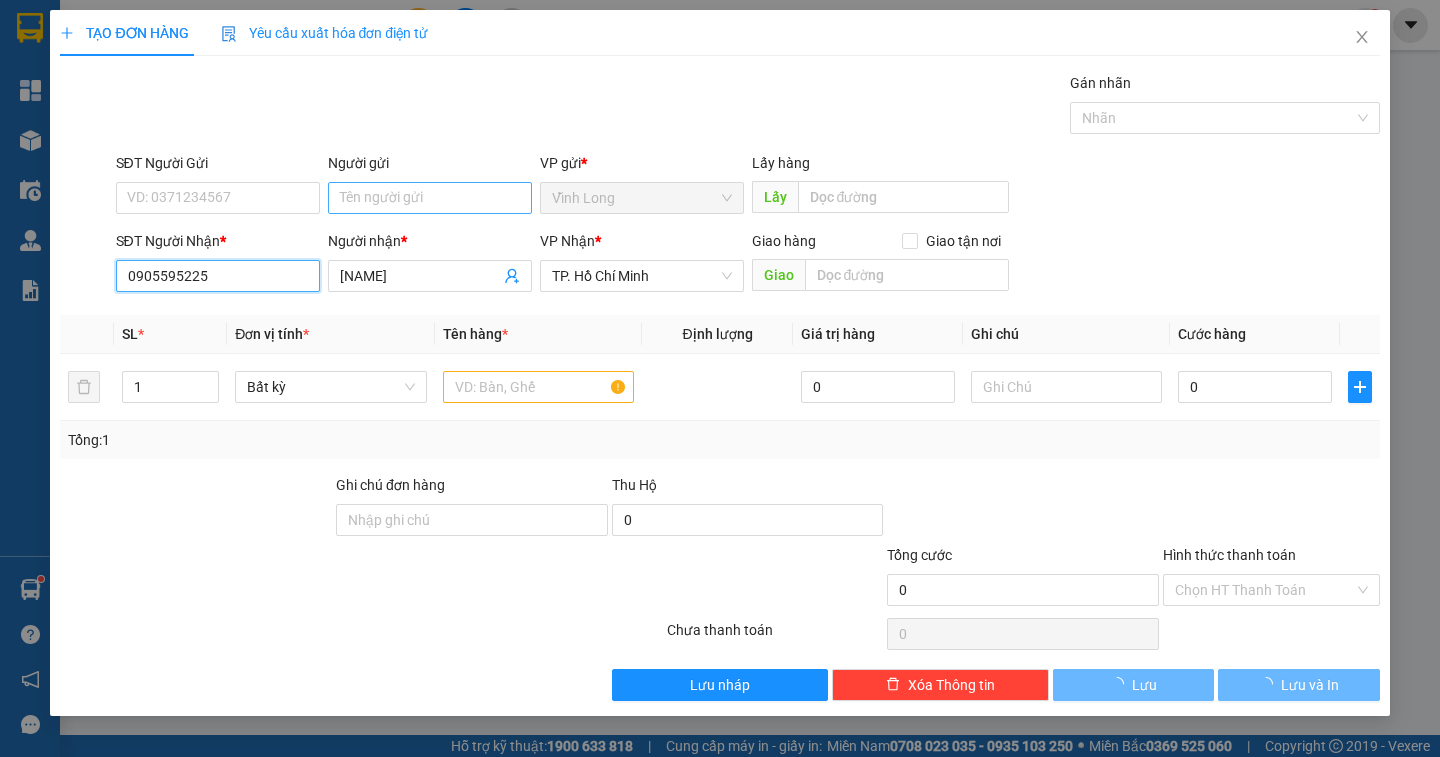 type on "0905595225" 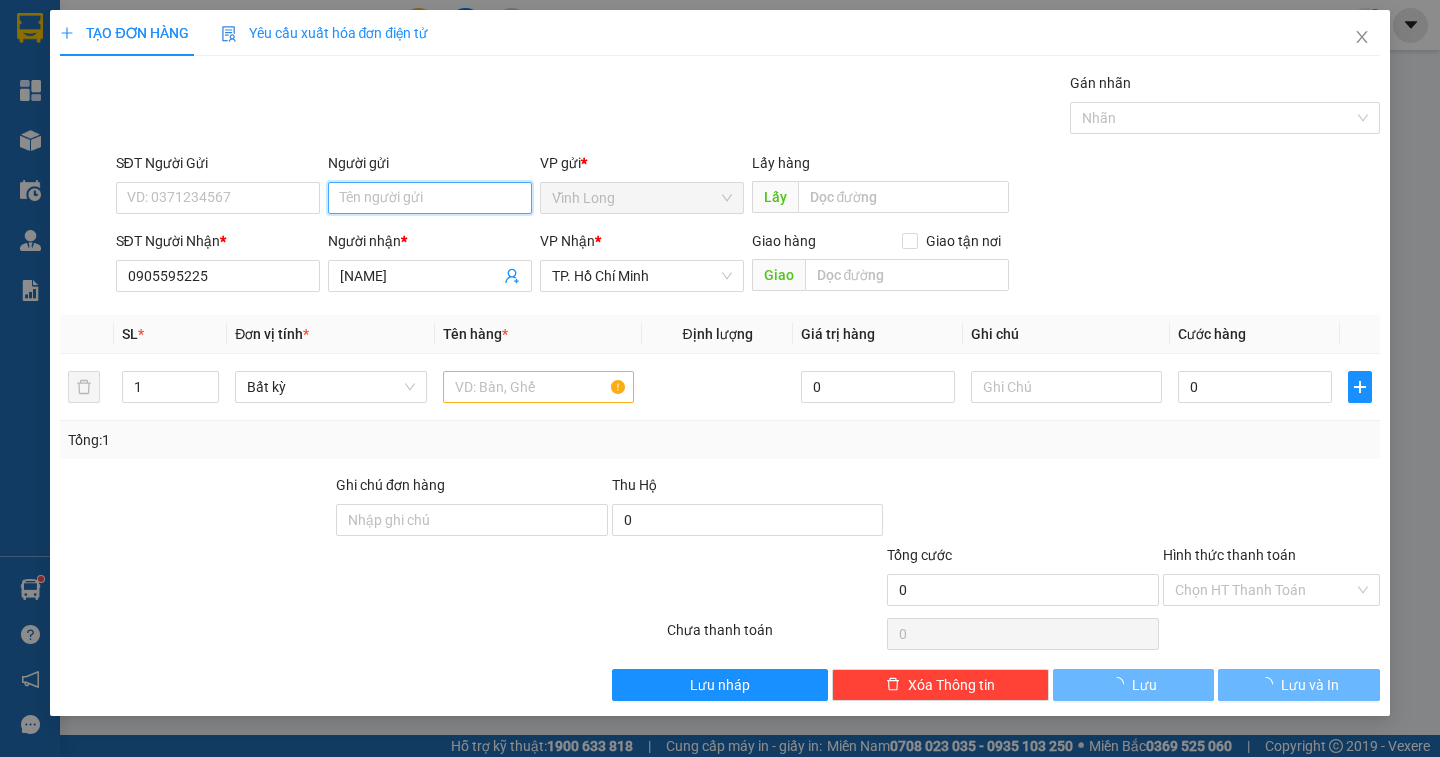 click on "Người gửi" at bounding box center (430, 198) 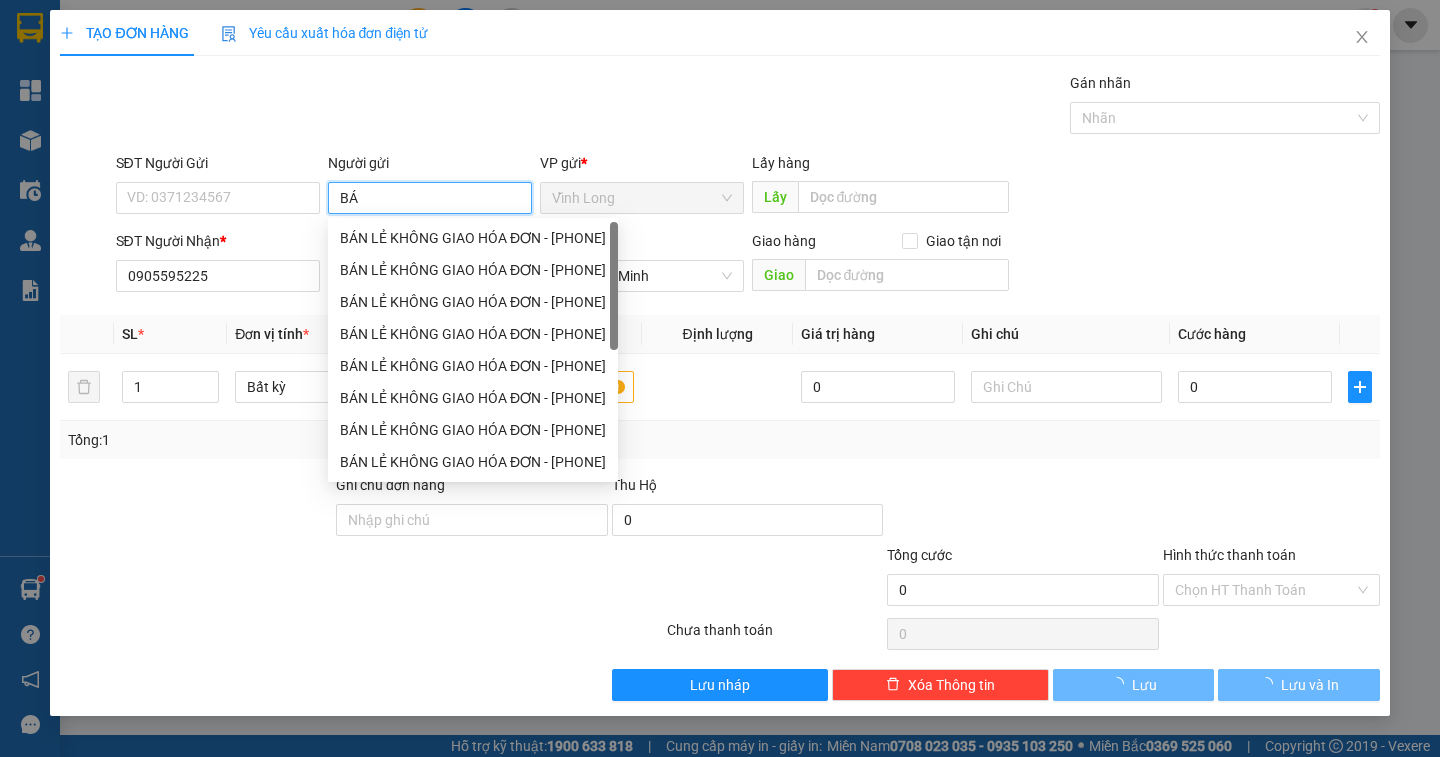 type on "BÁN" 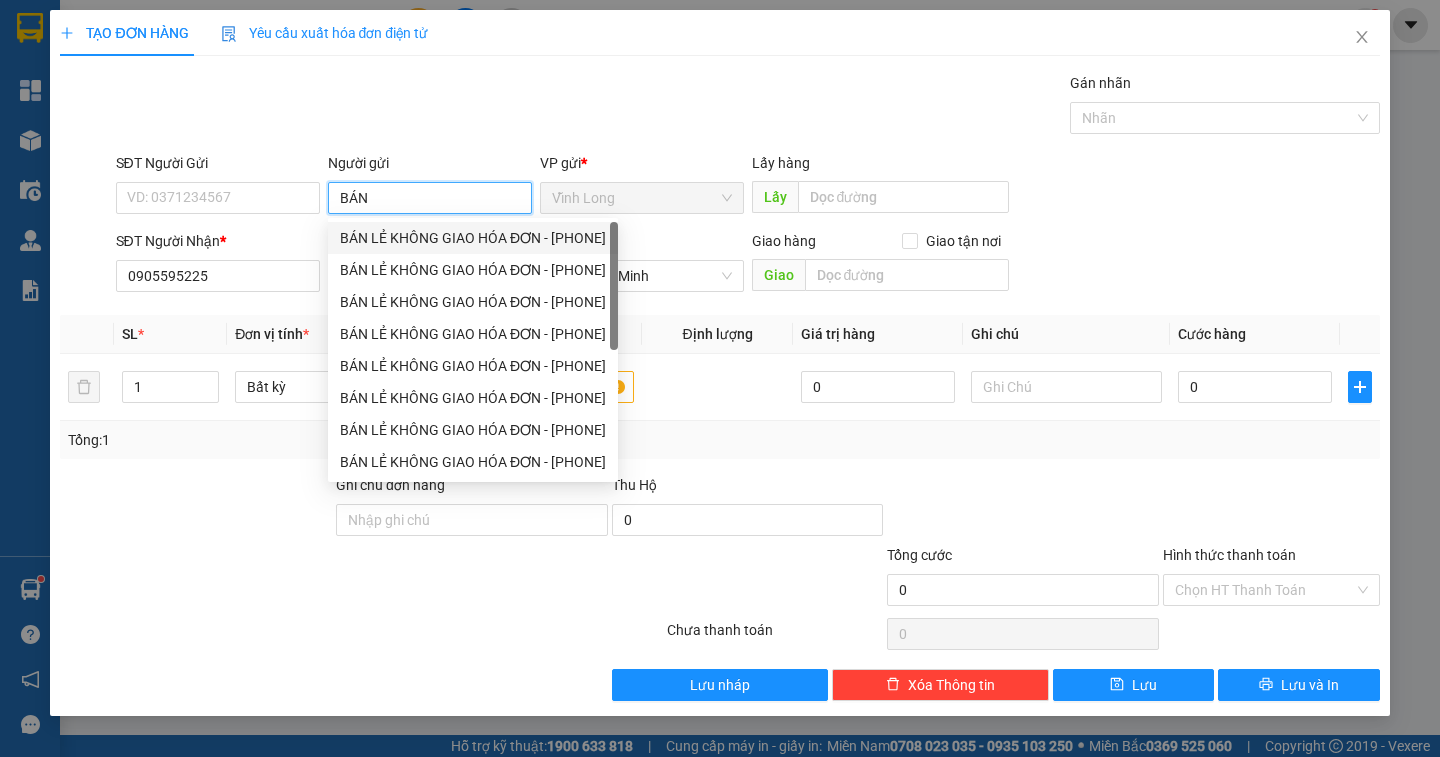 click on "BÁN LẺ KHÔNG GIAO HÓA ĐƠN - [PHONE]" at bounding box center (473, 238) 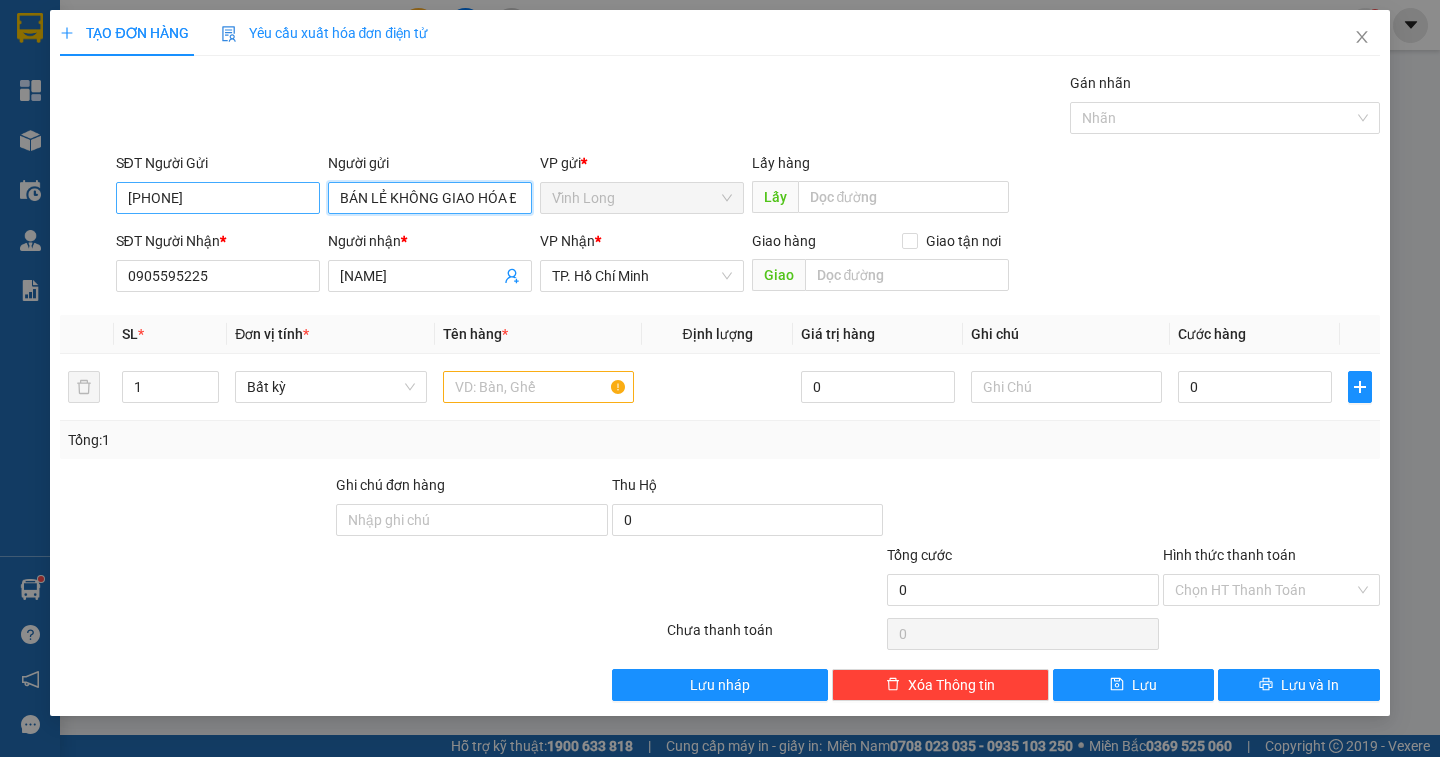 type on "BÁN LẺ KHÔNG GIAO HÓA ĐƠN" 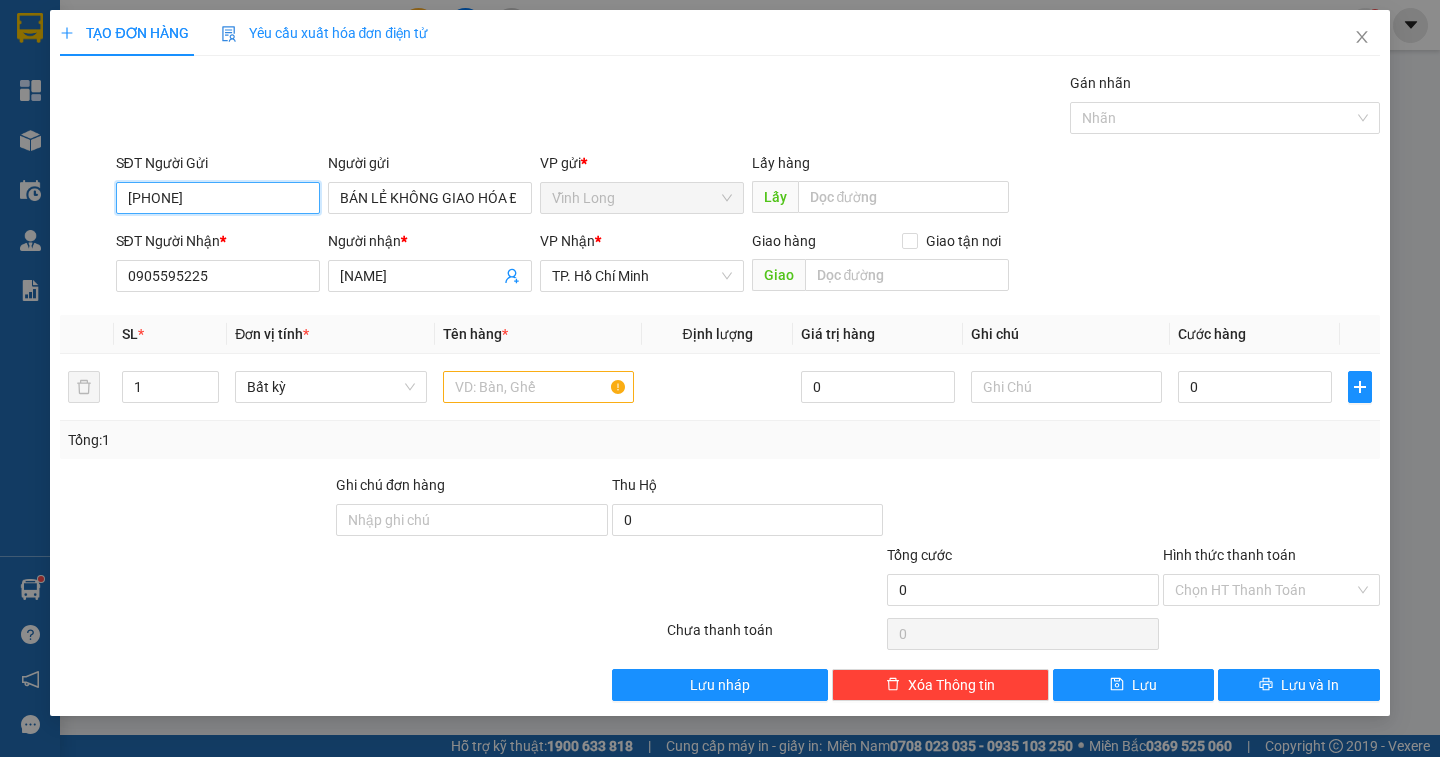 drag, startPoint x: 258, startPoint y: 207, endPoint x: 47, endPoint y: 207, distance: 211 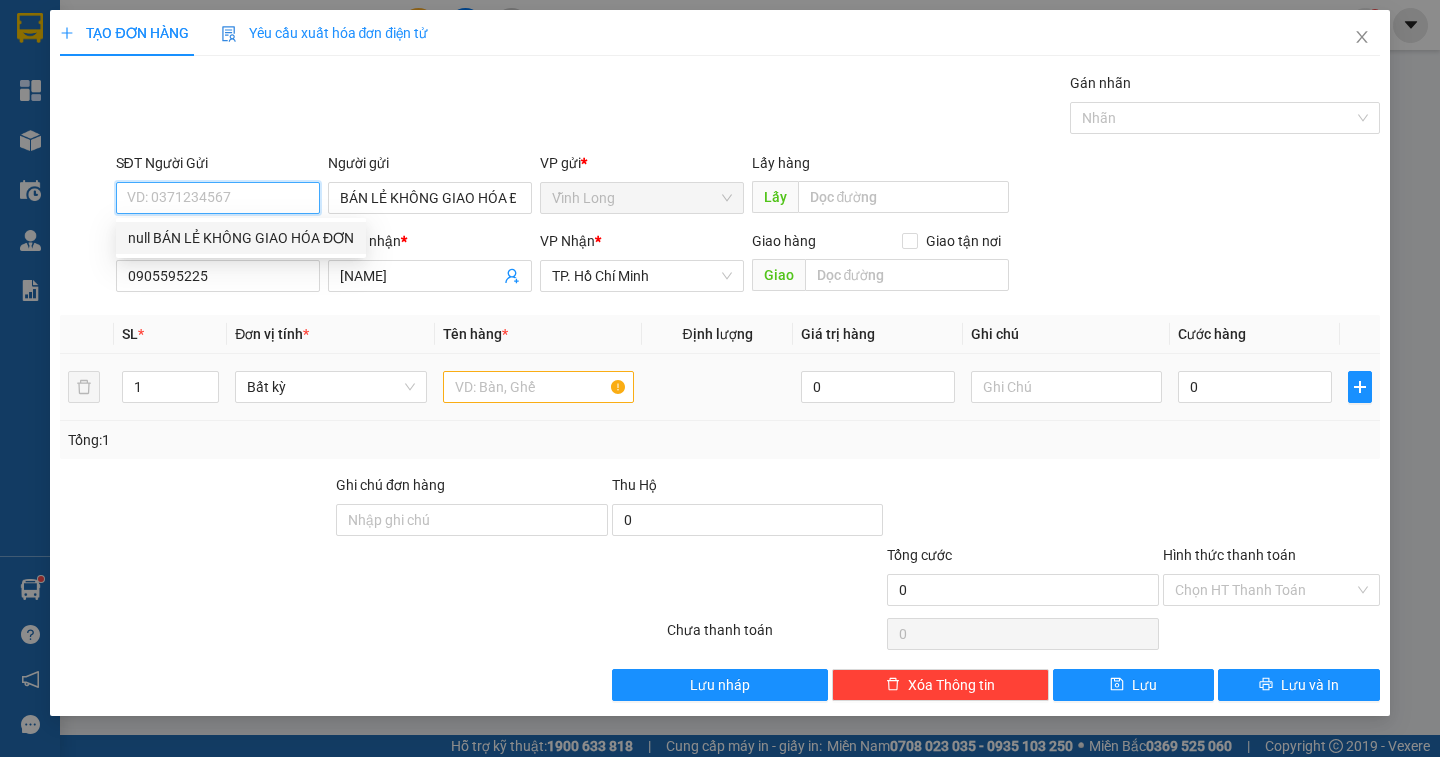 type 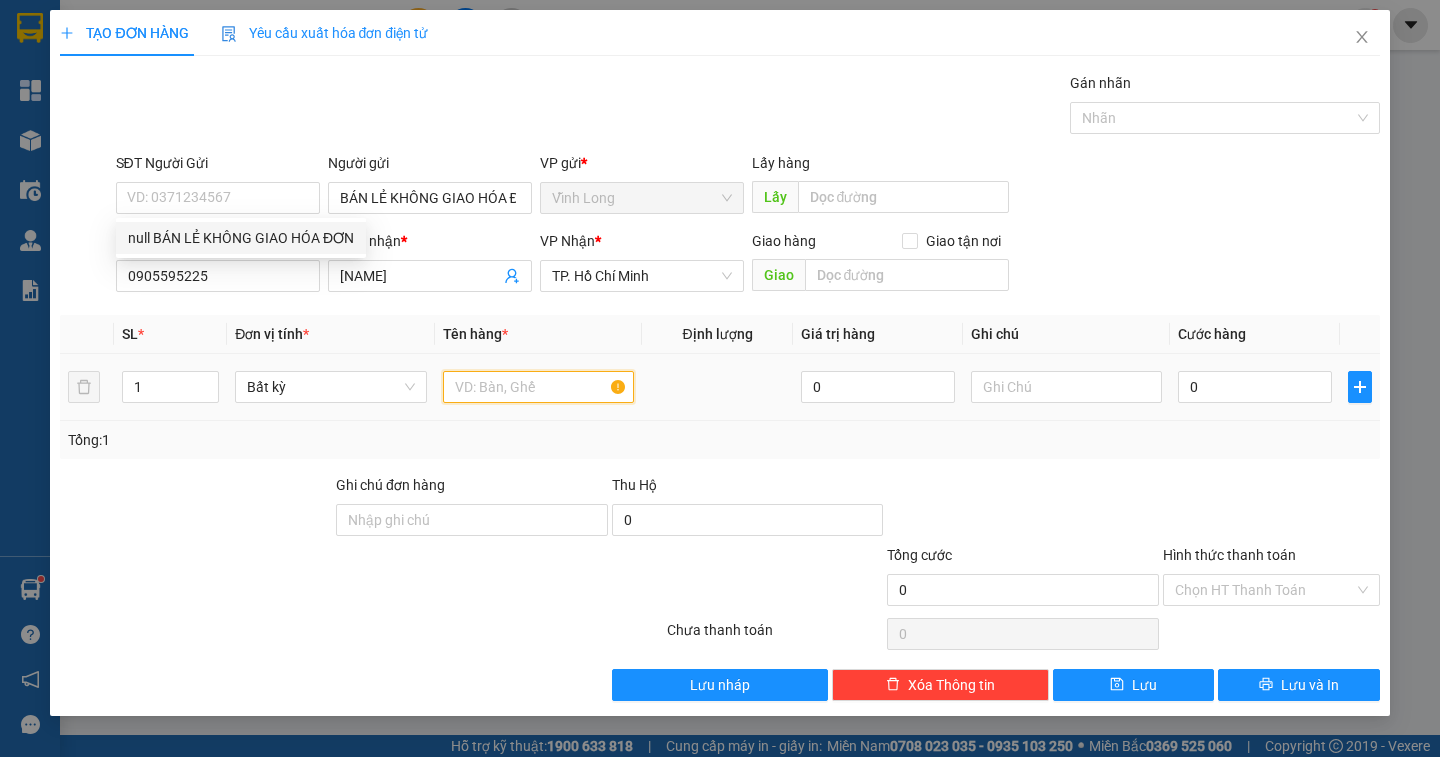 click at bounding box center [538, 387] 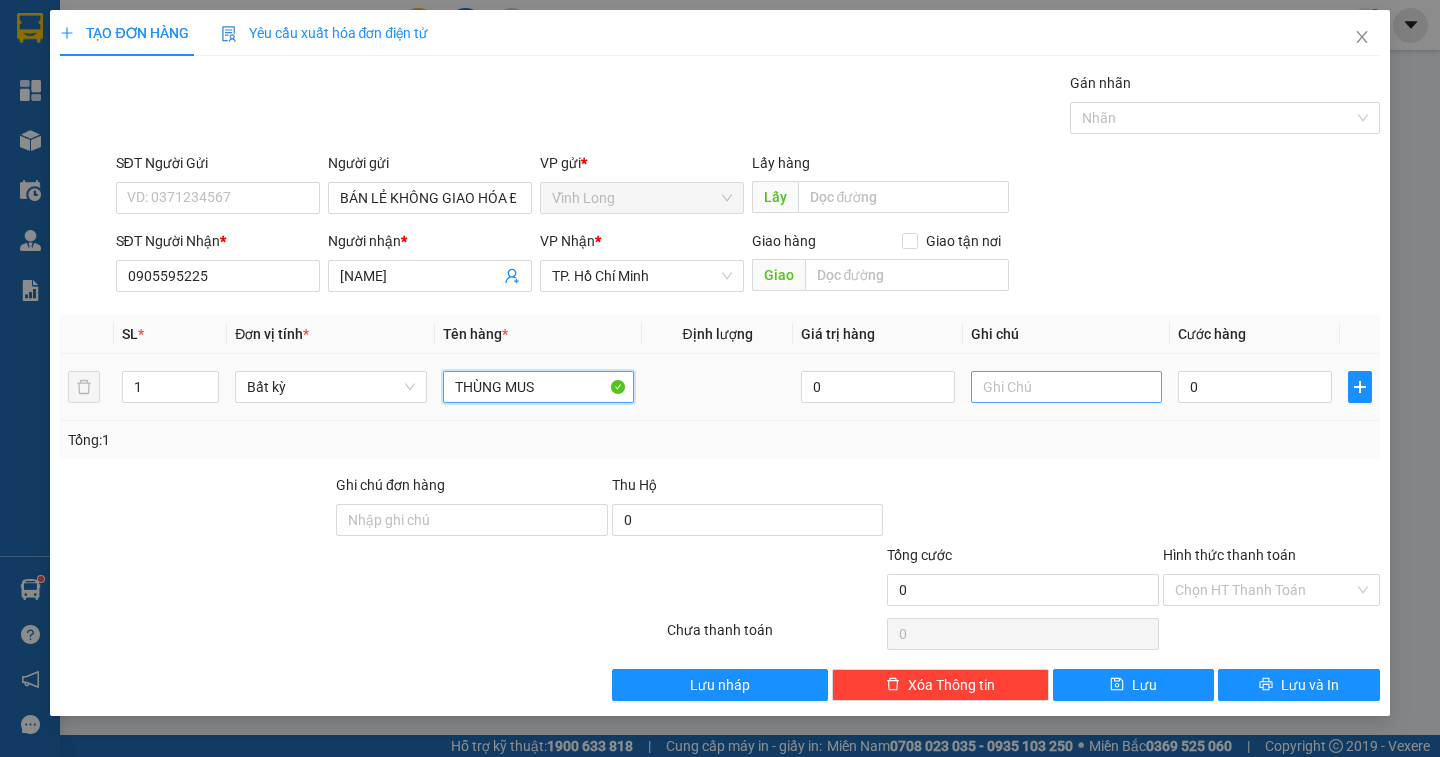 type on "THÙNG MUS" 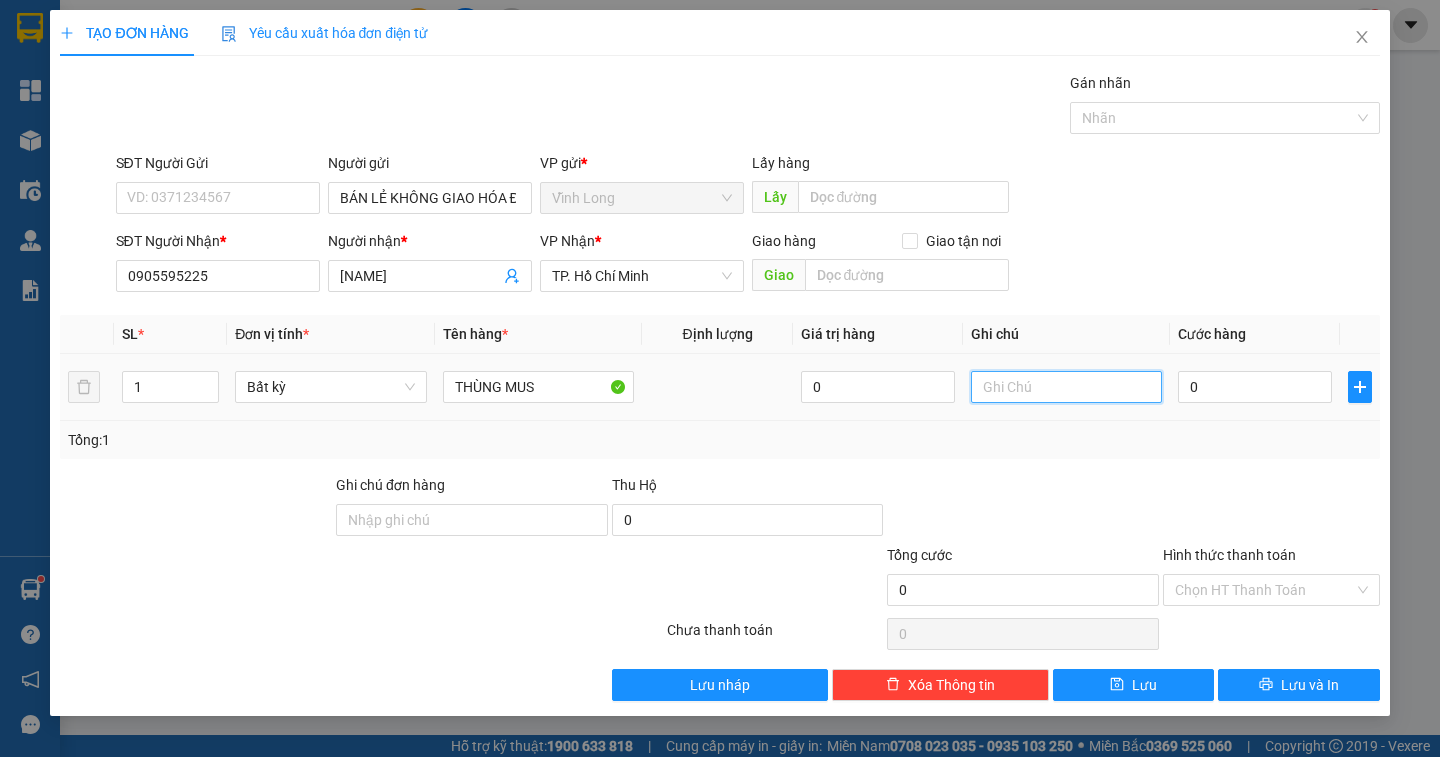 click at bounding box center (1066, 387) 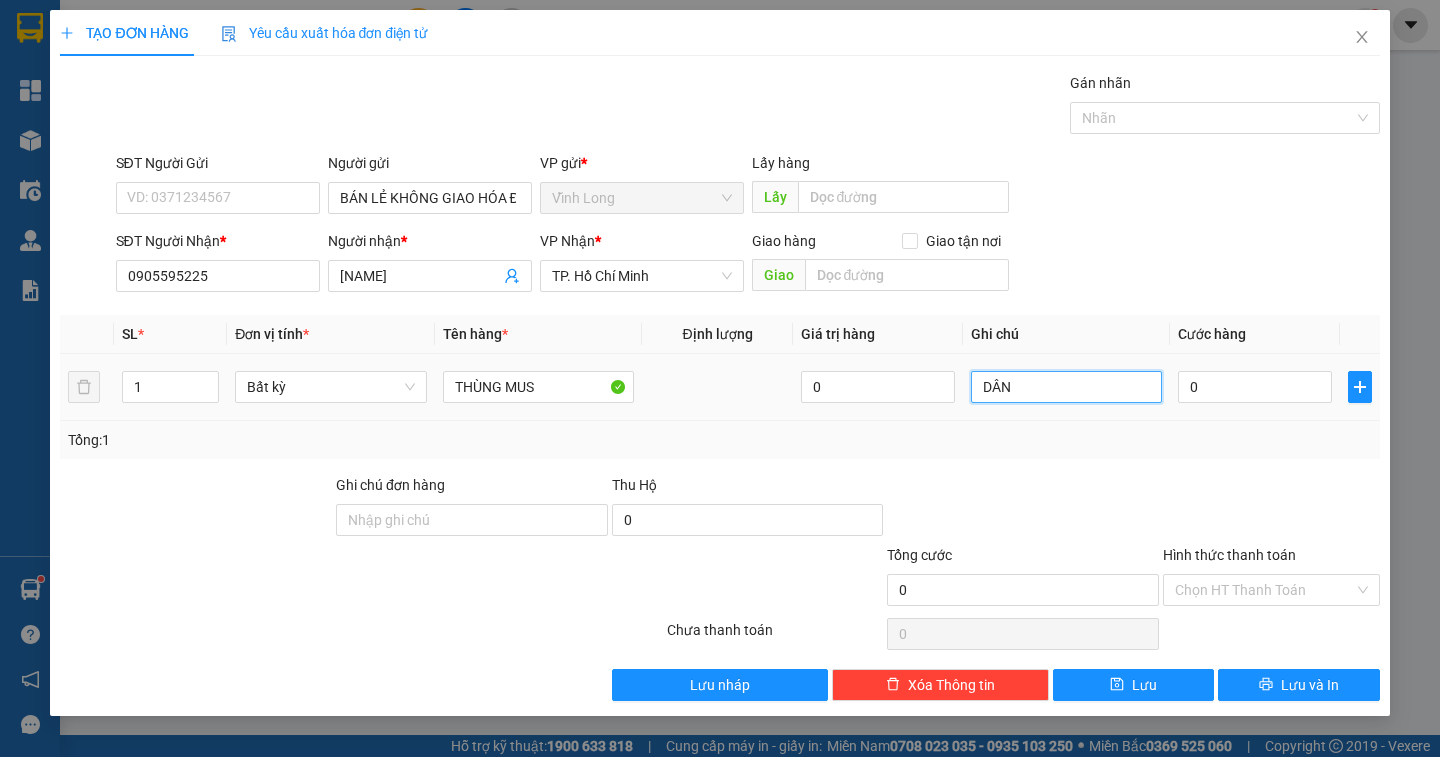 type on "DÂN" 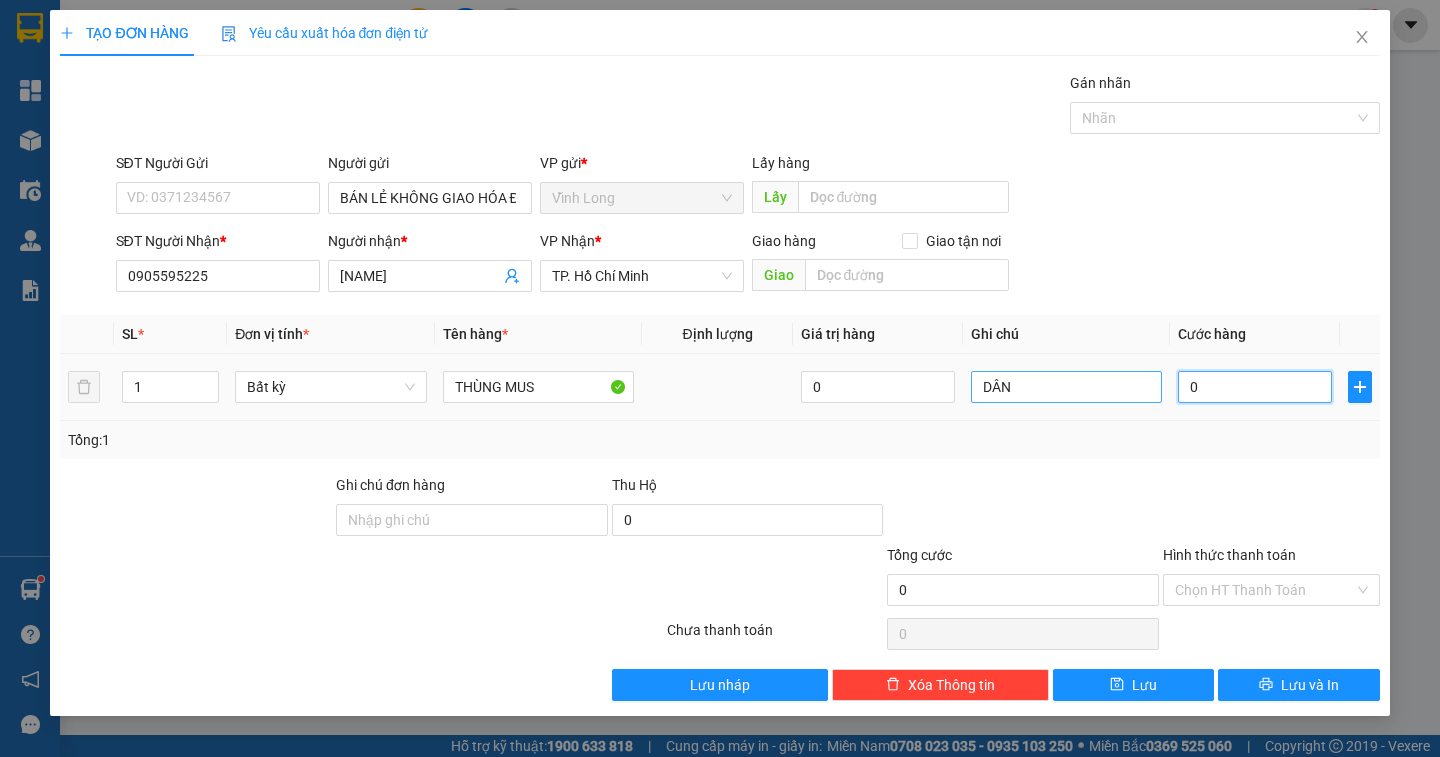 type on "4" 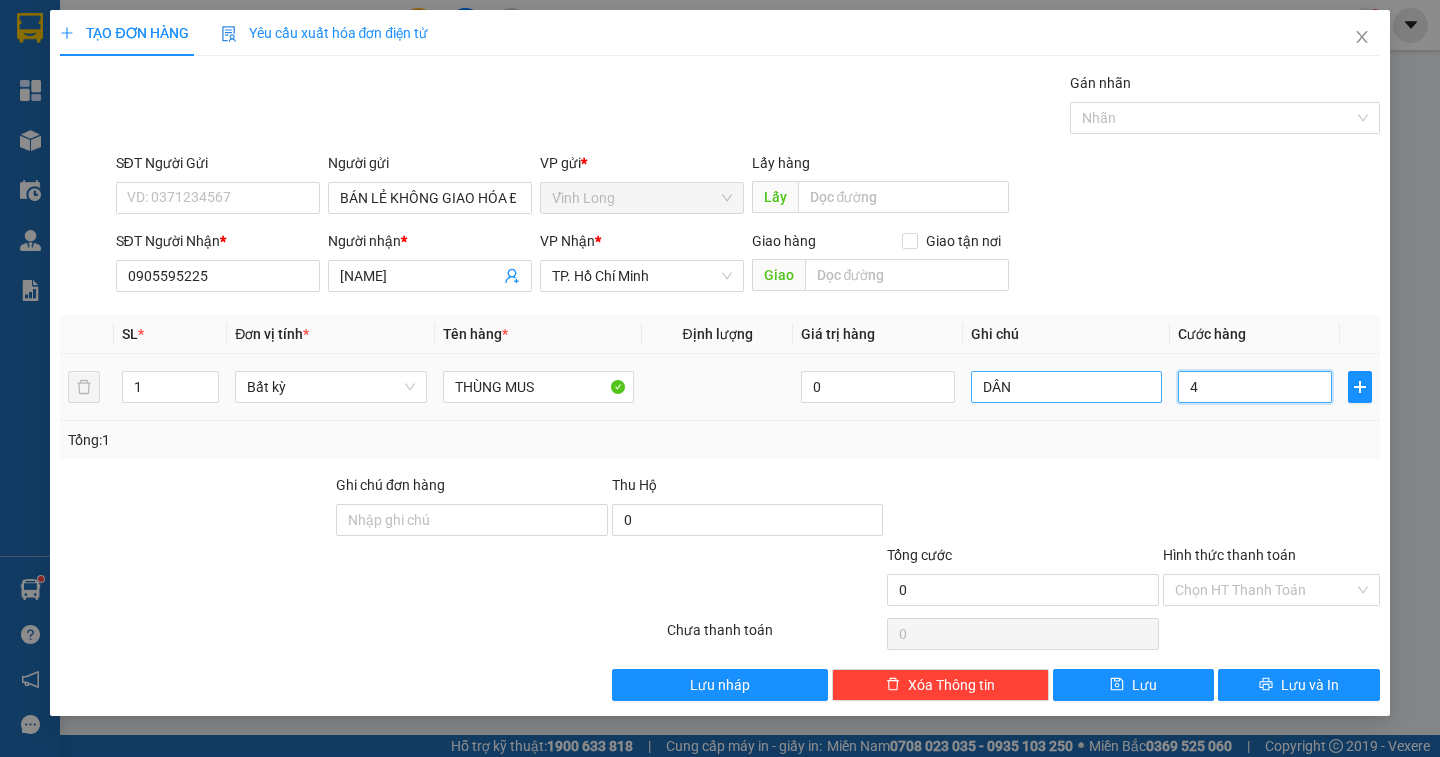 type on "4" 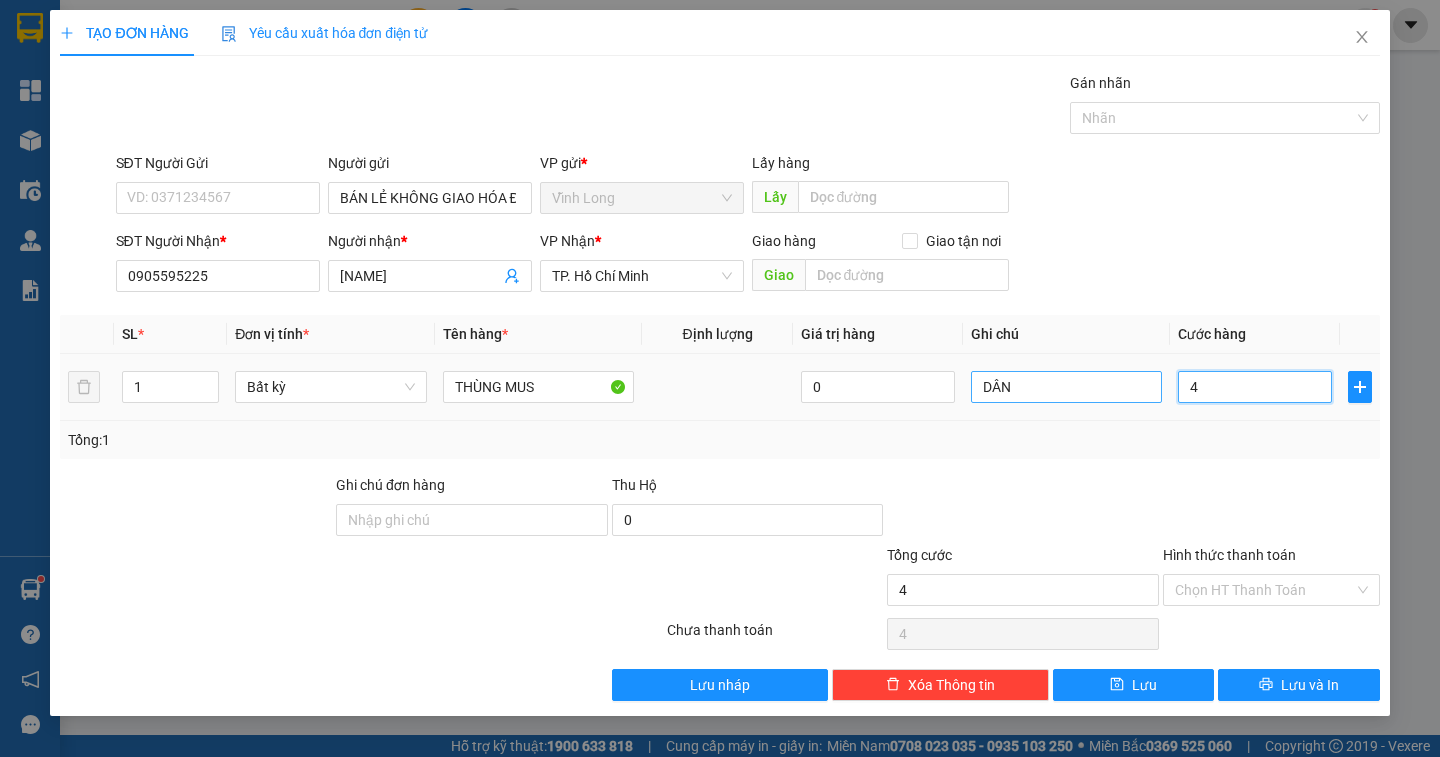 type on "40" 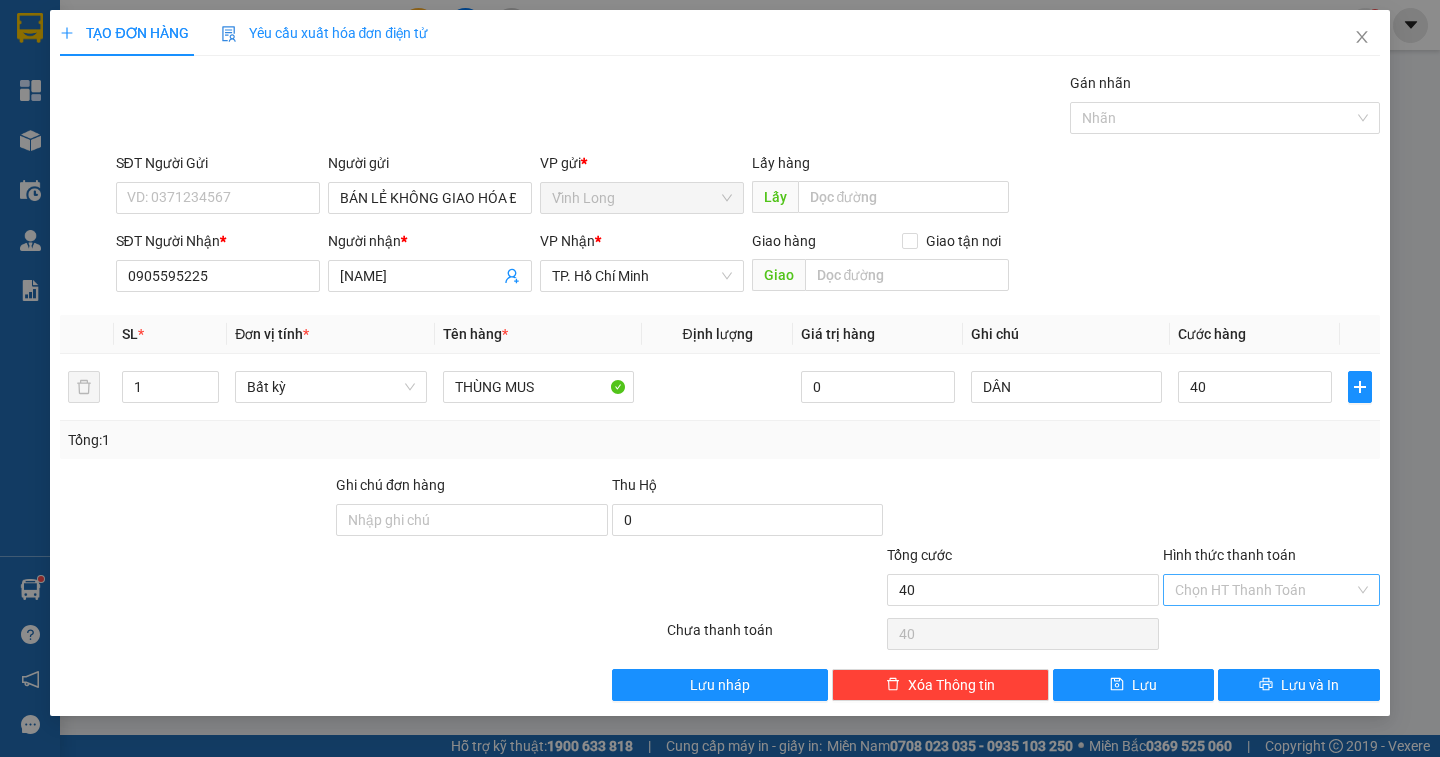 type on "40.000" 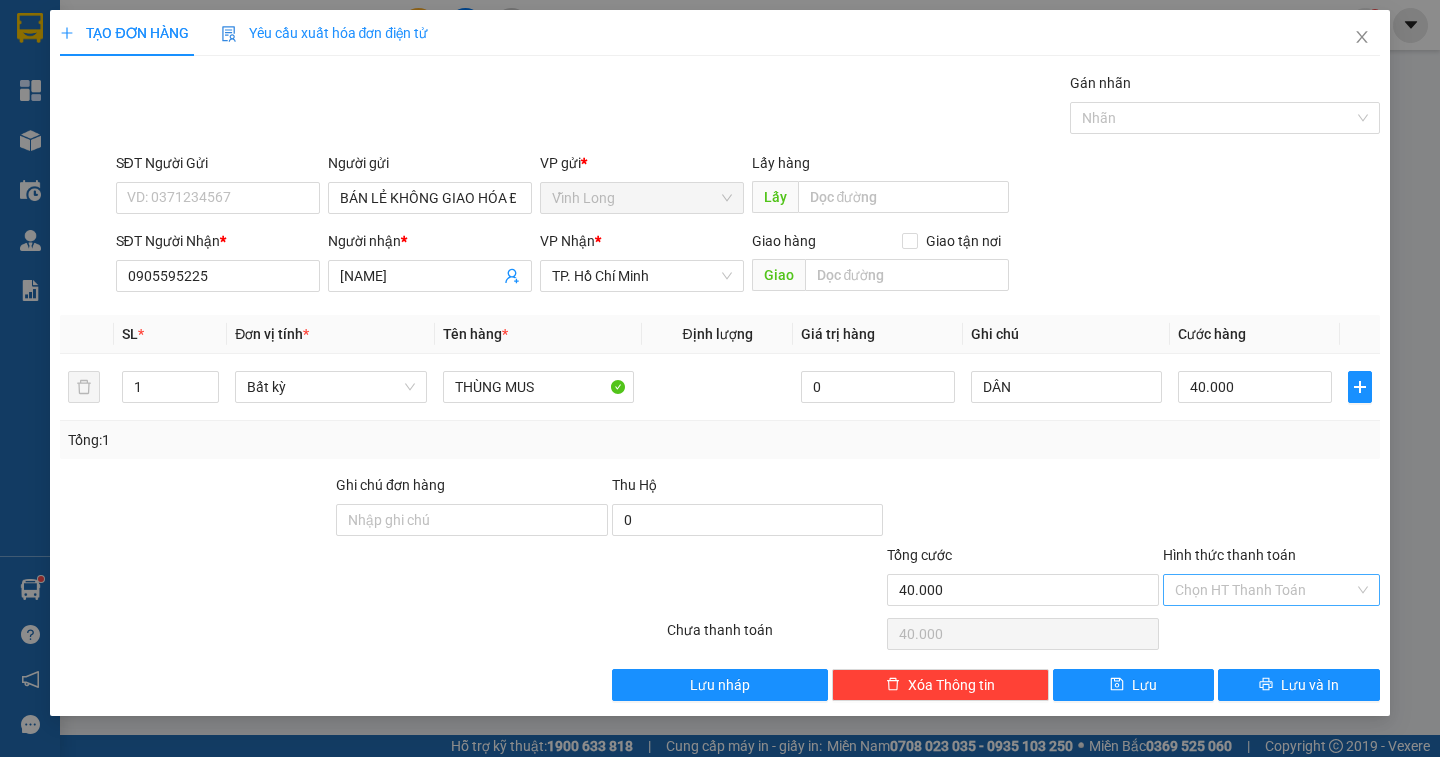 click on "Hình thức thanh toán" at bounding box center (1264, 590) 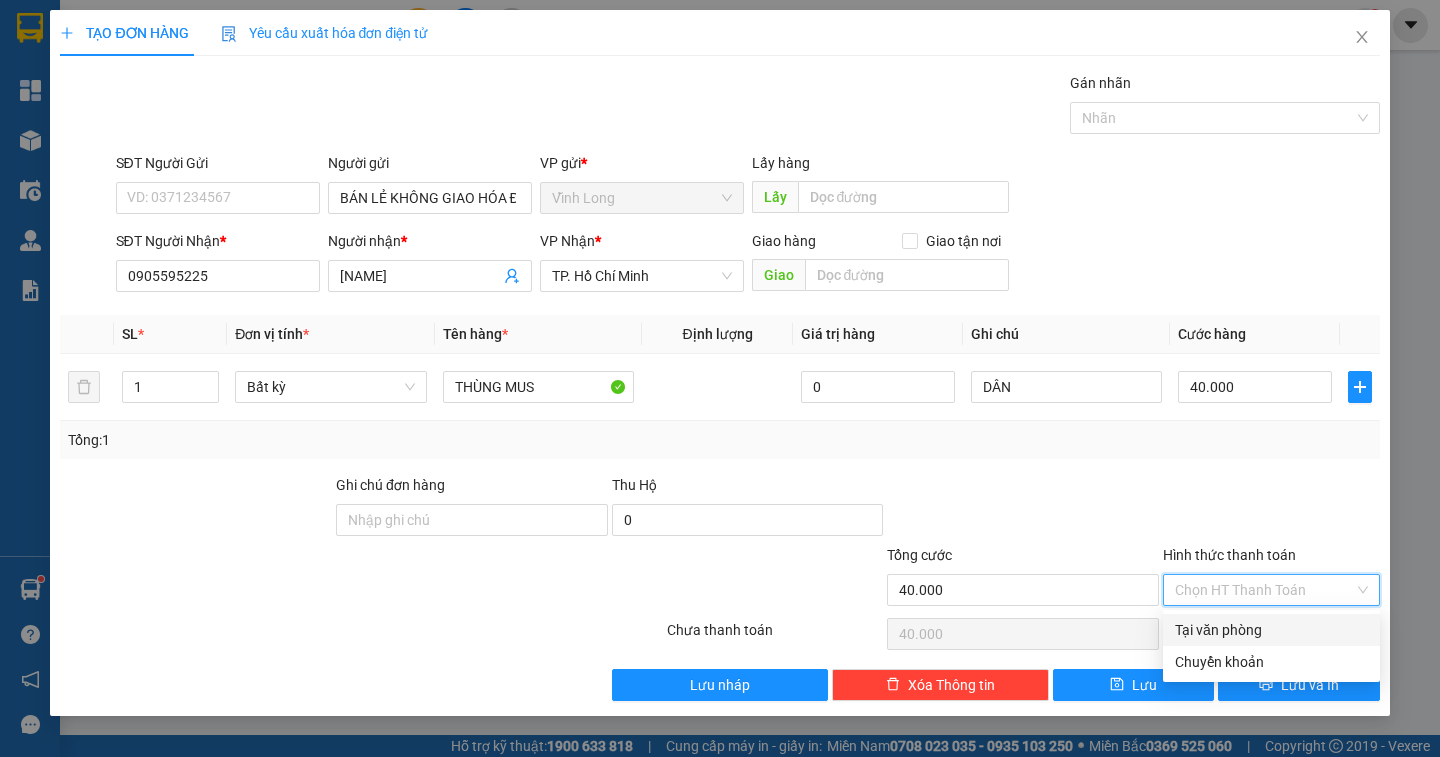 click on "Tại văn phòng" at bounding box center (1271, 630) 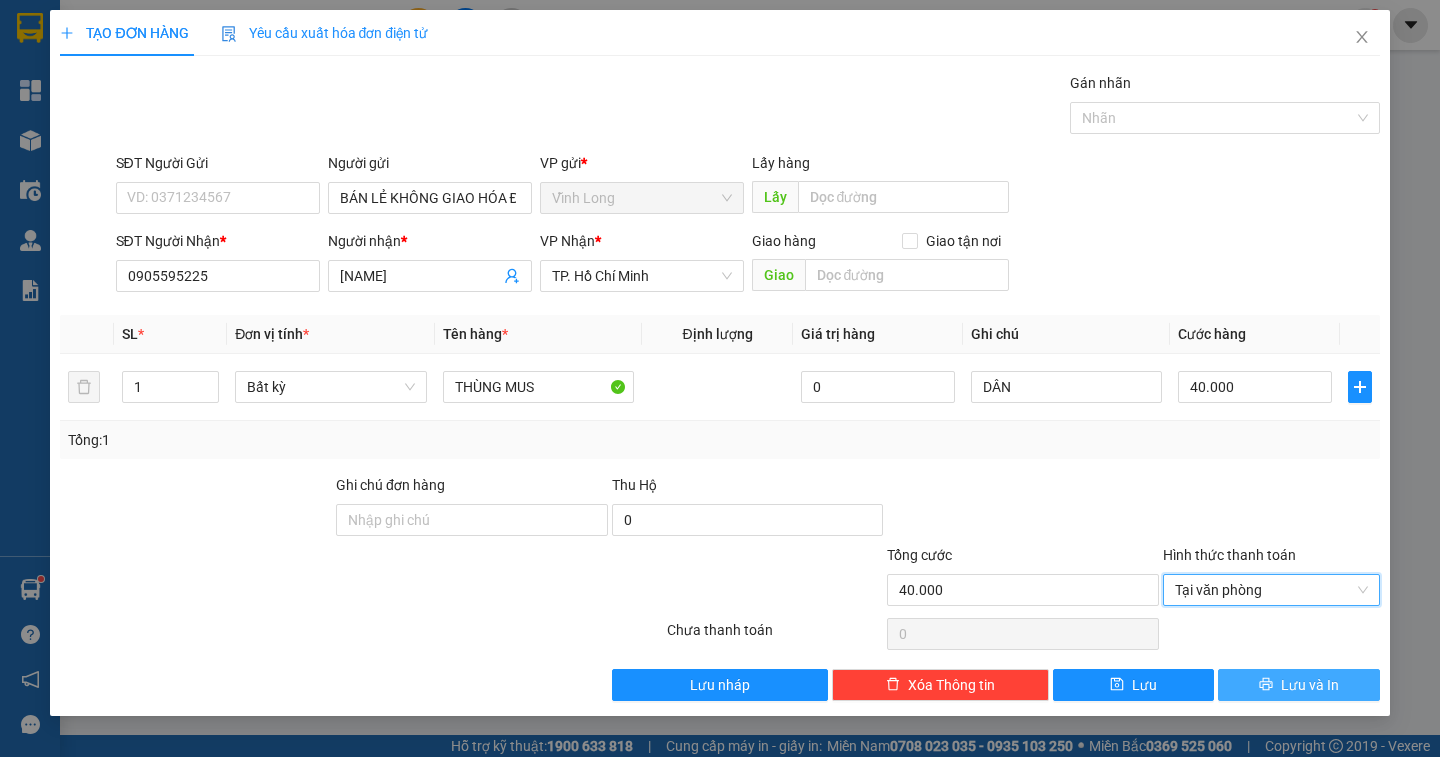 click on "Lưu và In" at bounding box center [1310, 685] 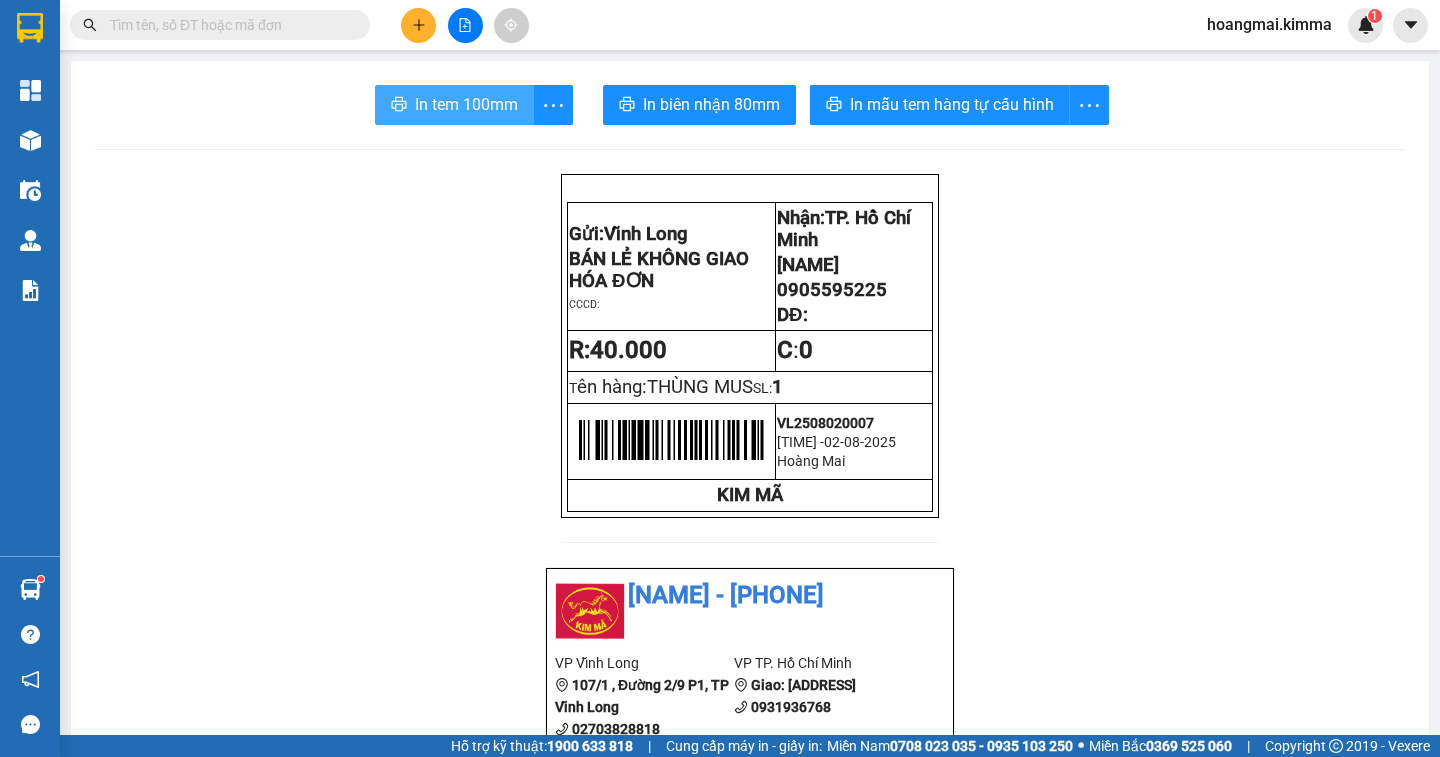 click on "In tem 100mm" at bounding box center (466, 104) 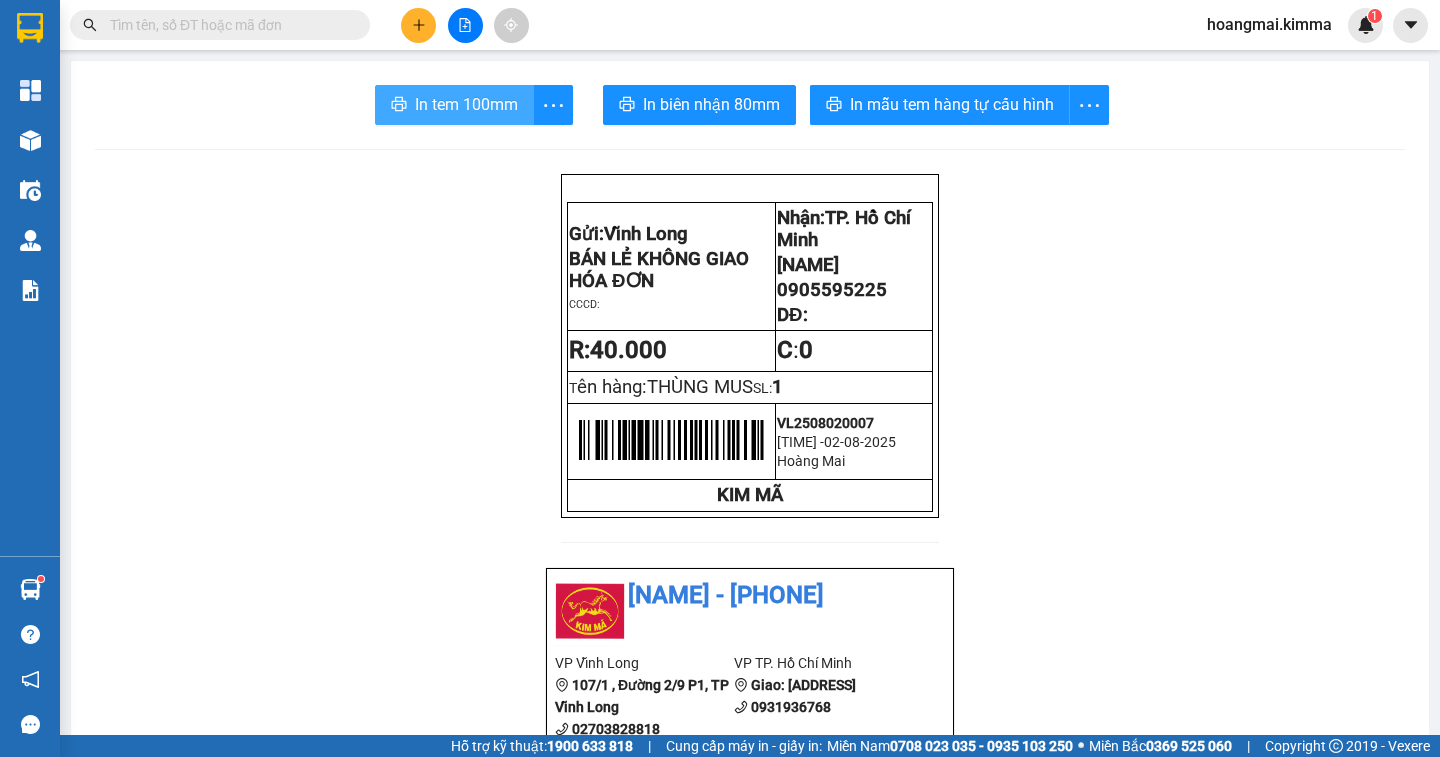 scroll, scrollTop: 0, scrollLeft: 0, axis: both 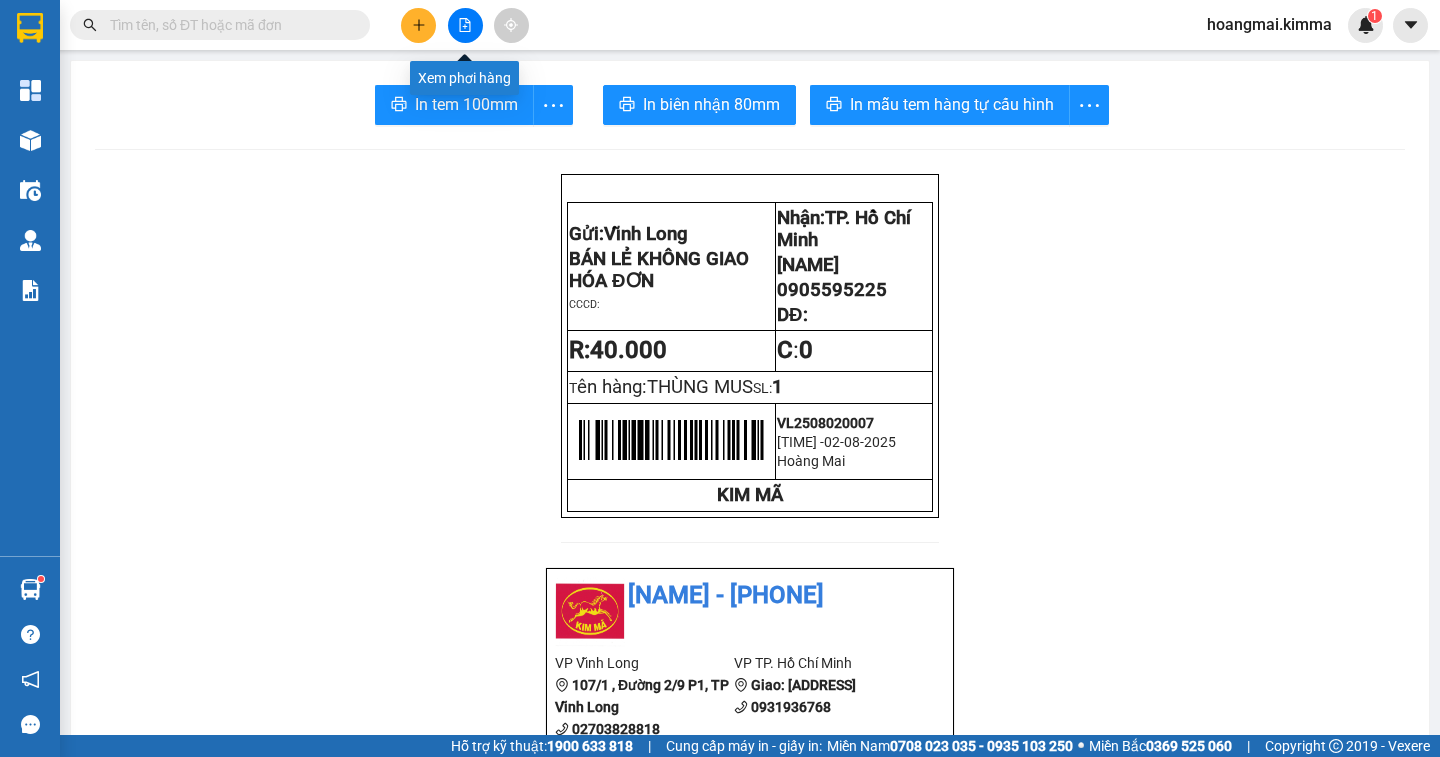 click at bounding box center (465, 25) 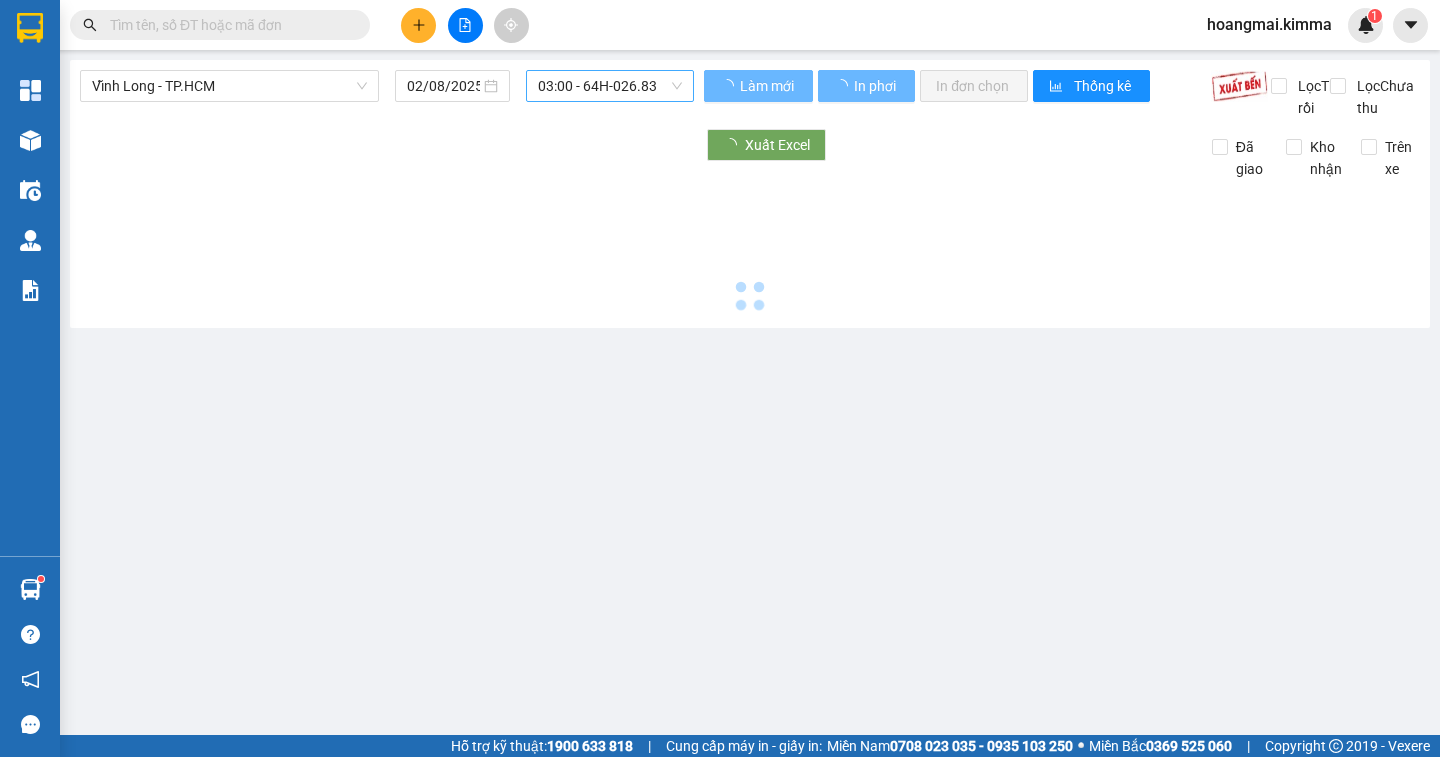 click on "03:00     - 64H-026.83" at bounding box center (610, 86) 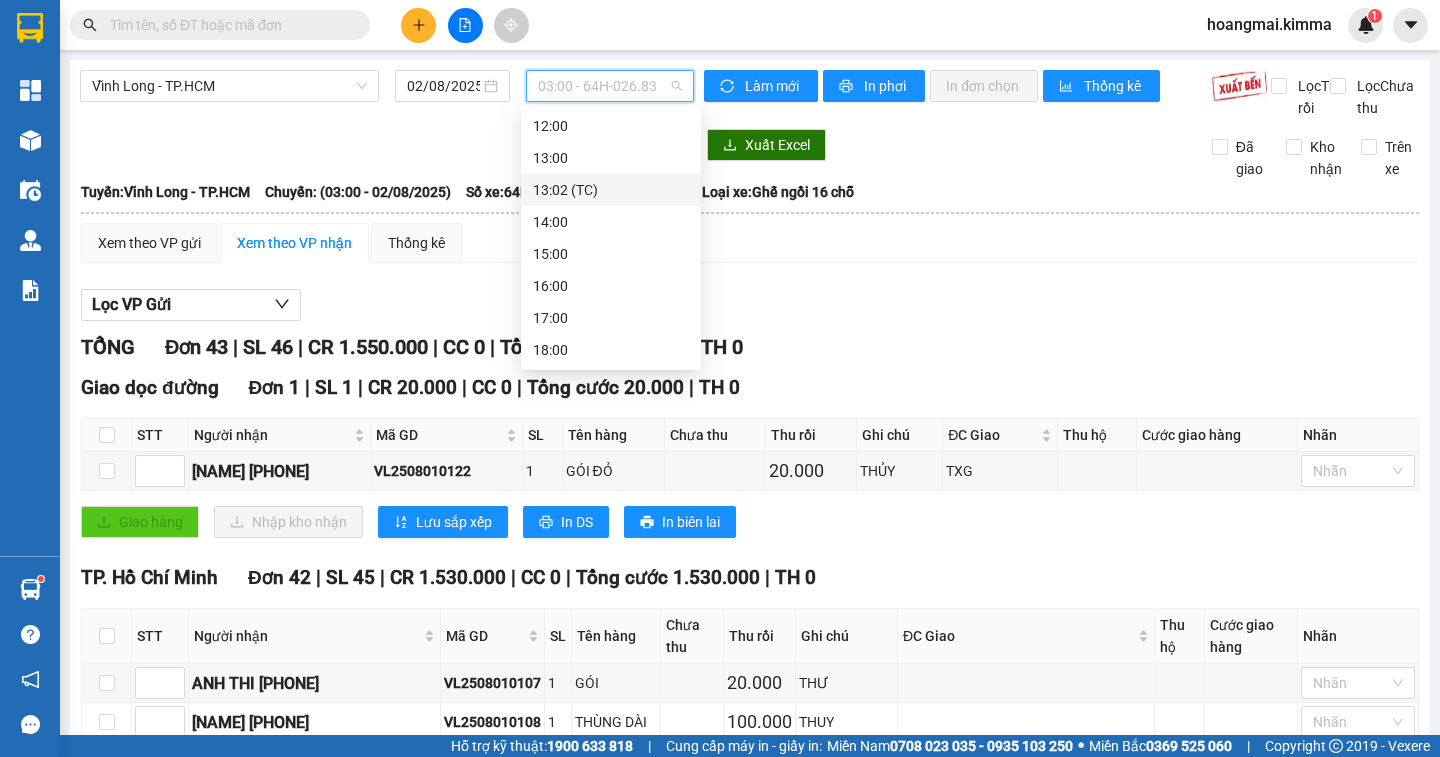 scroll, scrollTop: 0, scrollLeft: 0, axis: both 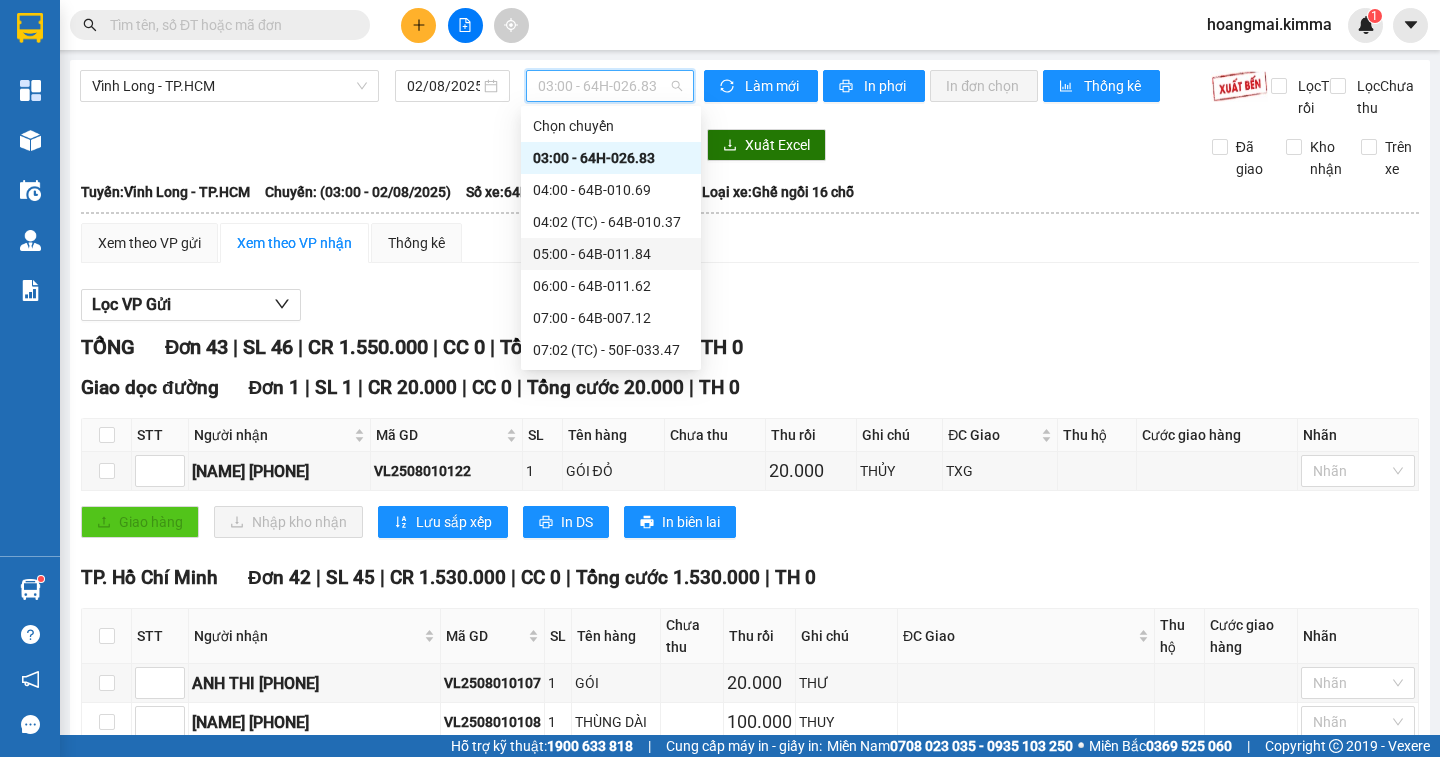 click on "[TIME]     - [PLATE]" at bounding box center [611, 254] 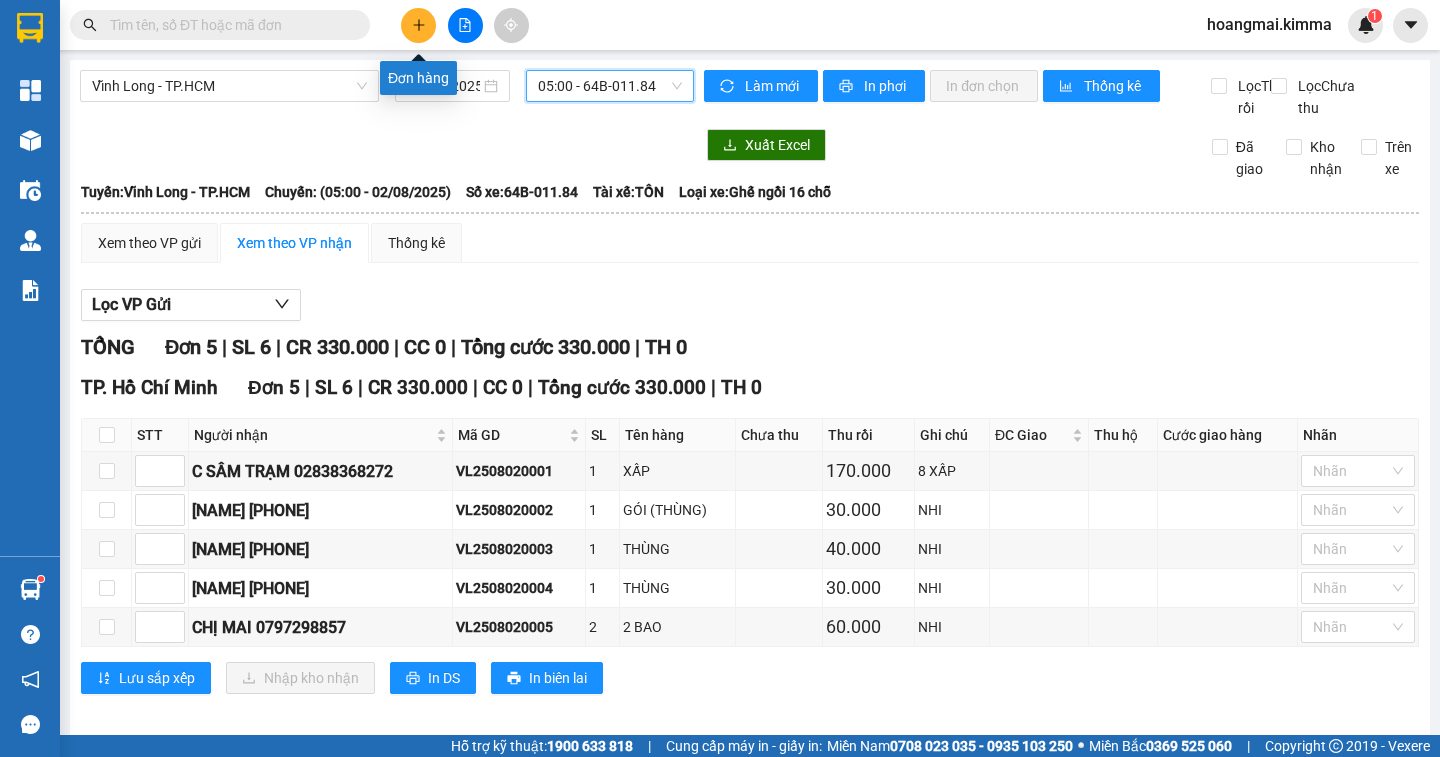 click 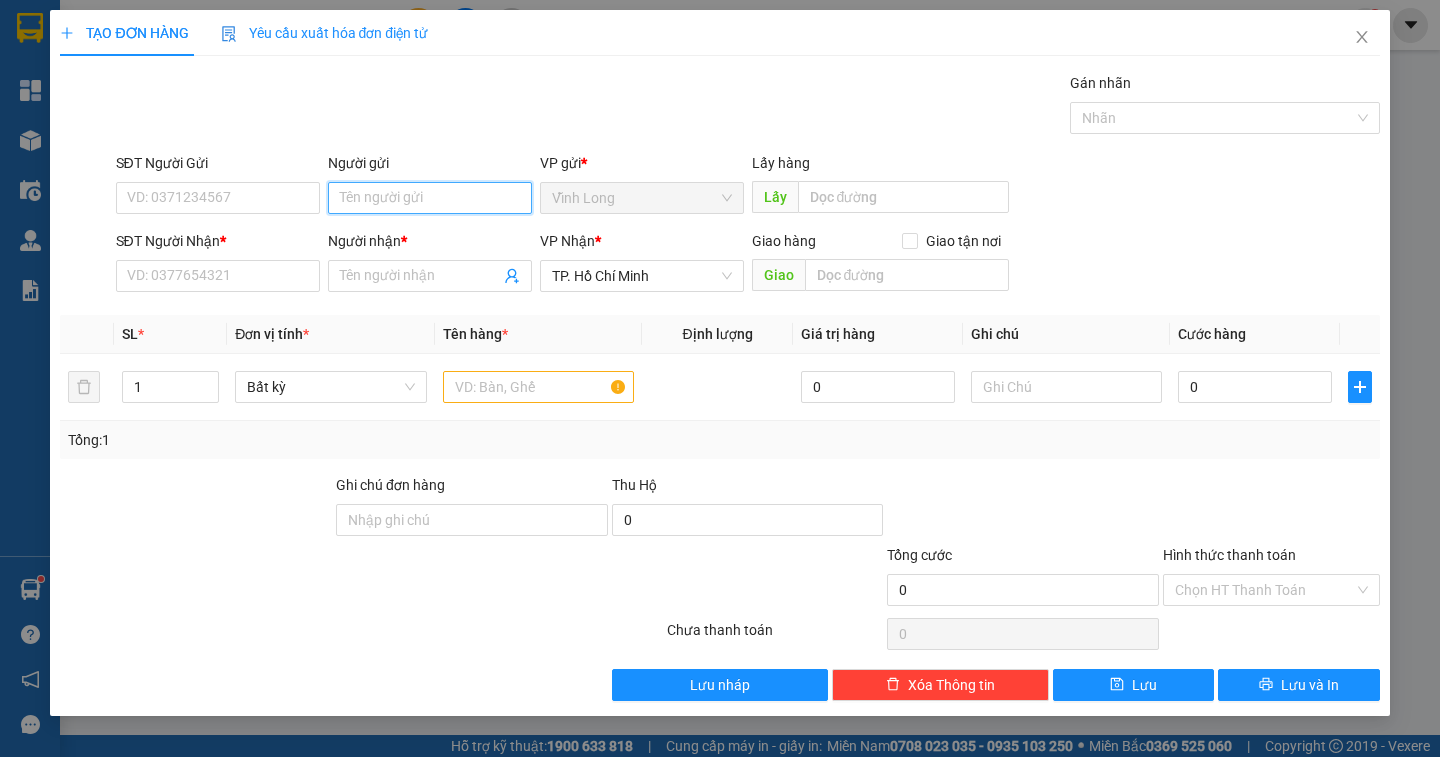 click on "Người gửi" at bounding box center [430, 198] 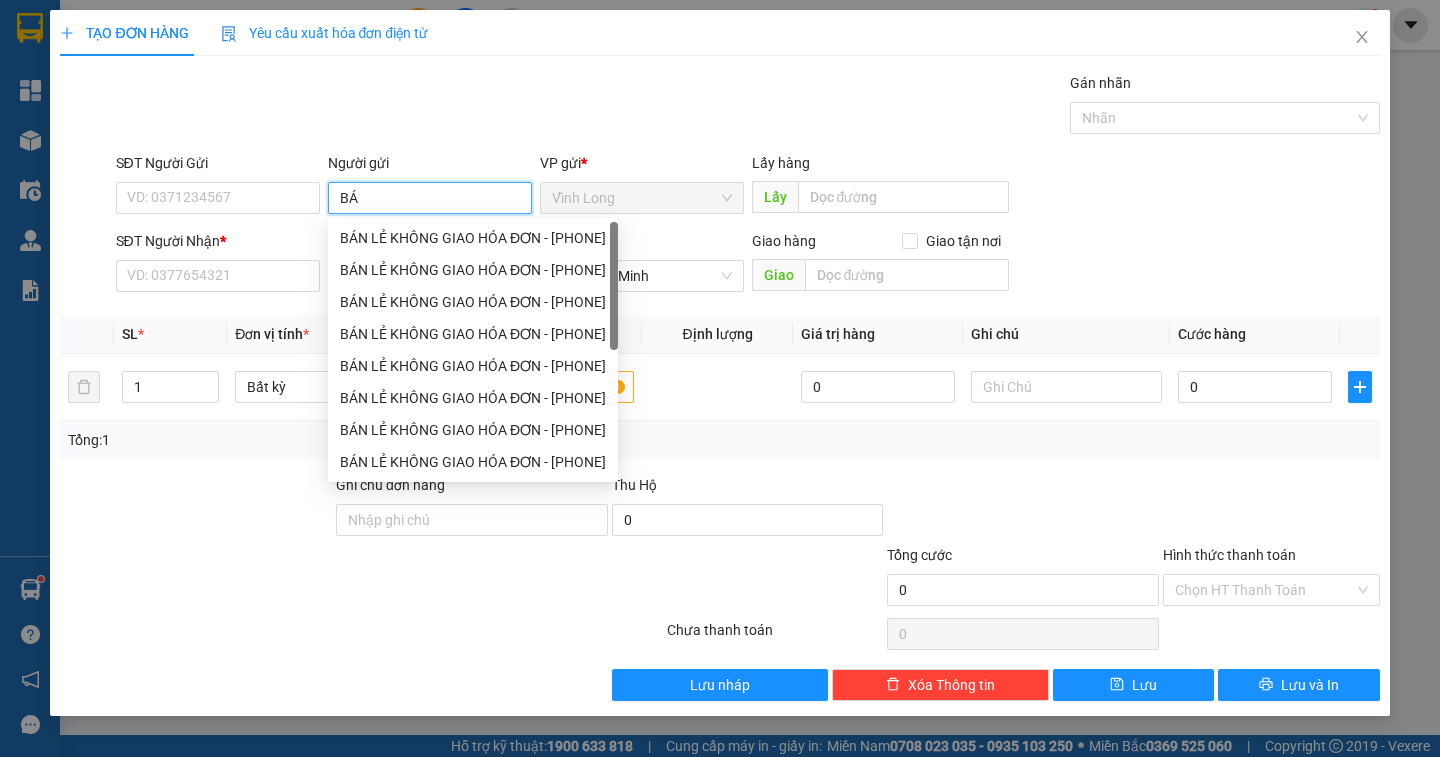 type on "BÁN" 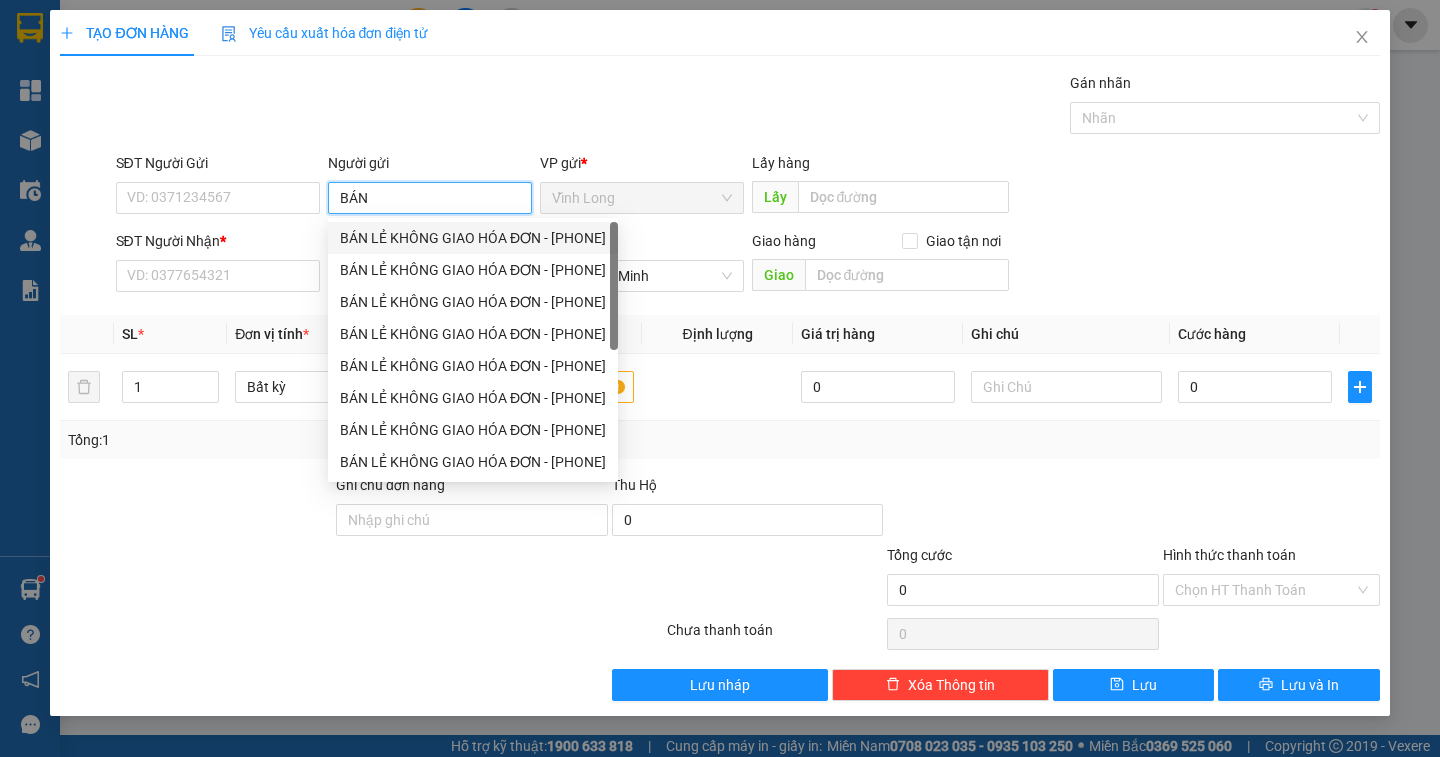 click on "BÁN LẺ KHÔNG GIAO HÓA ĐƠN - [PHONE]" at bounding box center (473, 238) 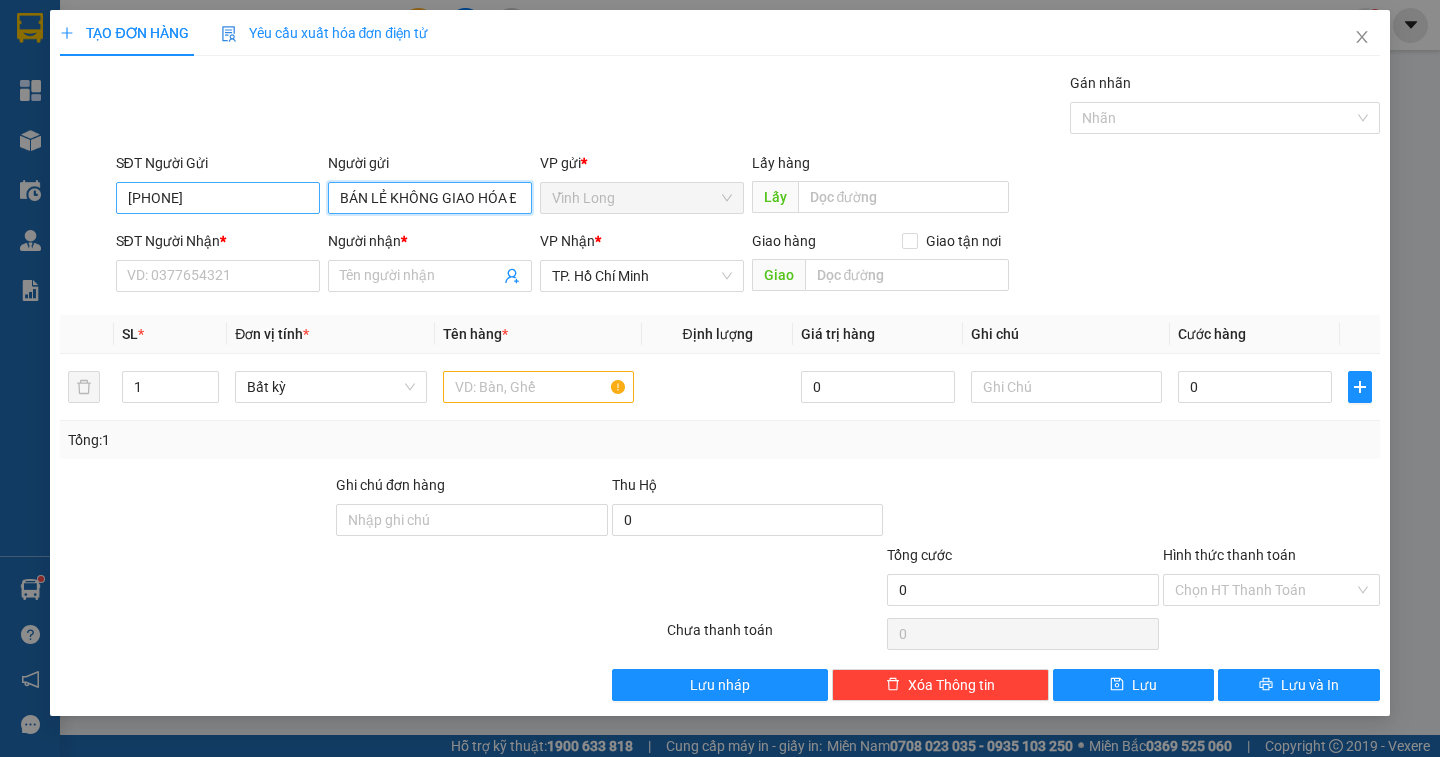 type on "BÁN LẺ KHÔNG GIAO HÓA ĐƠN" 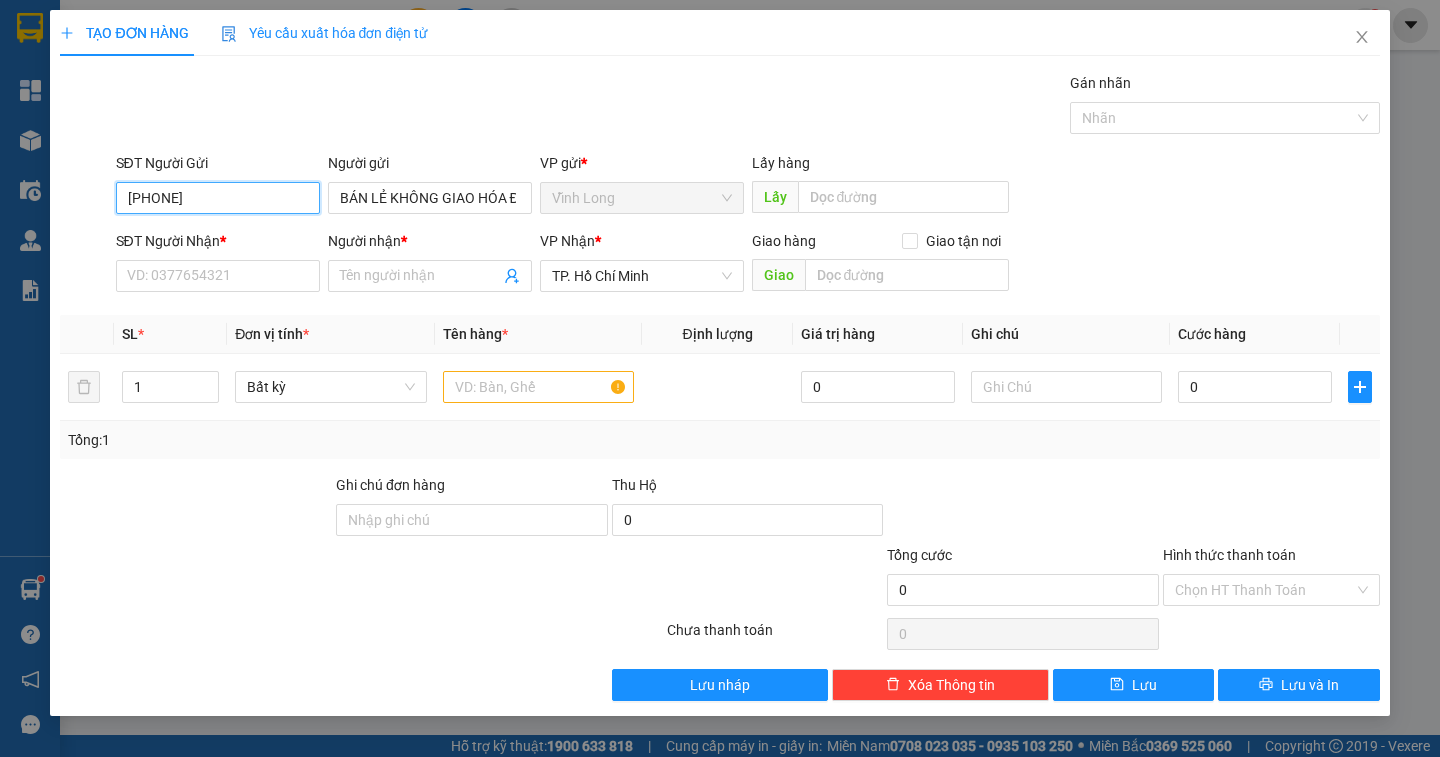 drag, startPoint x: 261, startPoint y: 210, endPoint x: 0, endPoint y: 264, distance: 266.52768 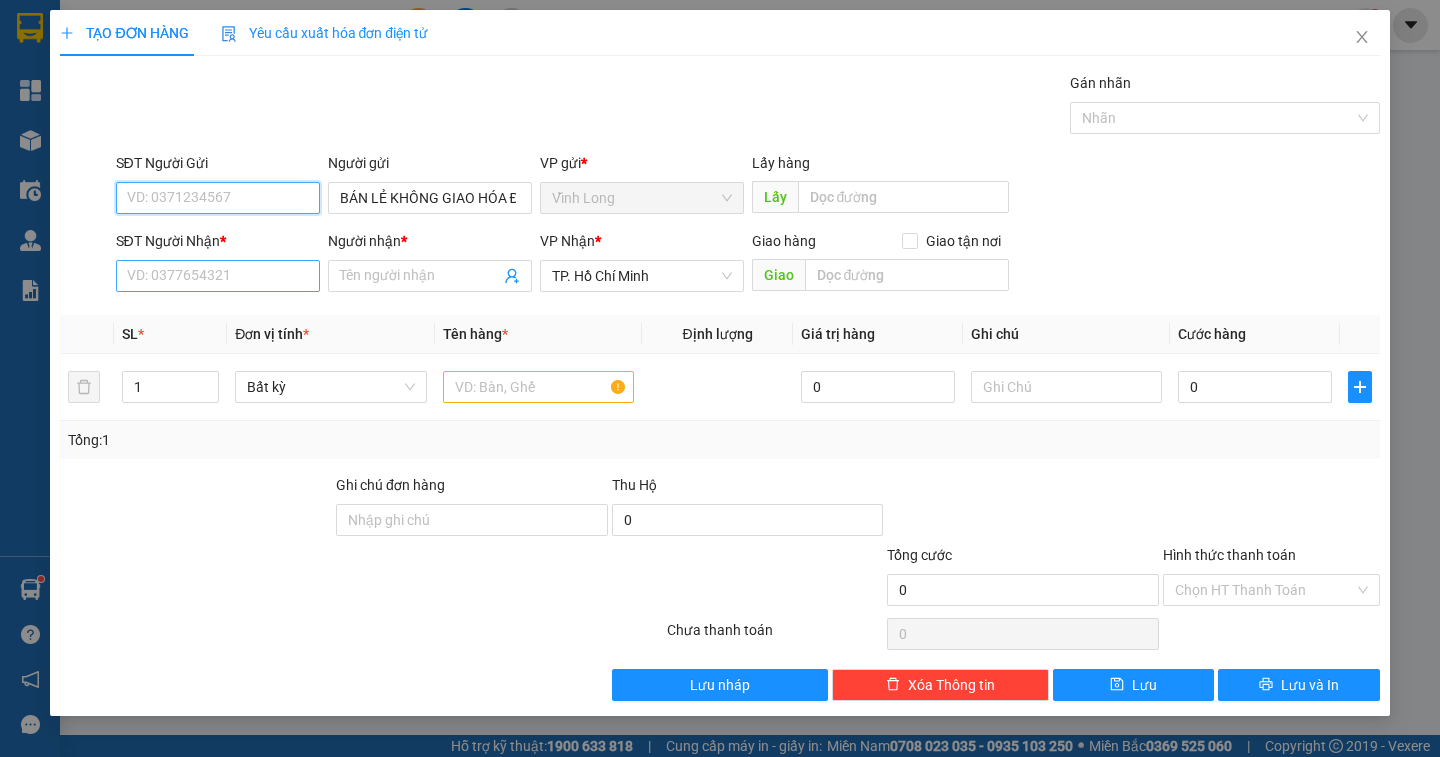 type 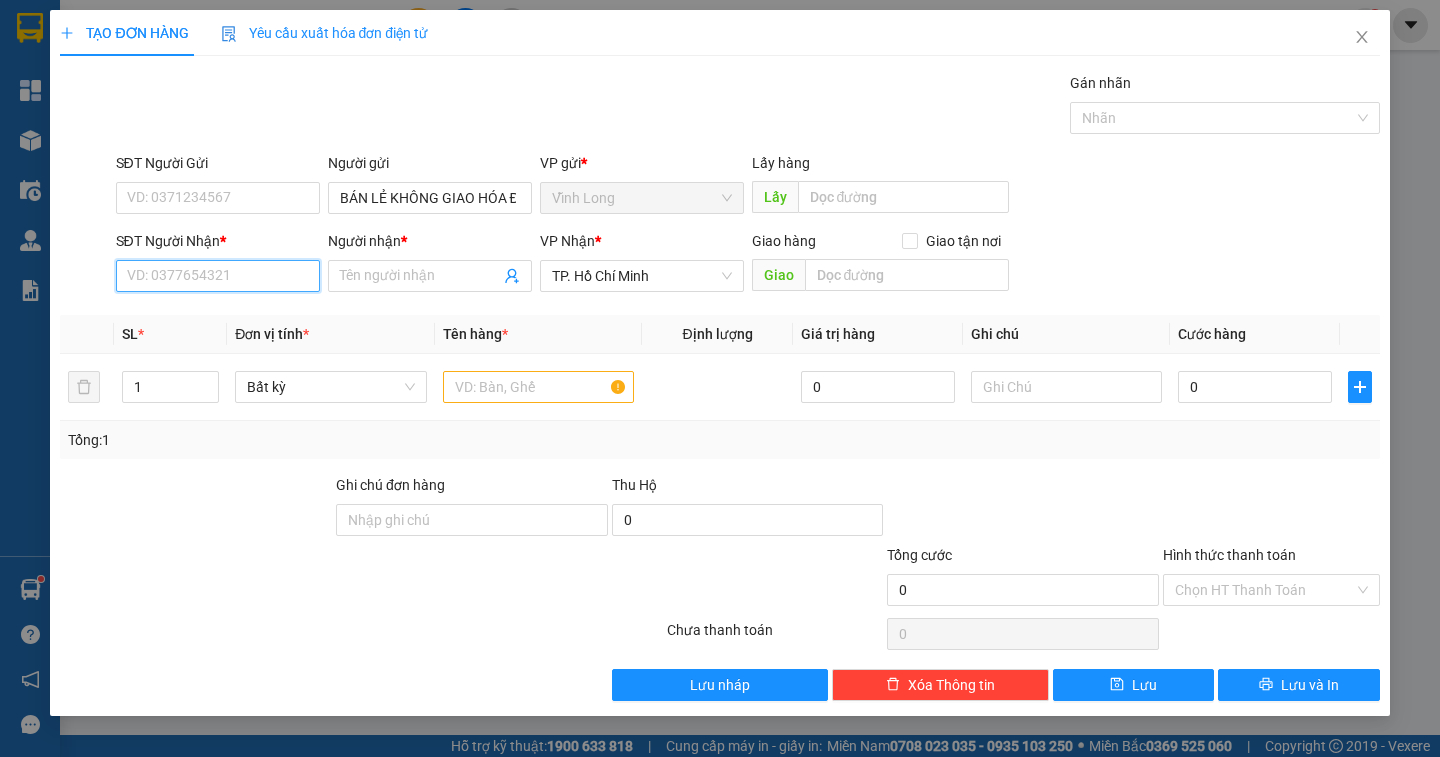 click on "SĐT Người Nhận  *" at bounding box center (218, 276) 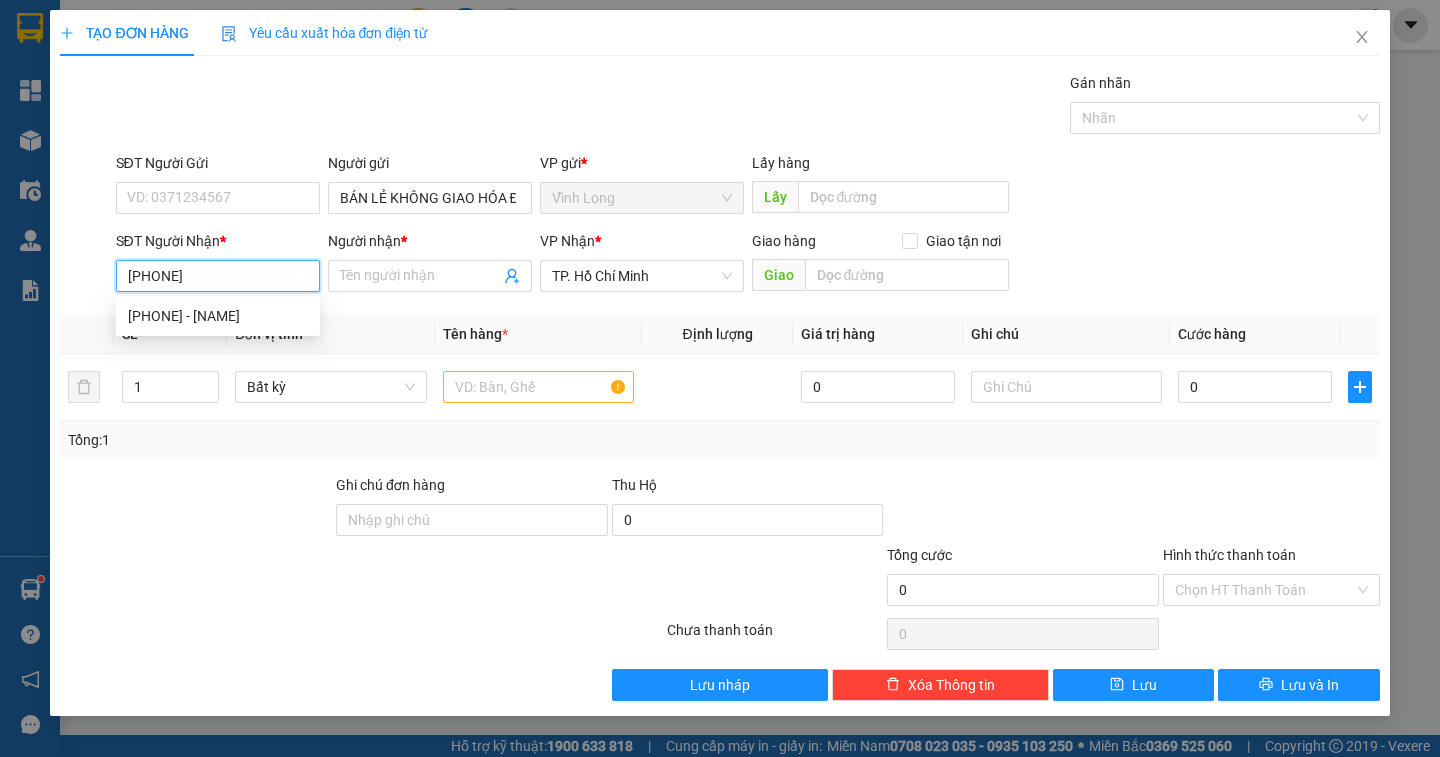 type on "[PHONE]" 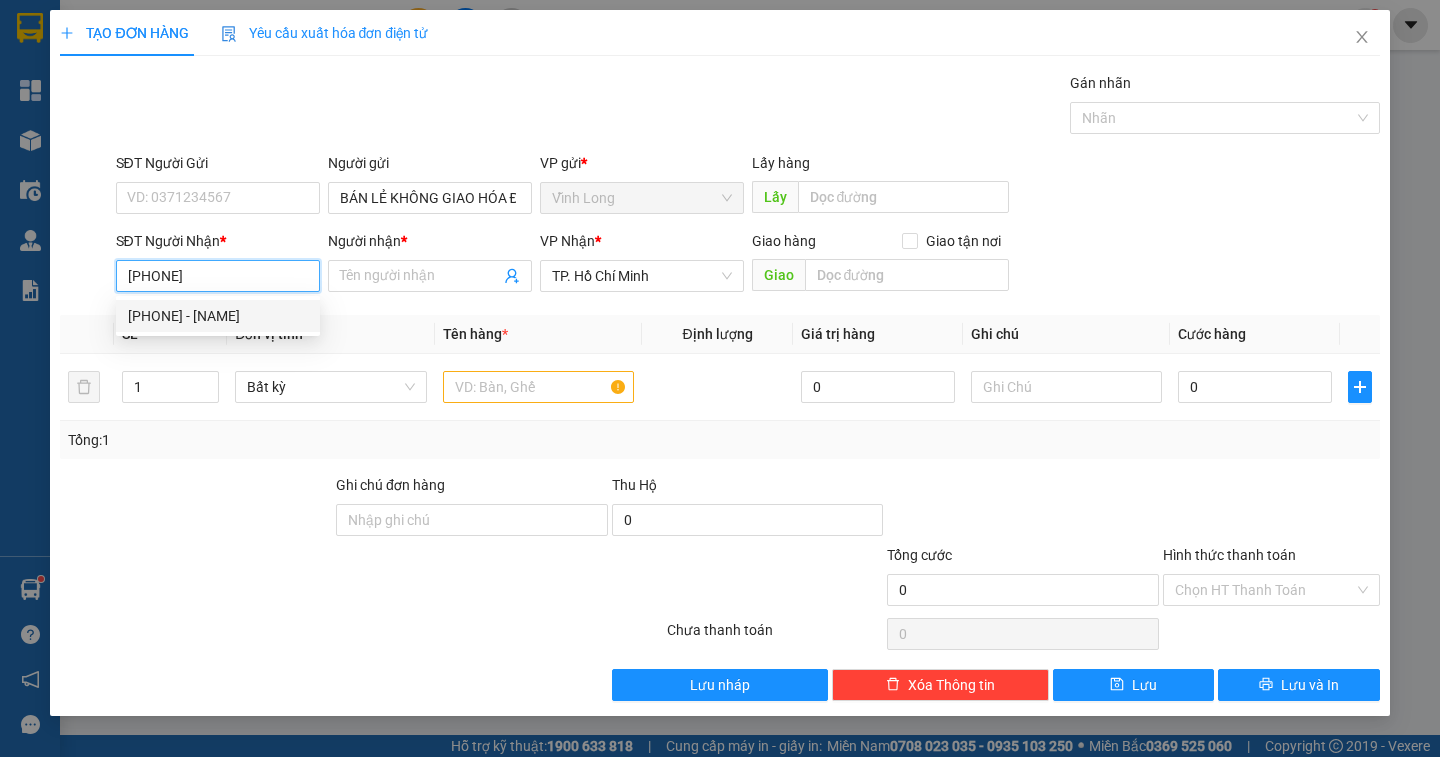 click on "[PHONE] - [NAME]" at bounding box center (218, 316) 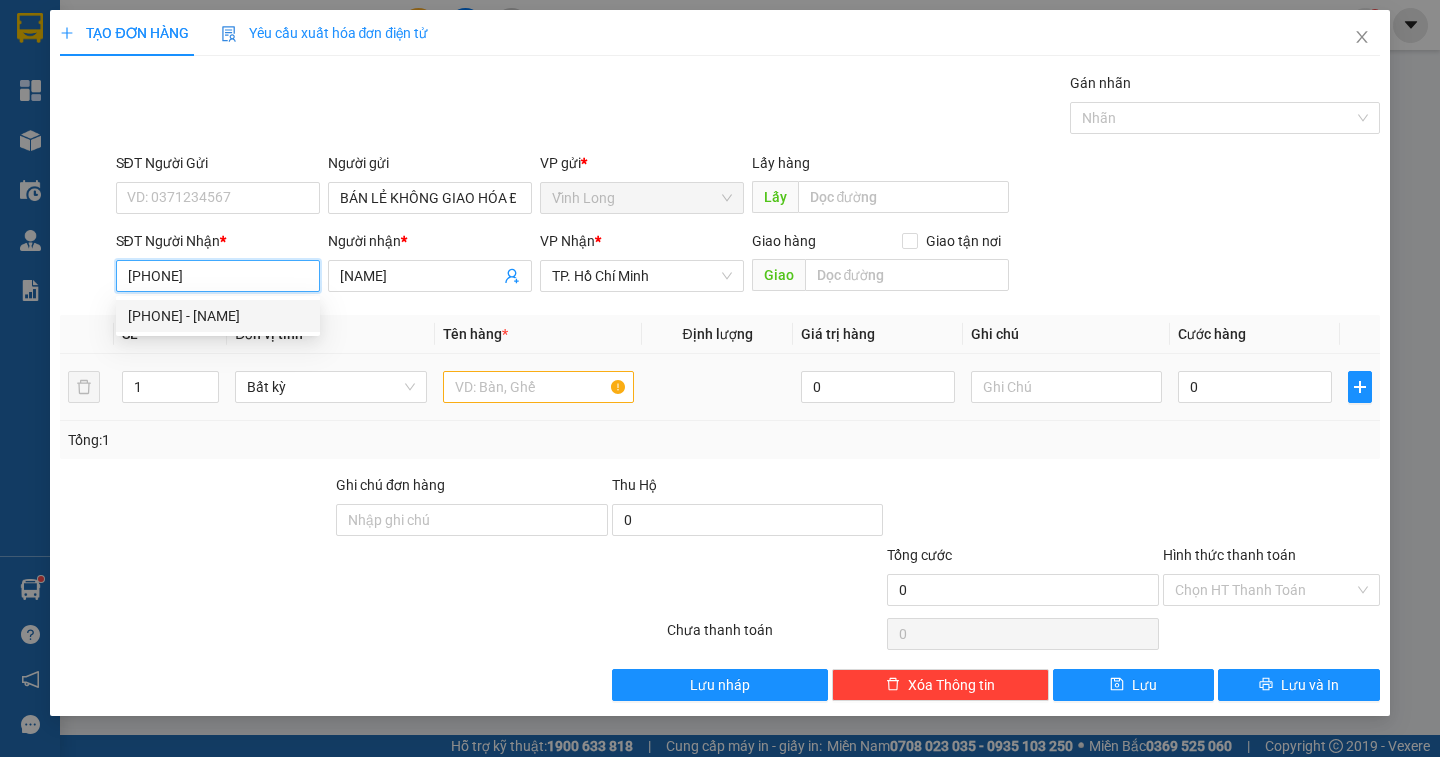 type on "[PHONE]" 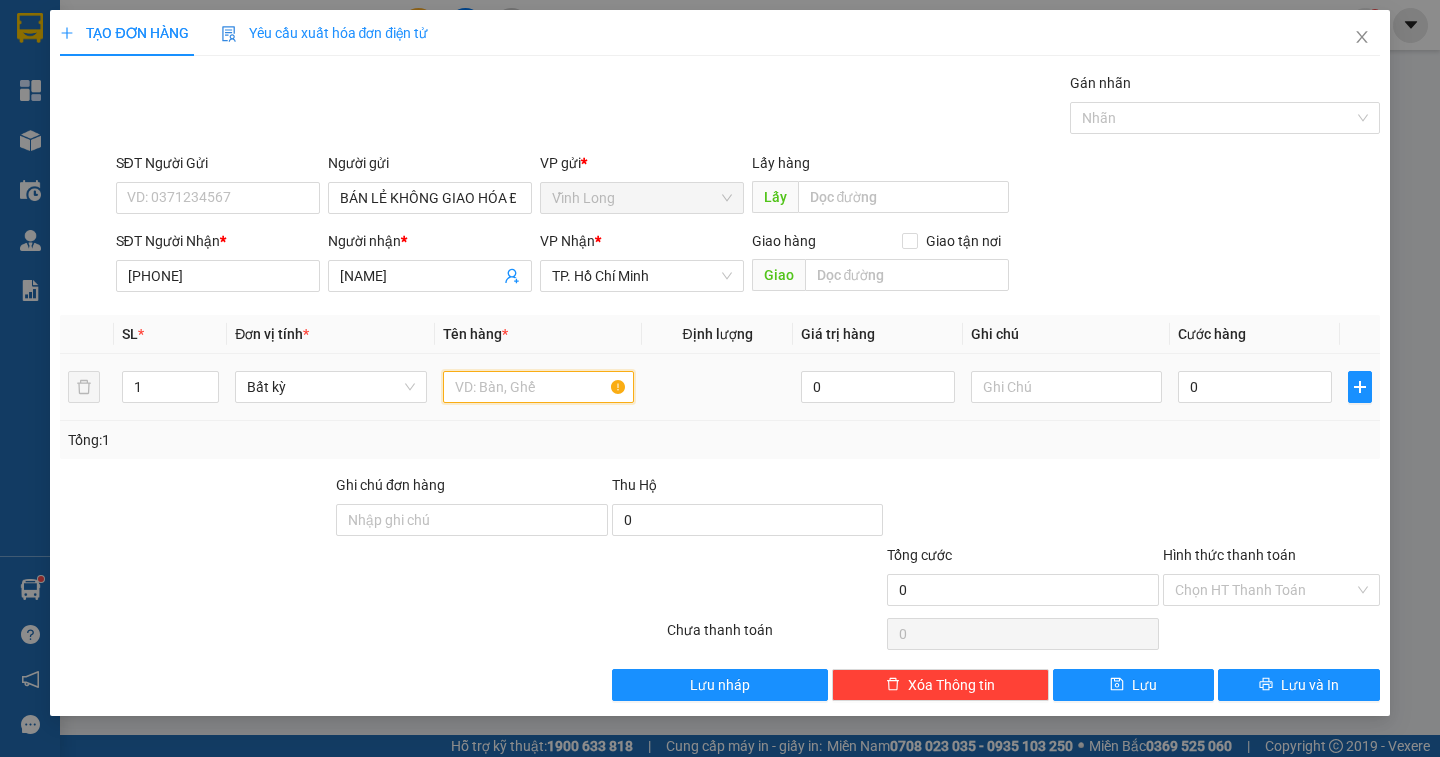 click at bounding box center (538, 387) 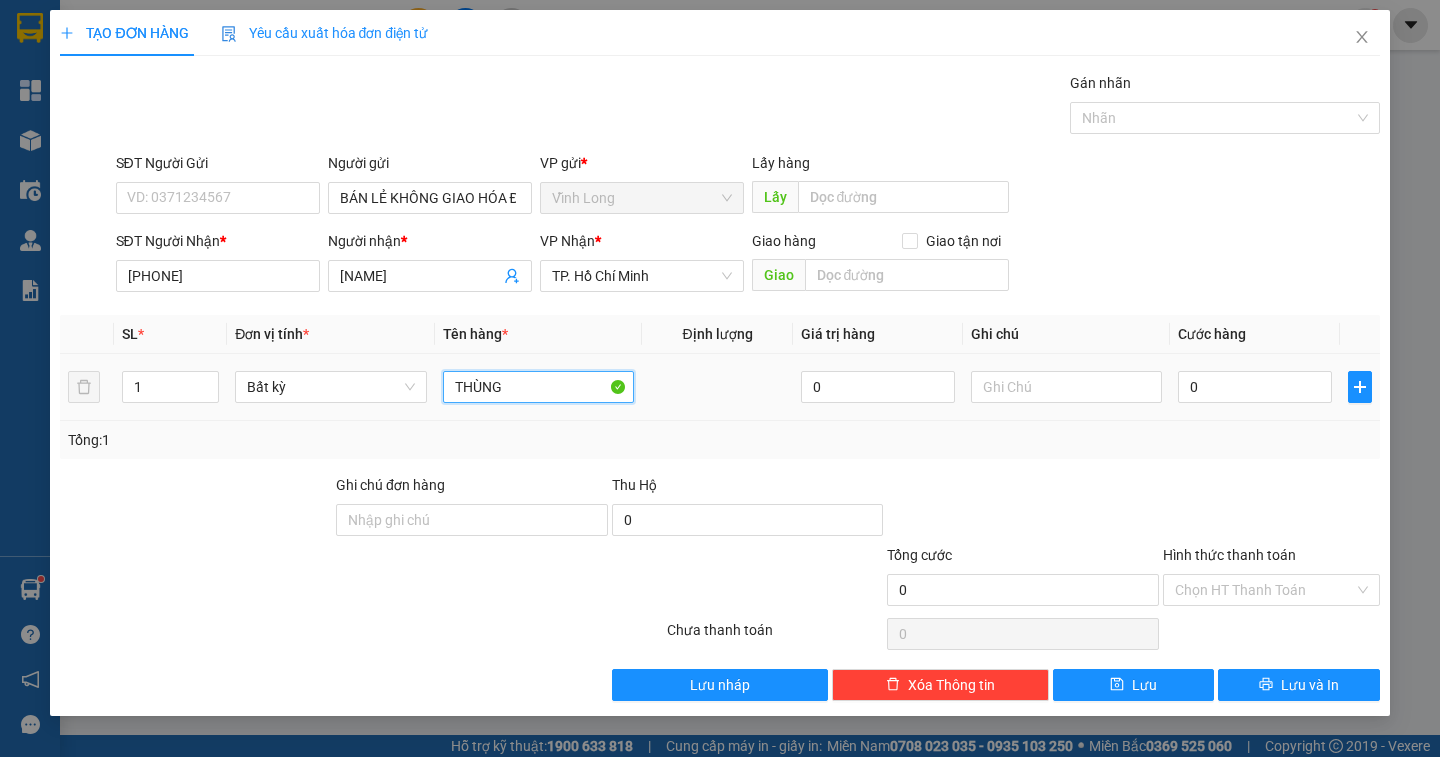 type on "THÙNG" 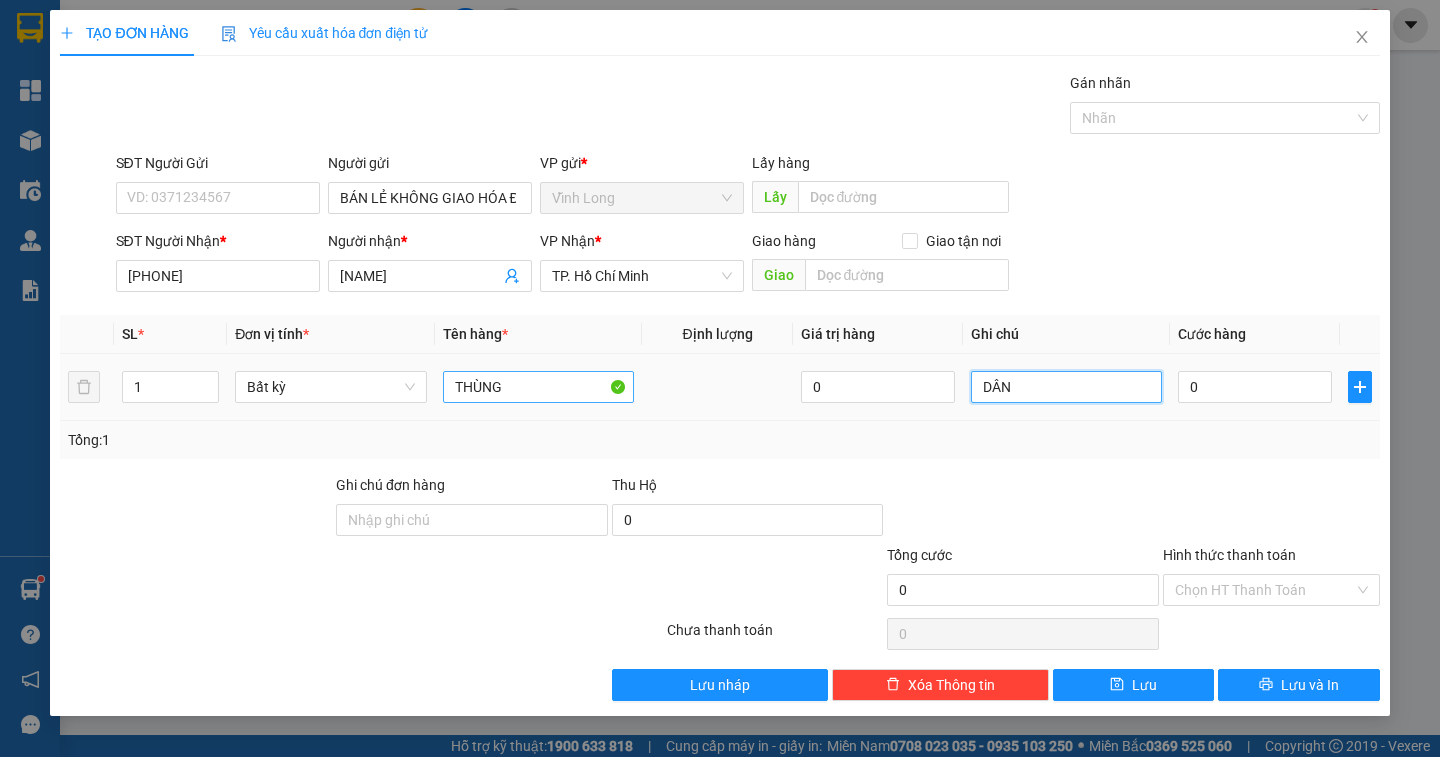 type on "DÂN" 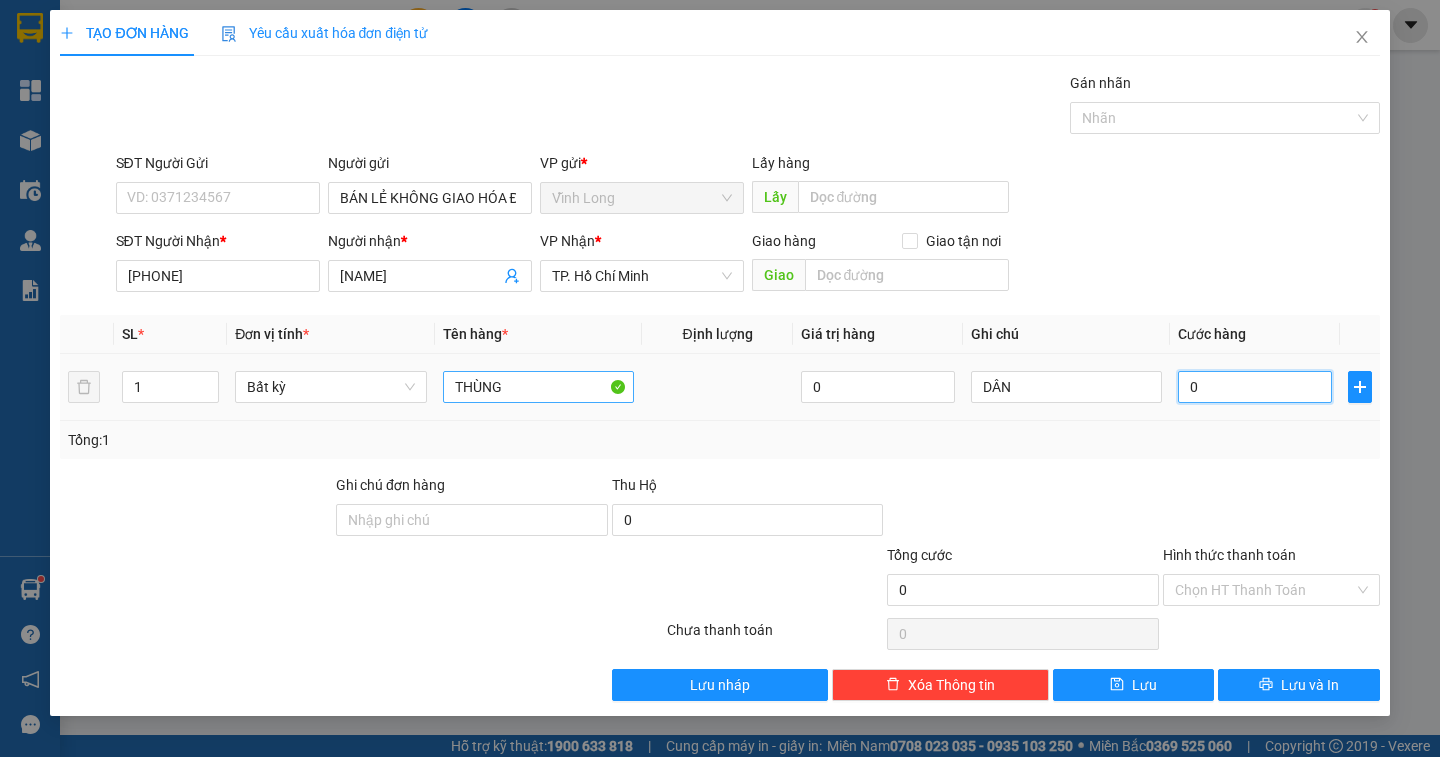 type on "3" 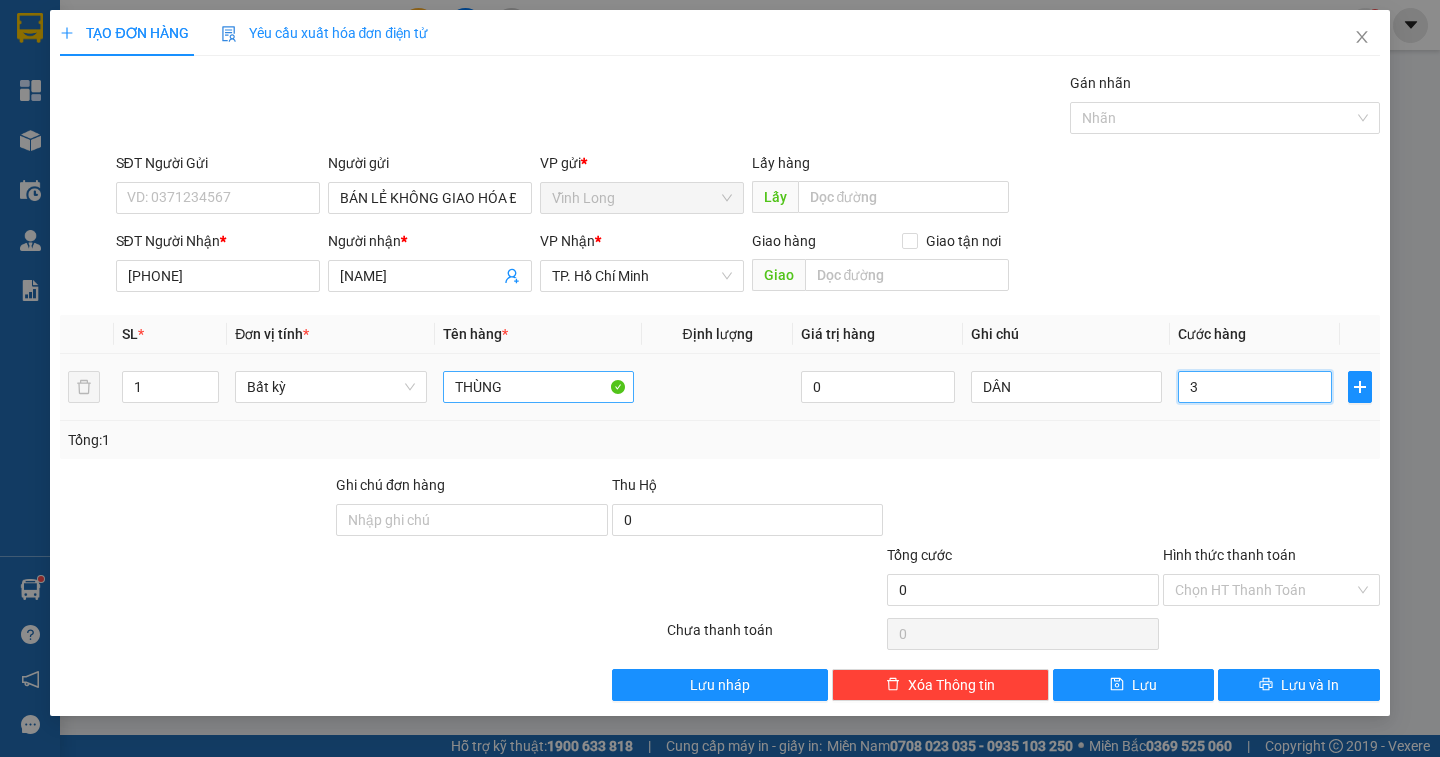 type on "3" 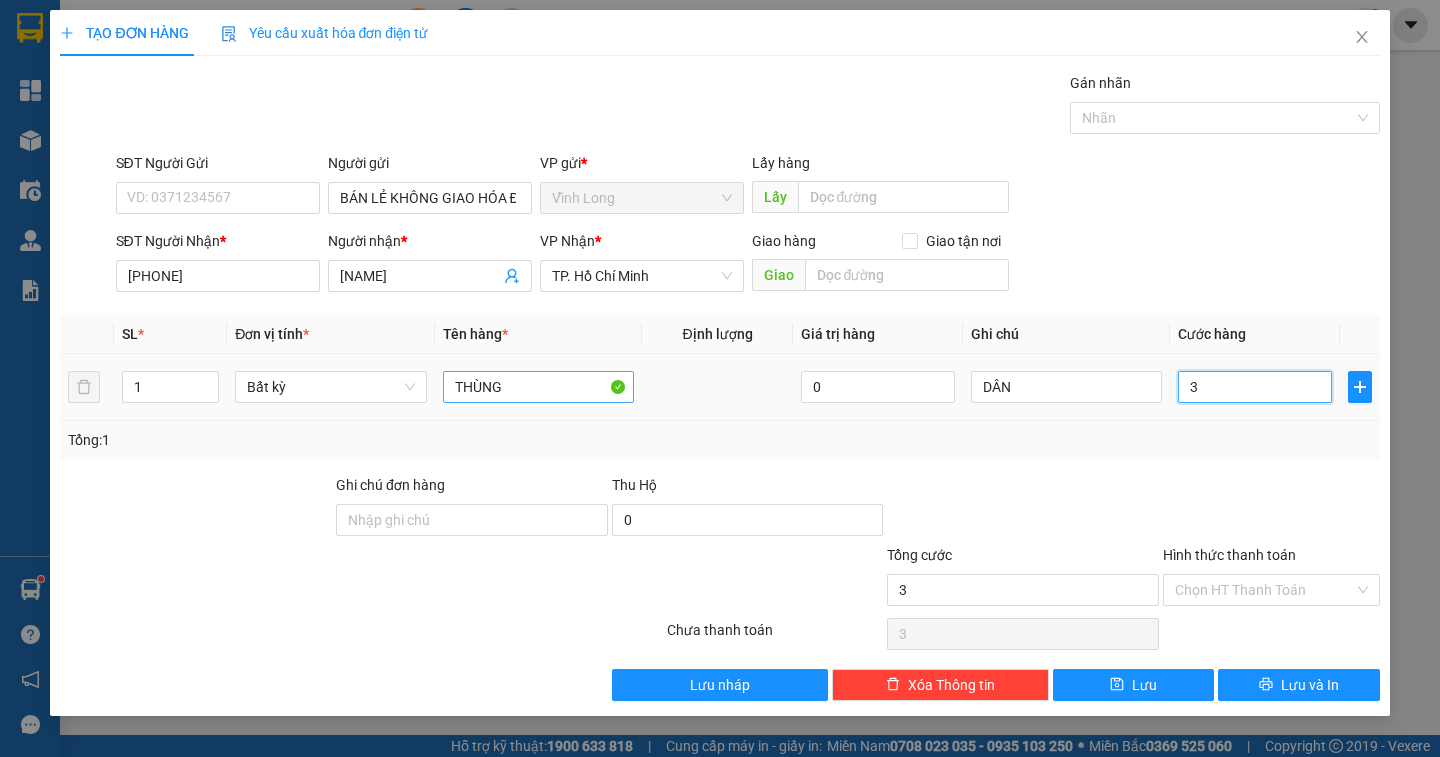 type on "30" 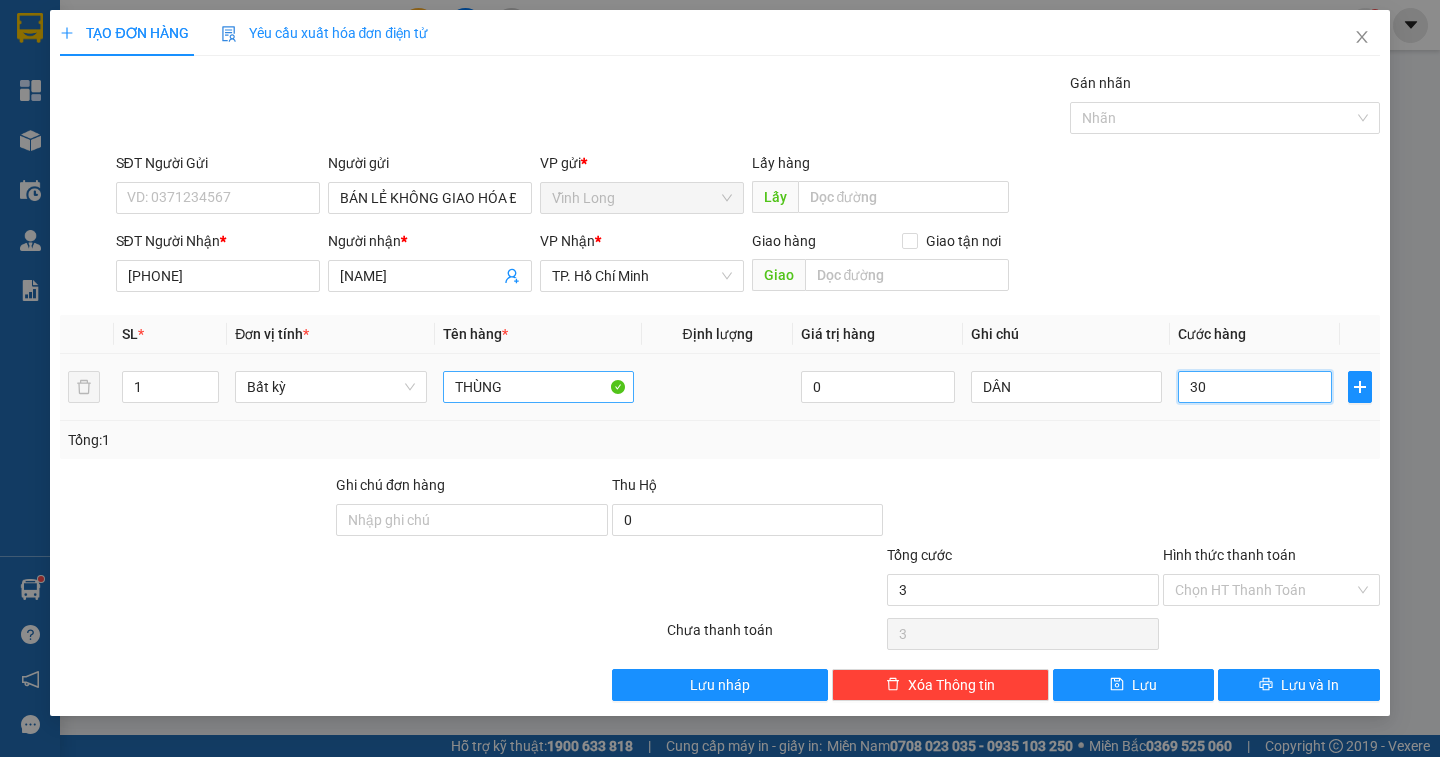 type on "30" 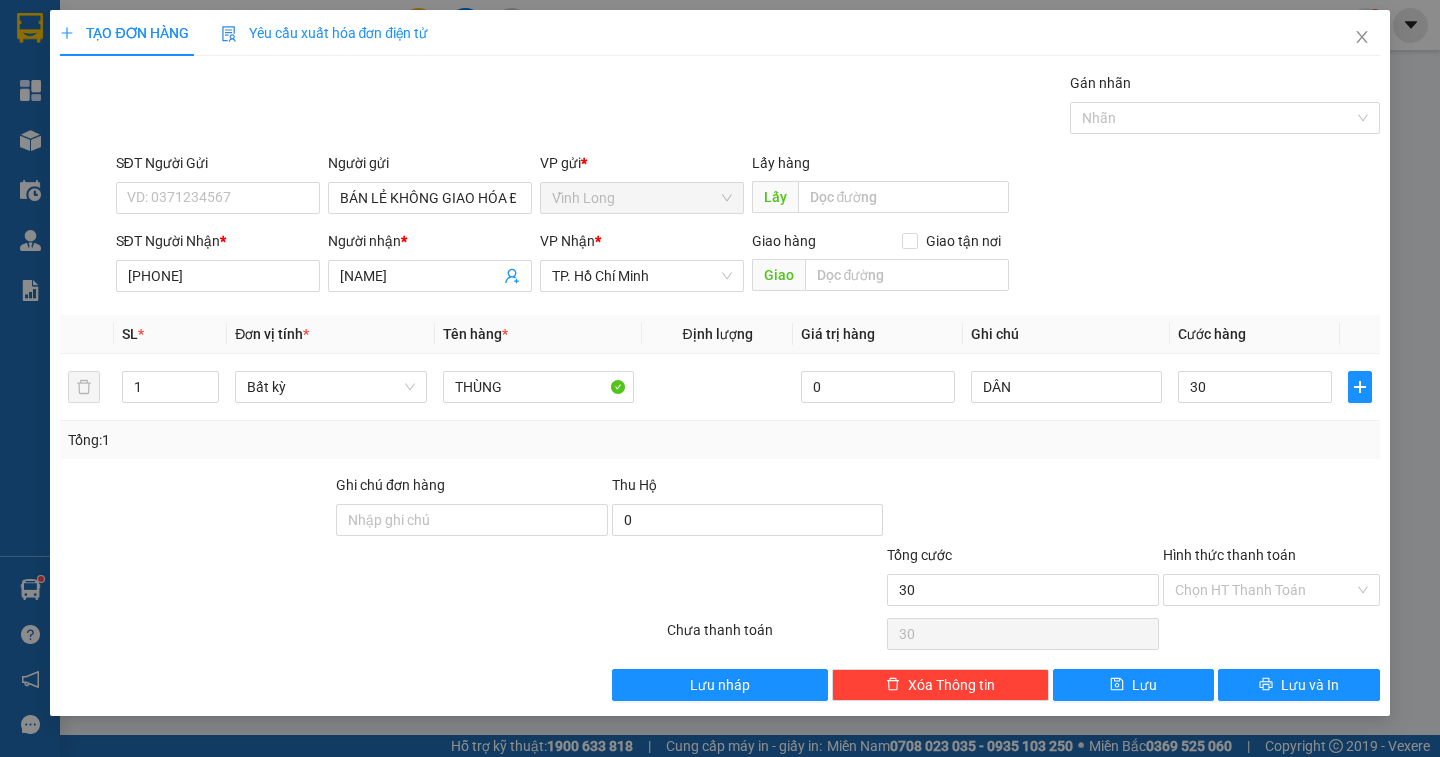 type on "30.000" 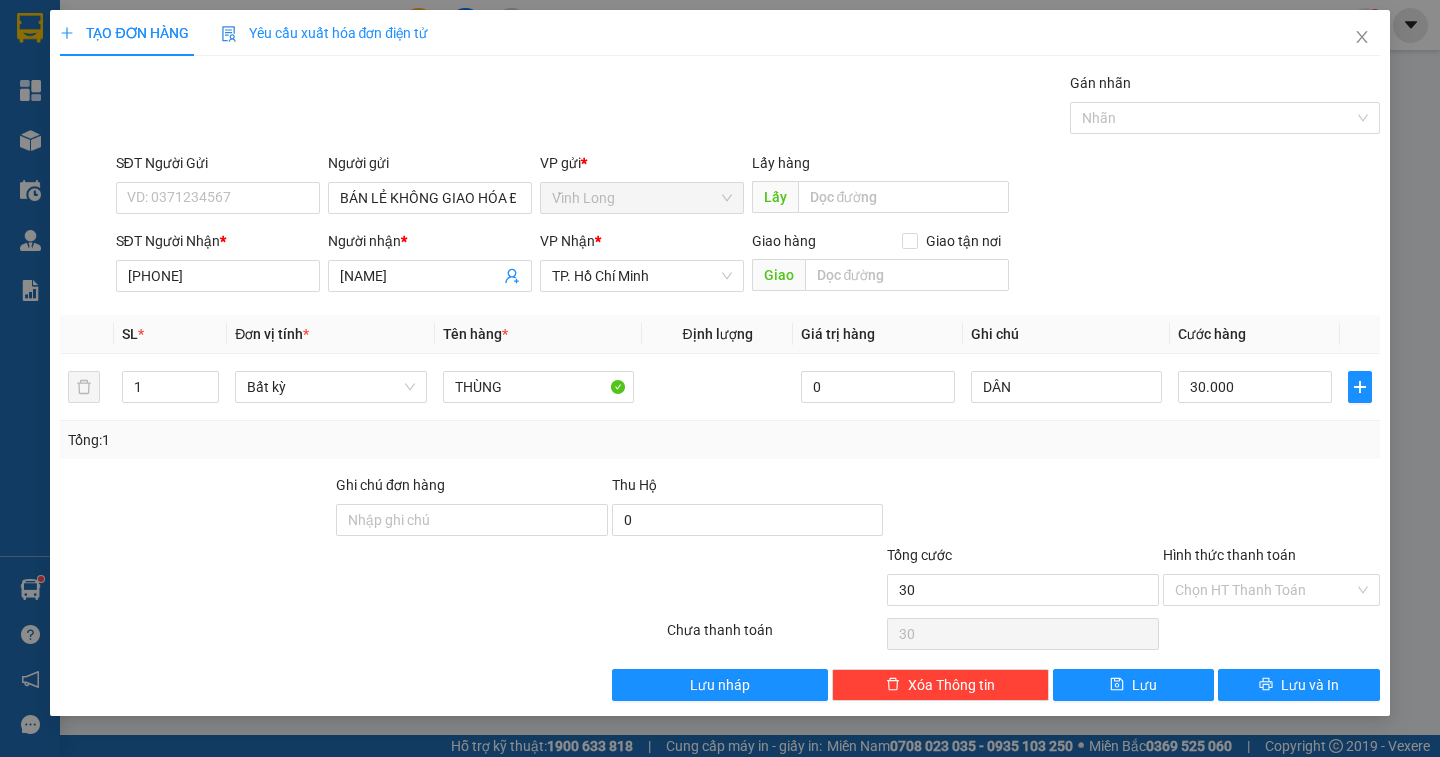 type on "30.000" 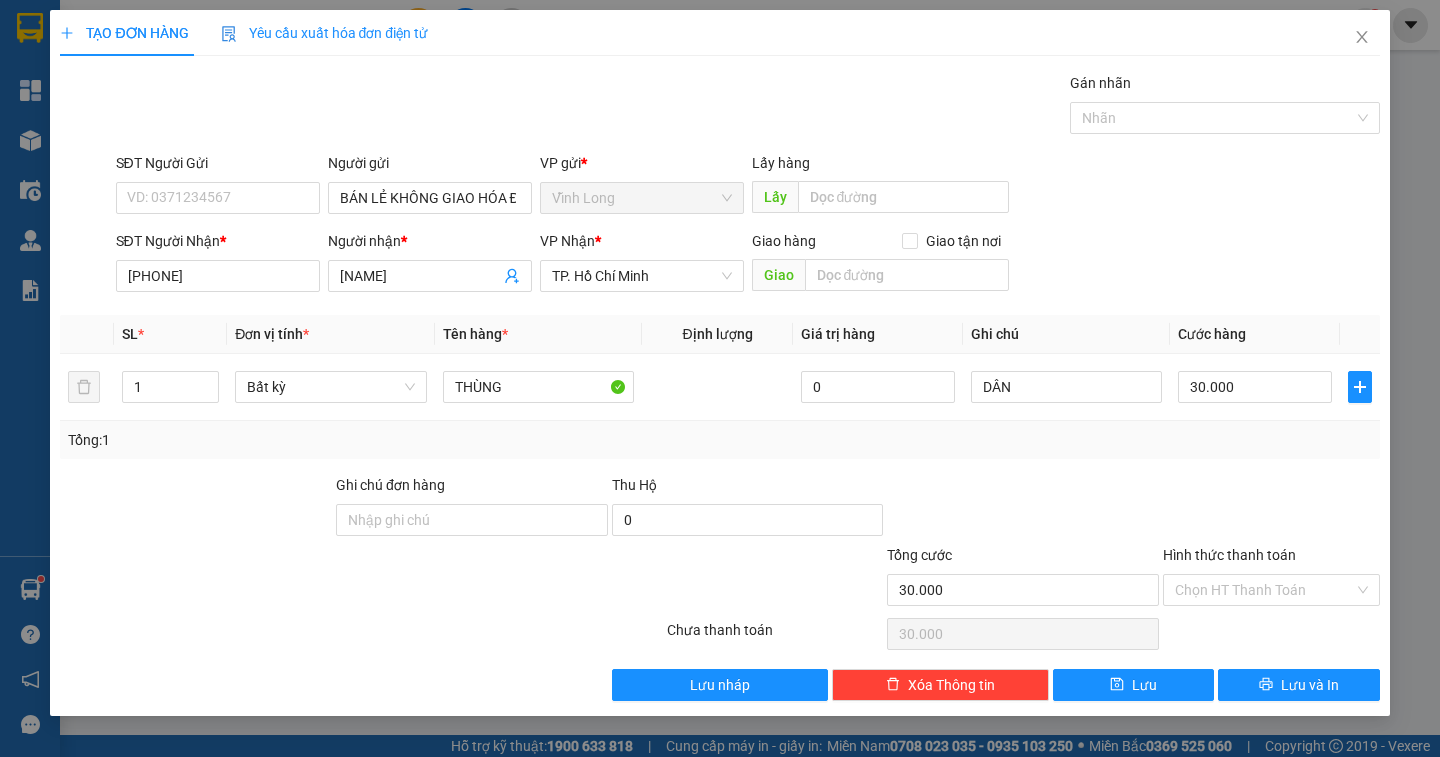 click on "Hình thức thanh toán Chọn HT Thanh Toán" at bounding box center (1271, 579) 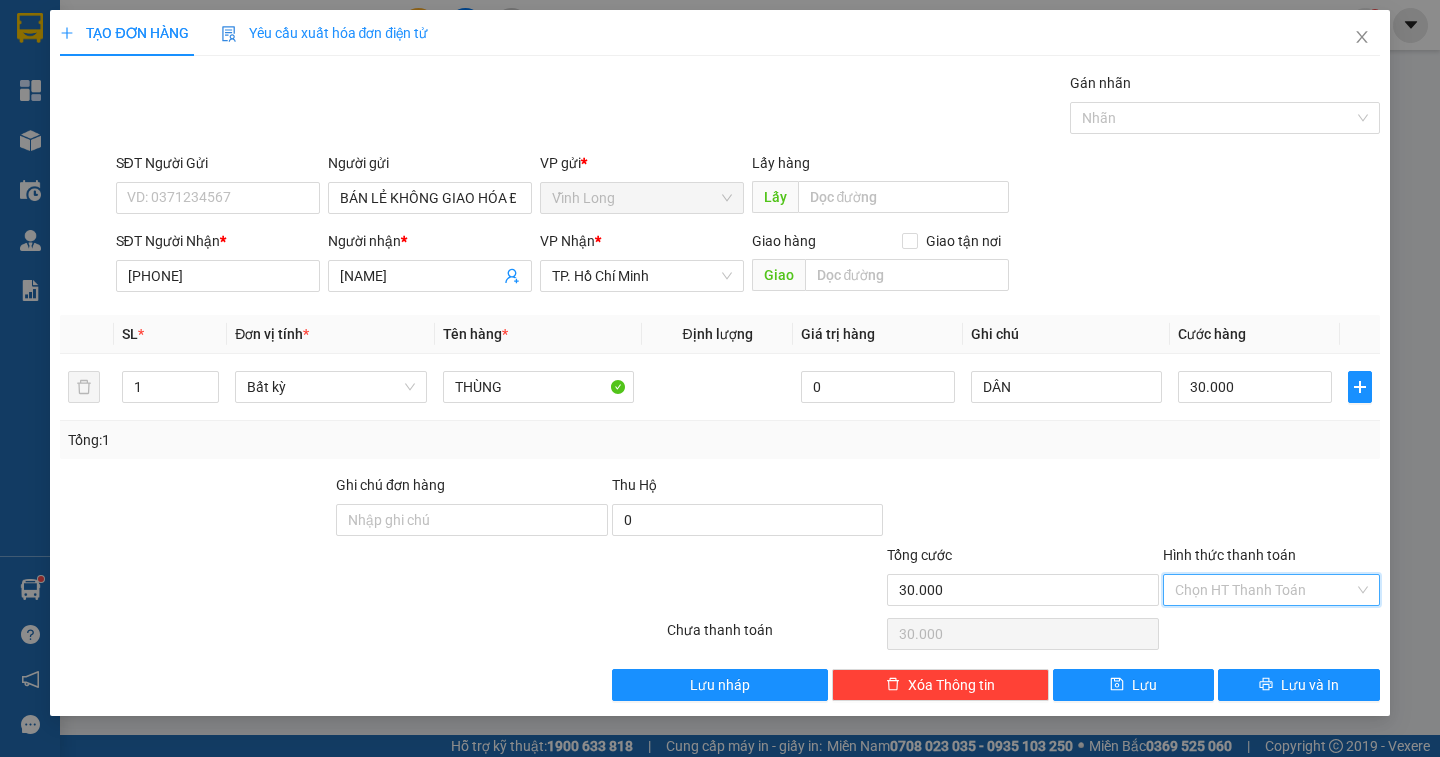 click on "Hình thức thanh toán" at bounding box center (1264, 590) 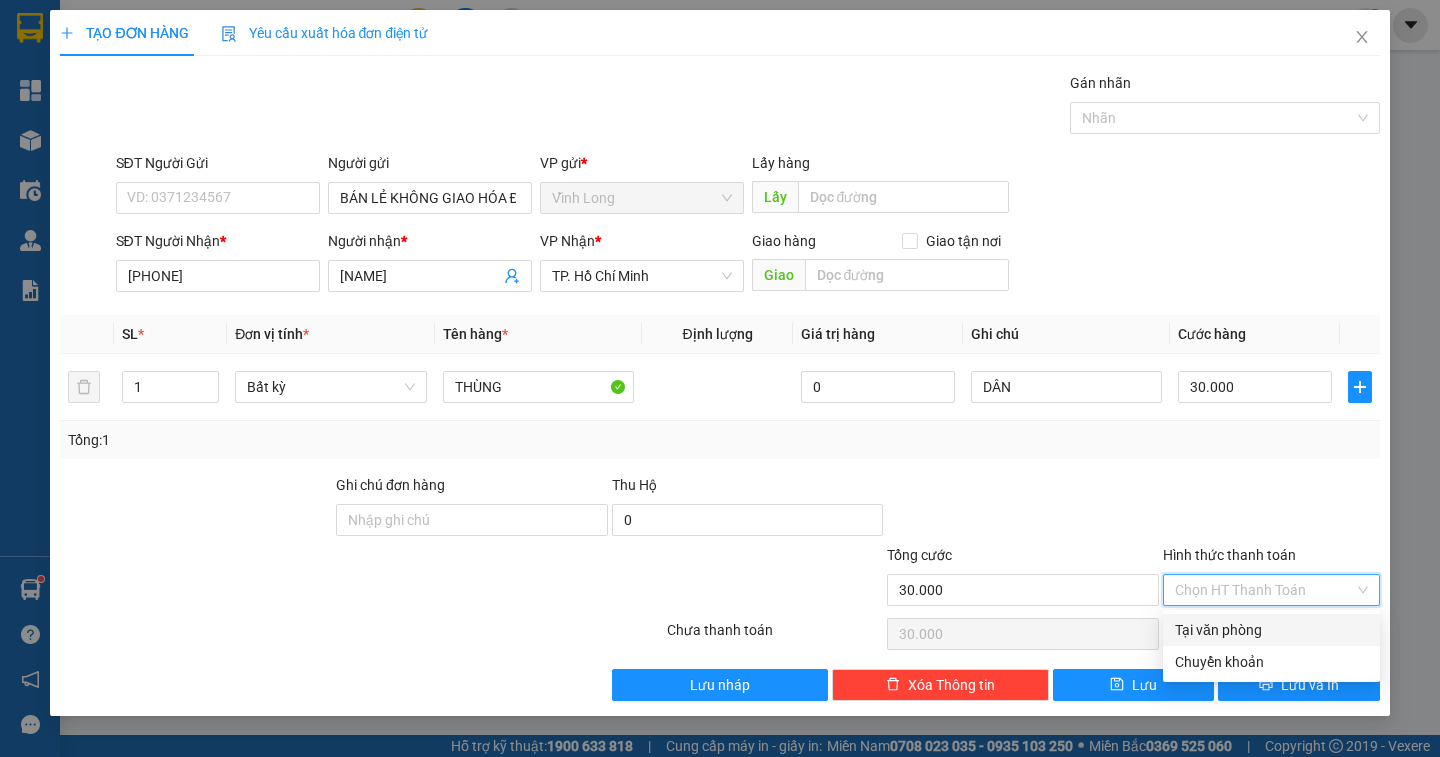 click on "Tại văn phòng" at bounding box center (1271, 630) 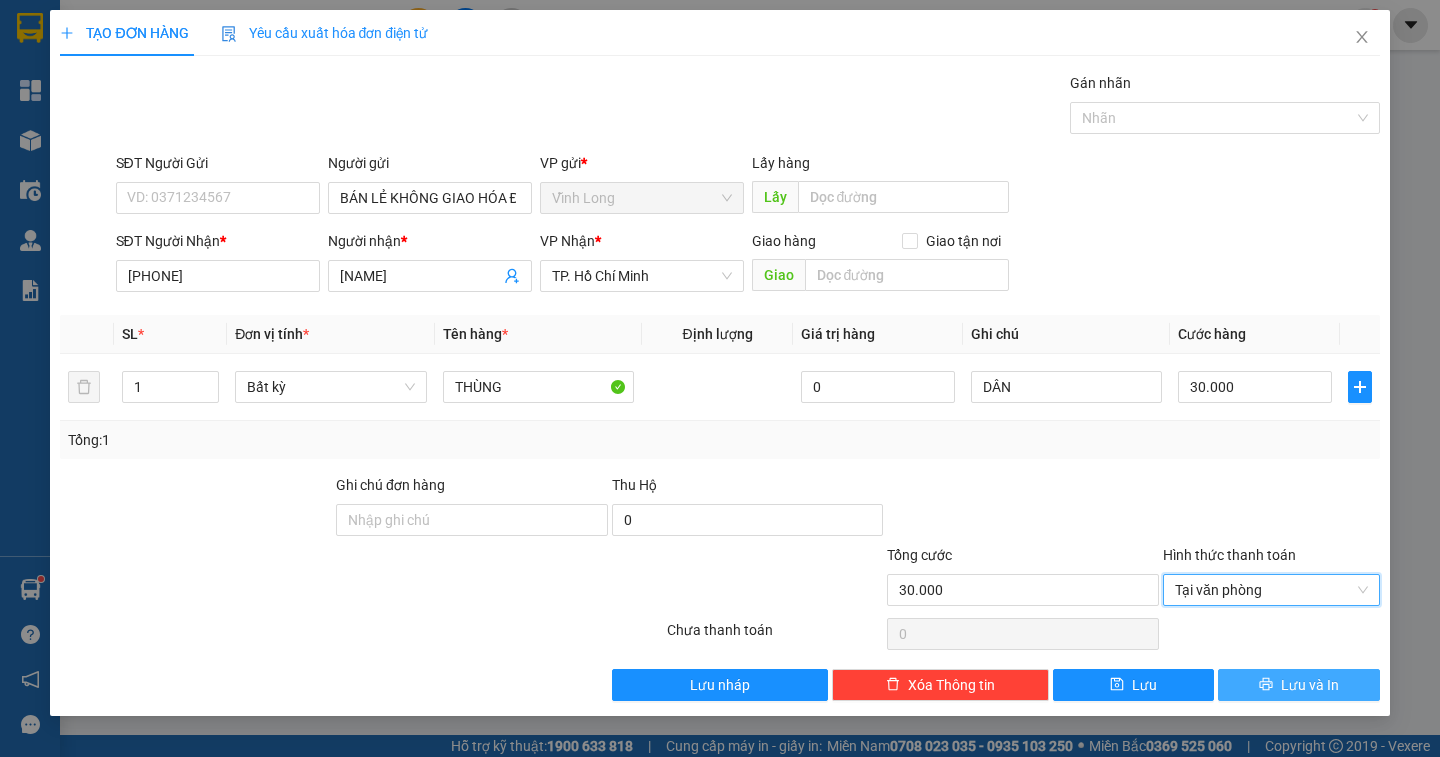 click 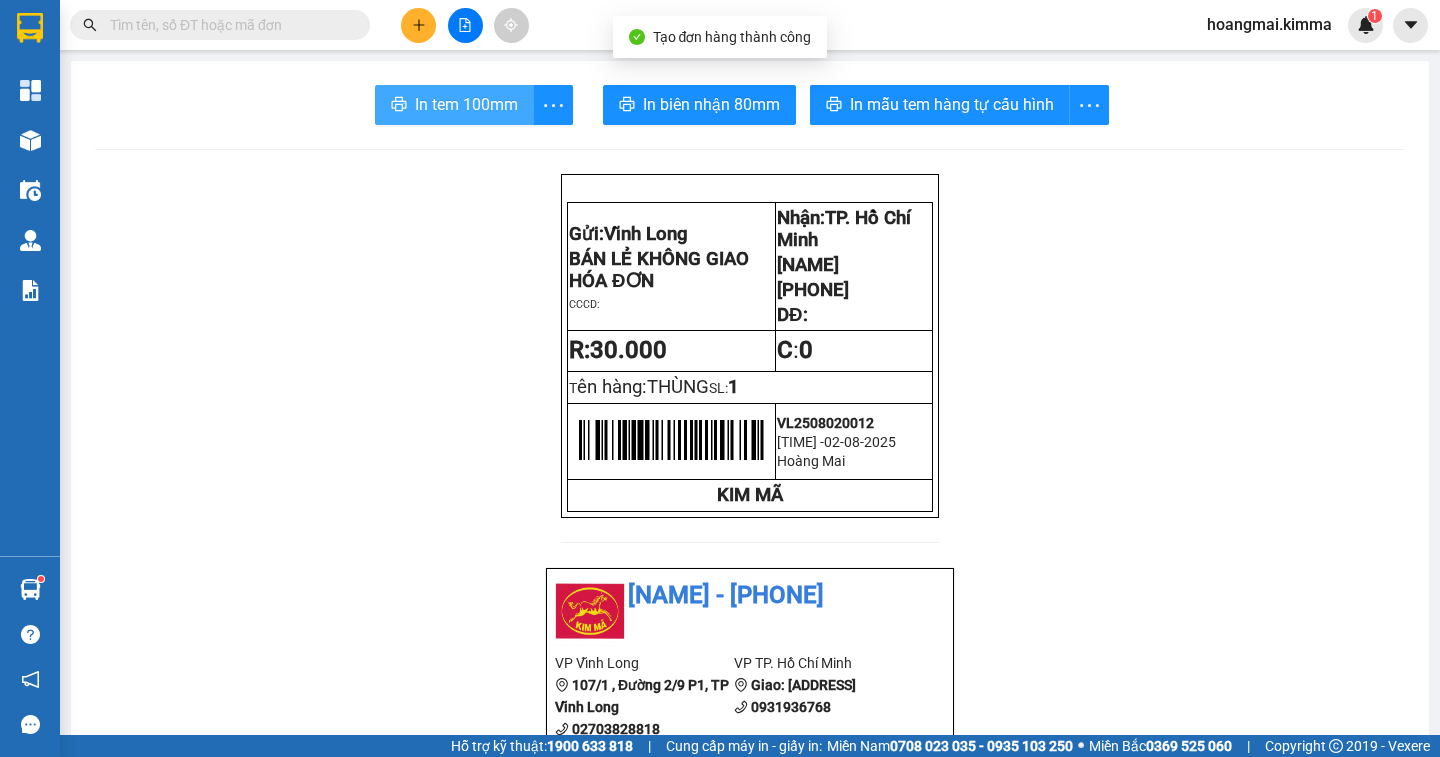click on "In tem 100mm" at bounding box center [466, 104] 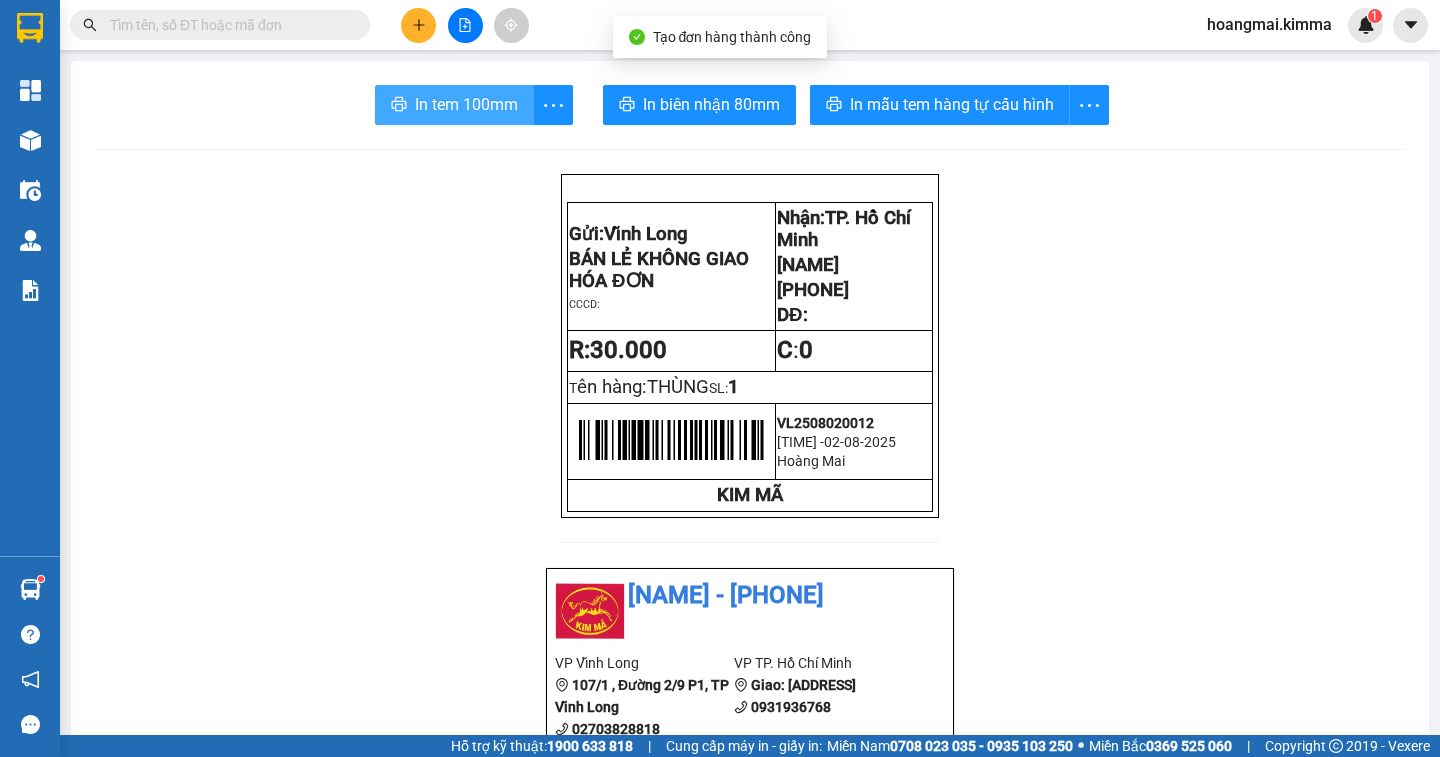 scroll, scrollTop: 0, scrollLeft: 0, axis: both 